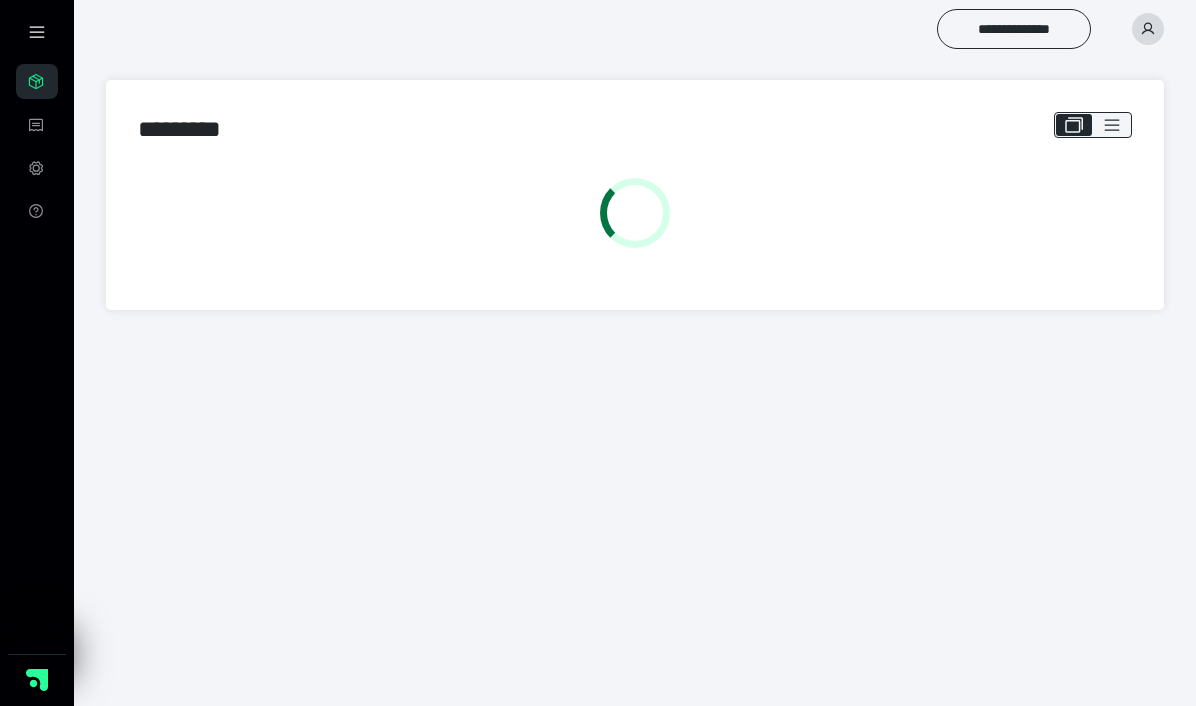 scroll, scrollTop: 0, scrollLeft: 0, axis: both 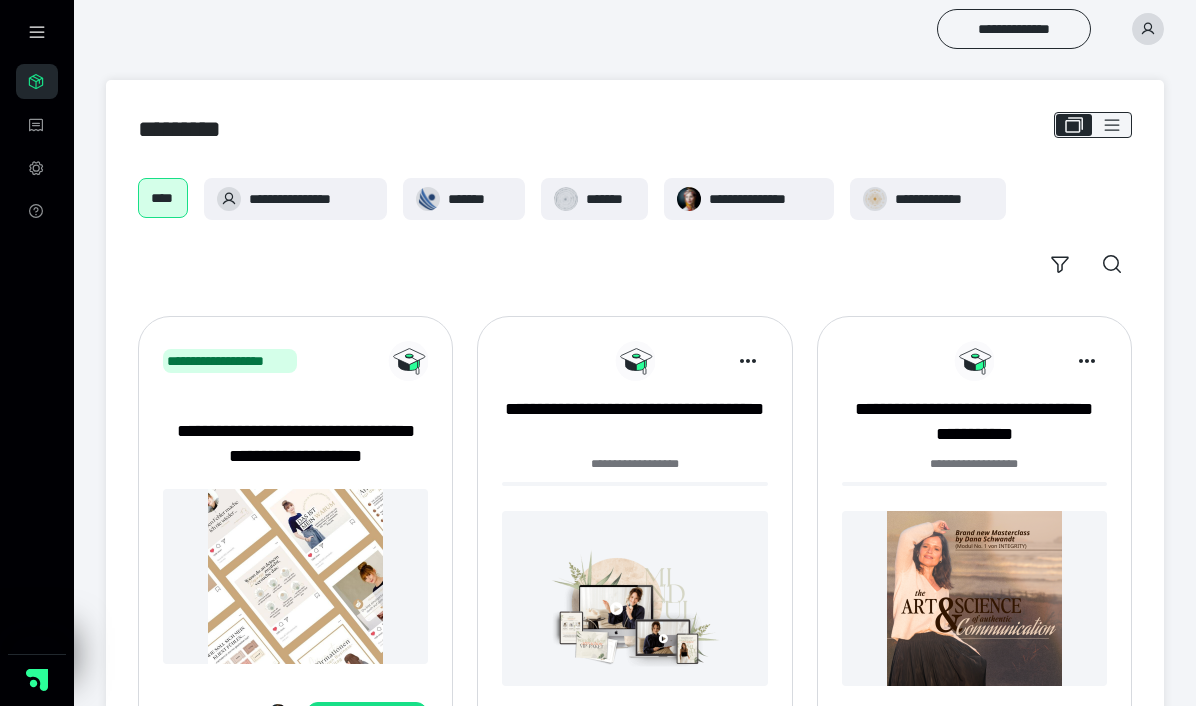 click on "**********" at bounding box center (634, 470) 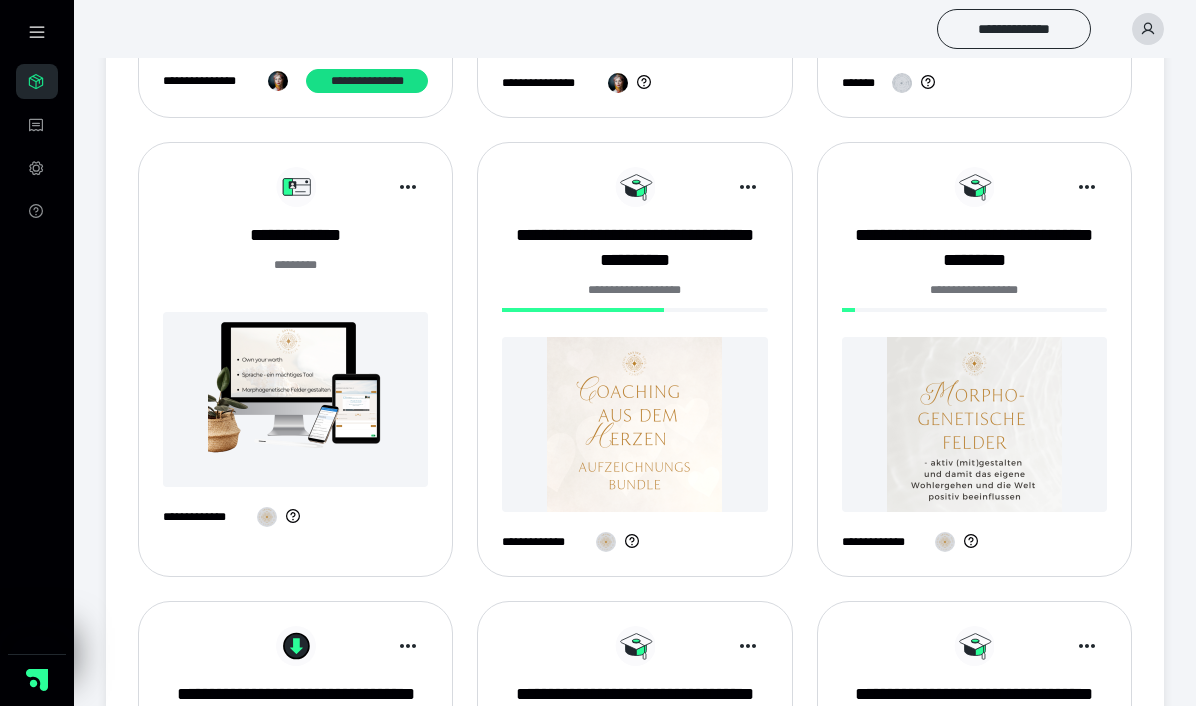 scroll, scrollTop: 639, scrollLeft: 0, axis: vertical 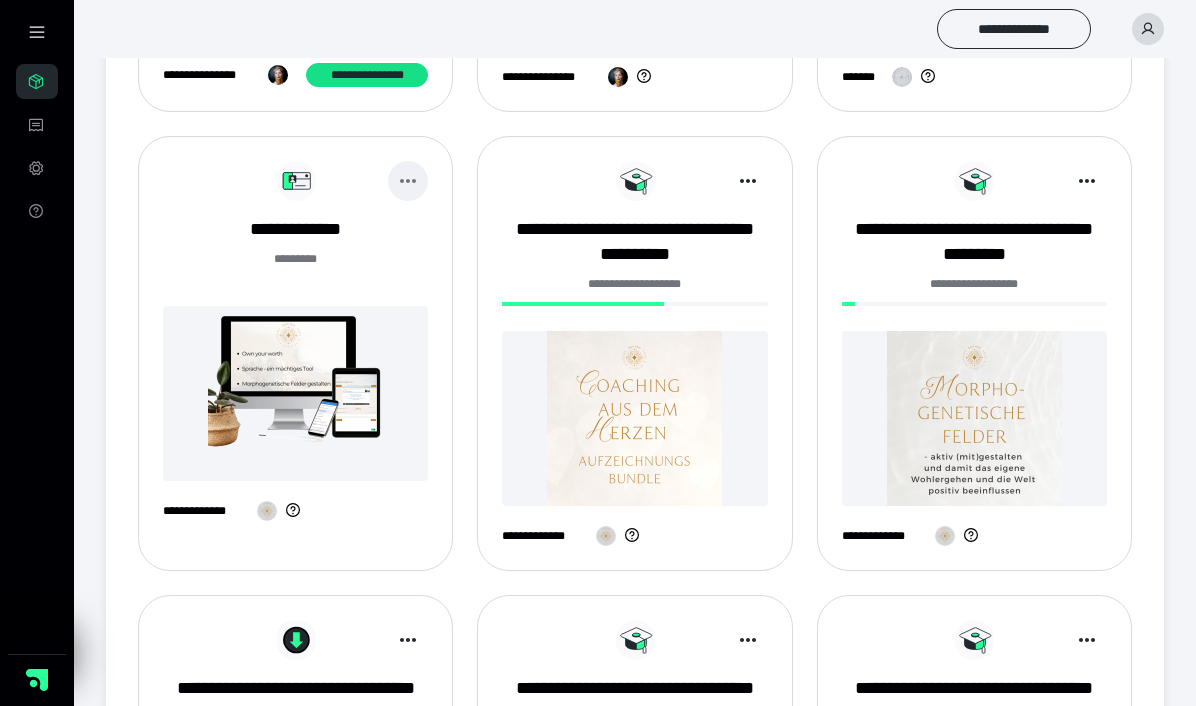 click 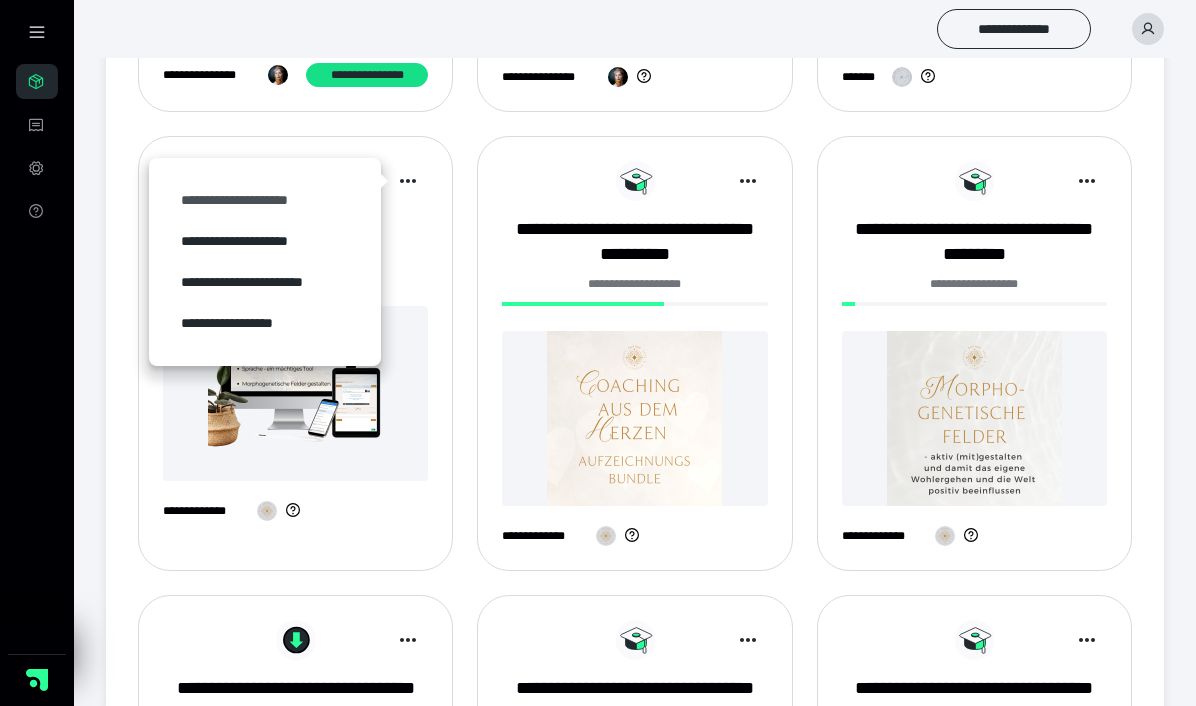 click on "**********" at bounding box center (265, 200) 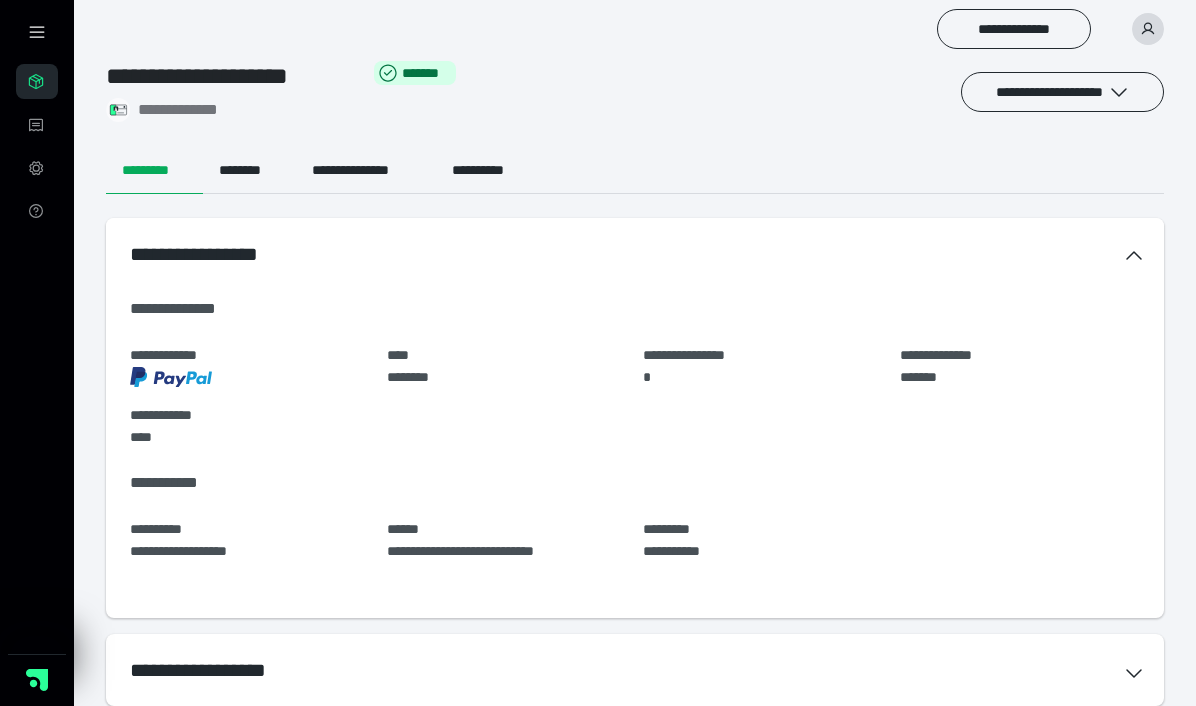 scroll, scrollTop: 42, scrollLeft: 0, axis: vertical 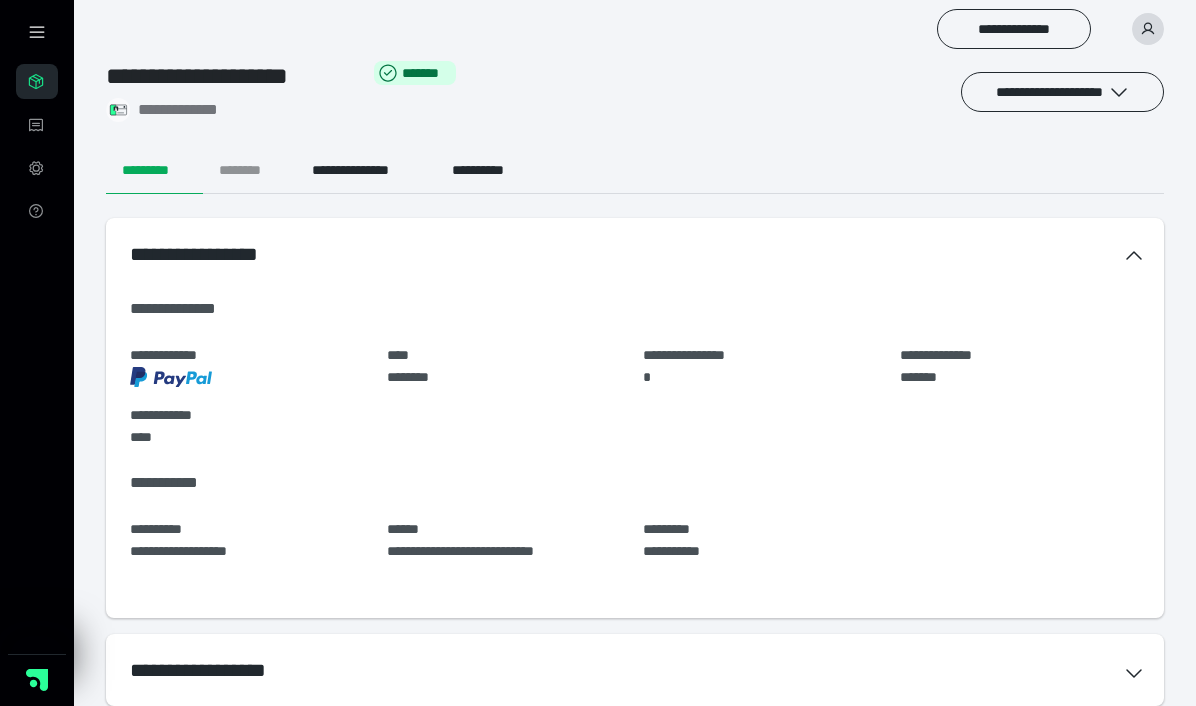 click on "********" at bounding box center (249, 170) 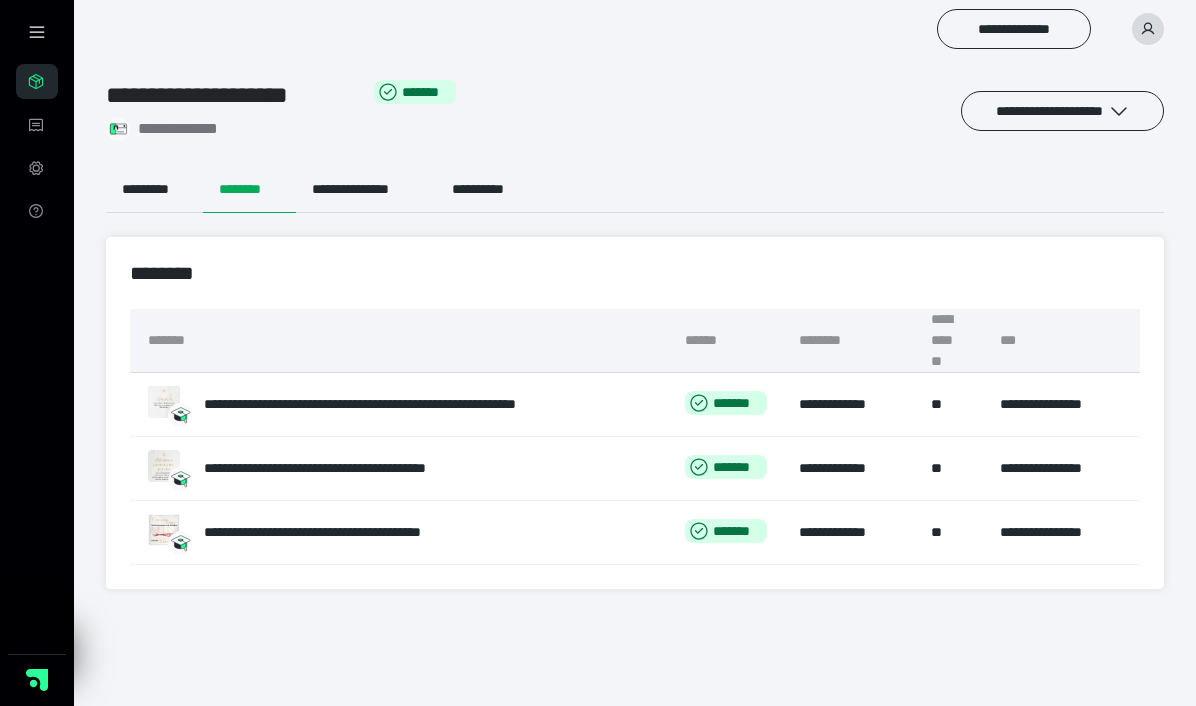 scroll, scrollTop: 0, scrollLeft: 0, axis: both 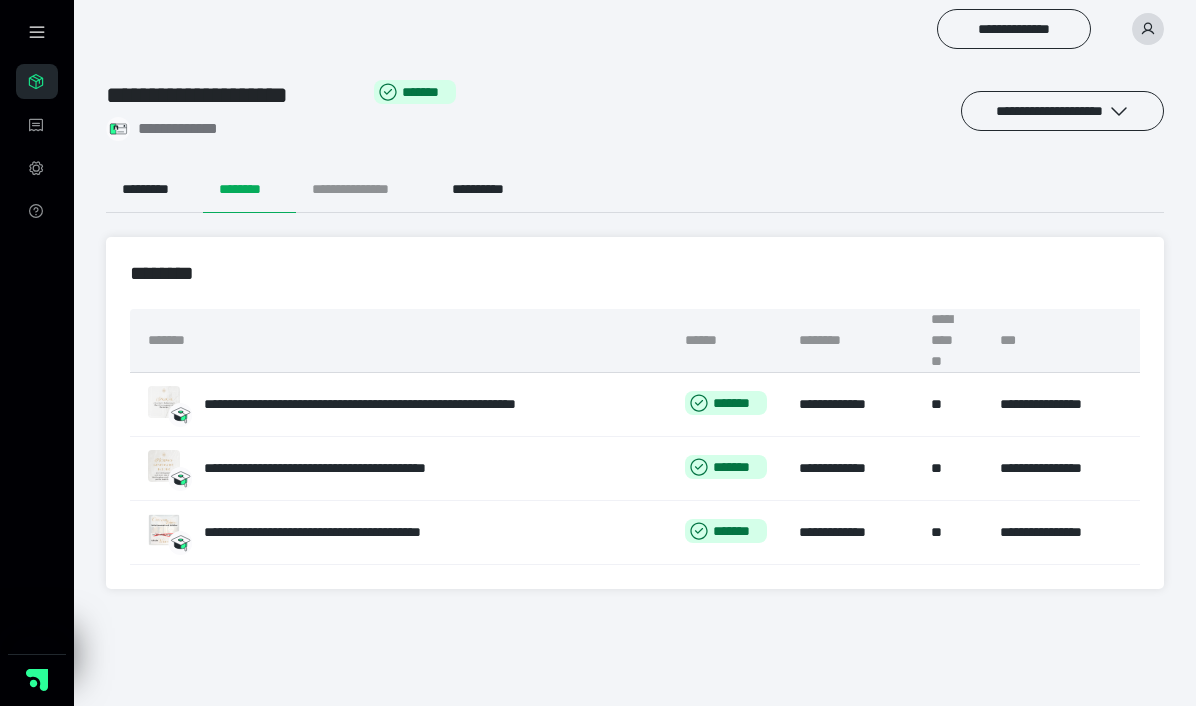 click on "**********" at bounding box center (366, 189) 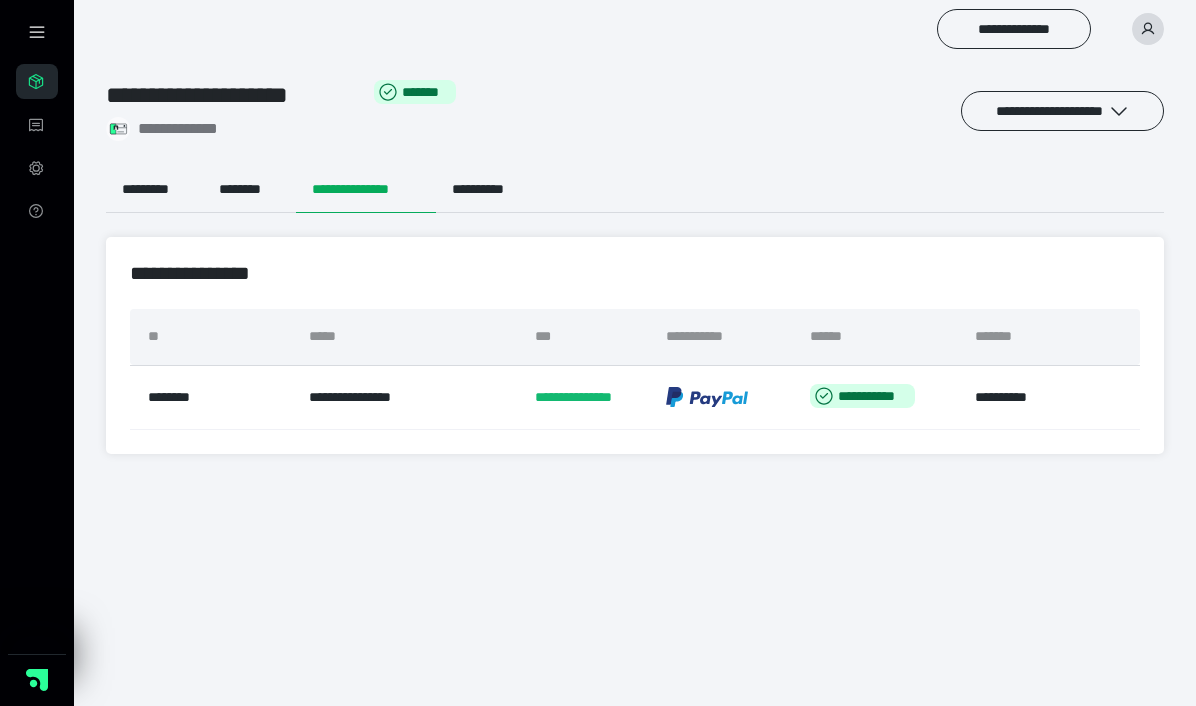 click on "**********" at bounding box center (366, 189) 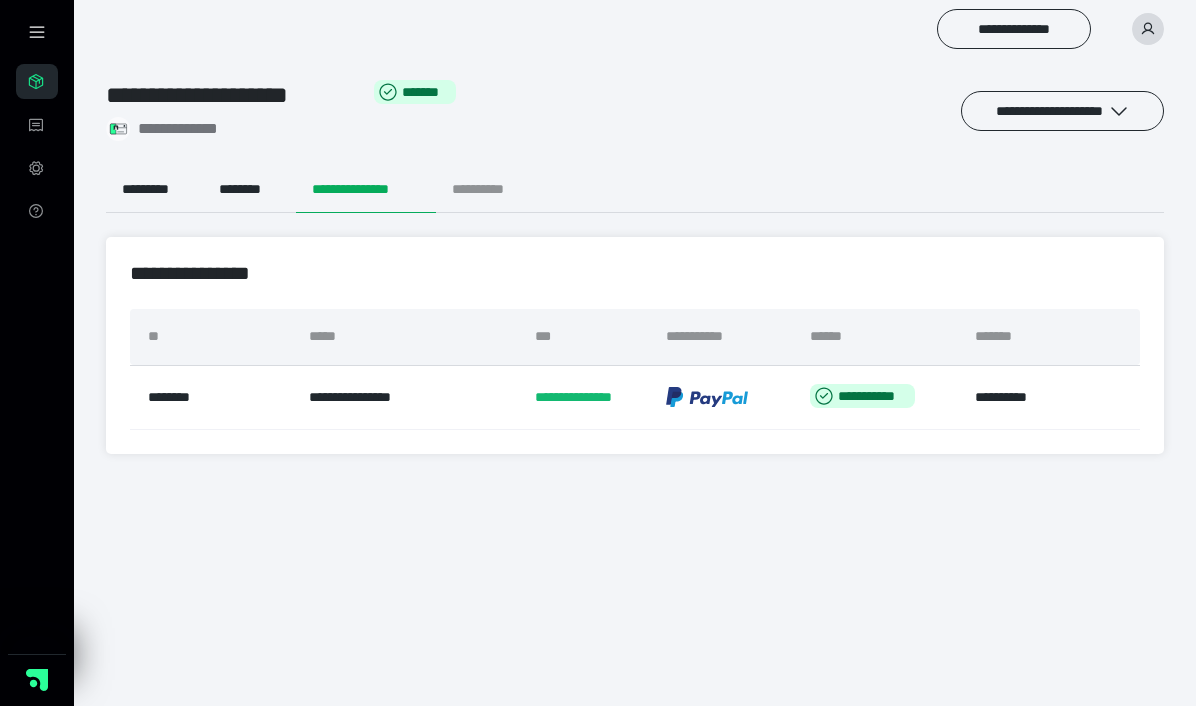 click on "**********" at bounding box center [494, 189] 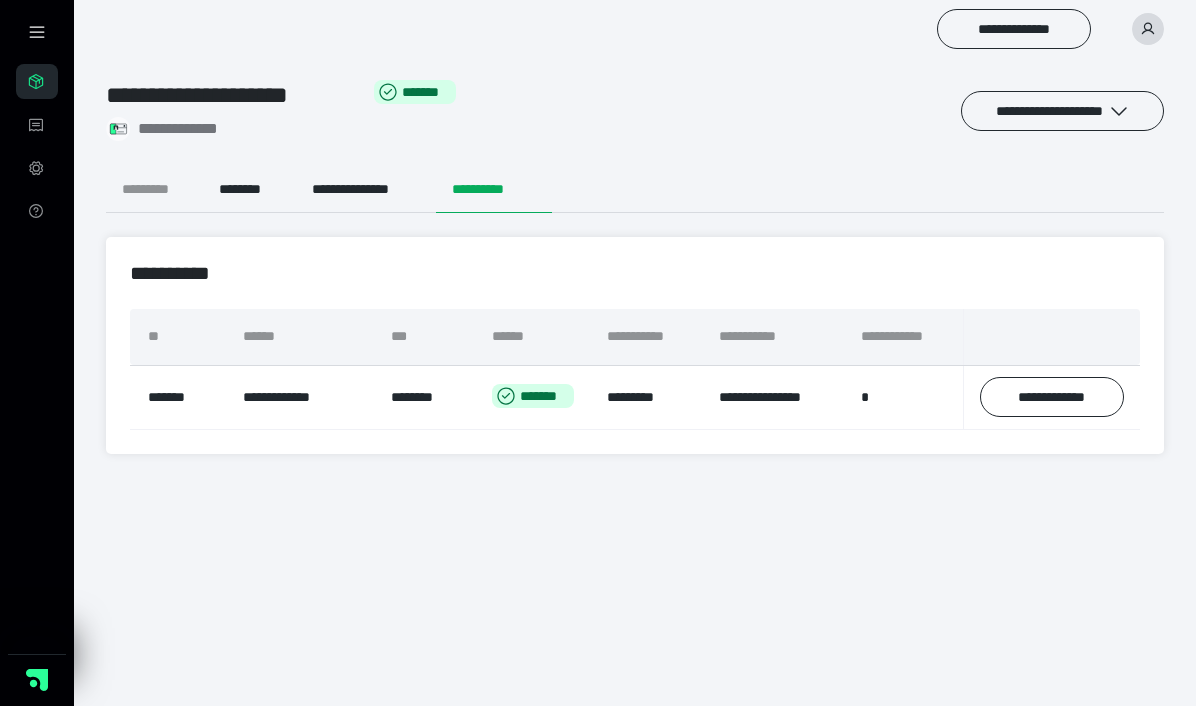 click on "*********" at bounding box center (154, 189) 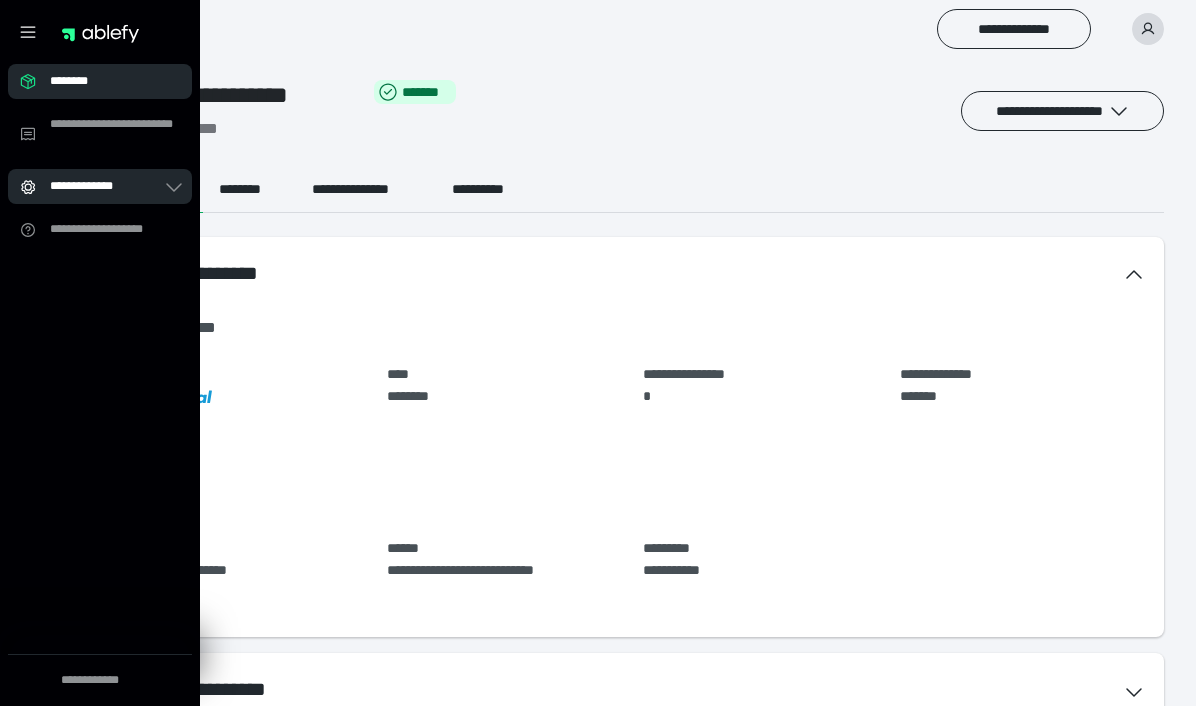 click on "**********" at bounding box center [106, 186] 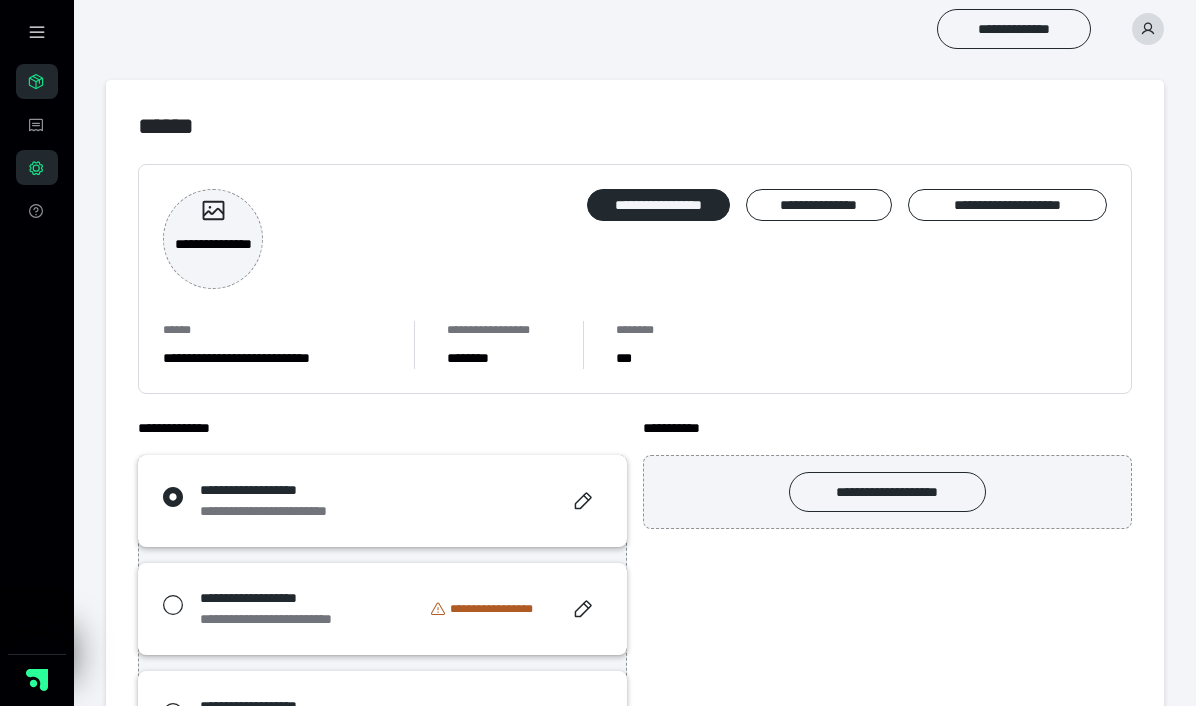 scroll, scrollTop: 0, scrollLeft: 0, axis: both 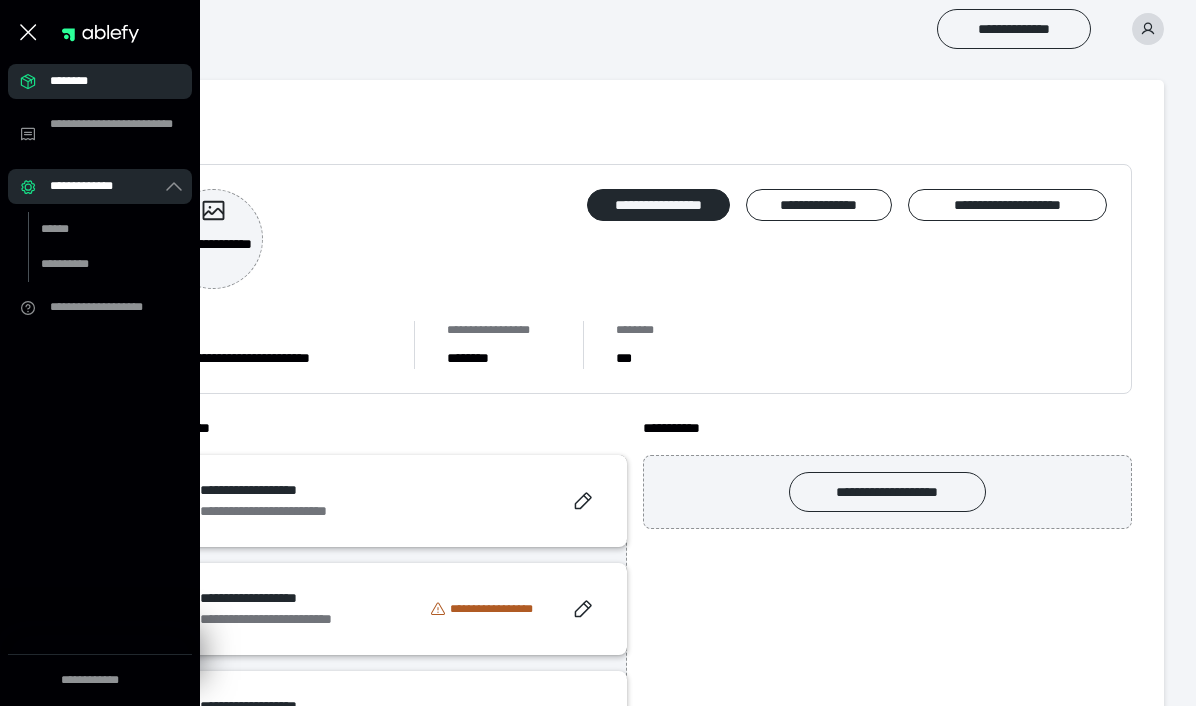 click 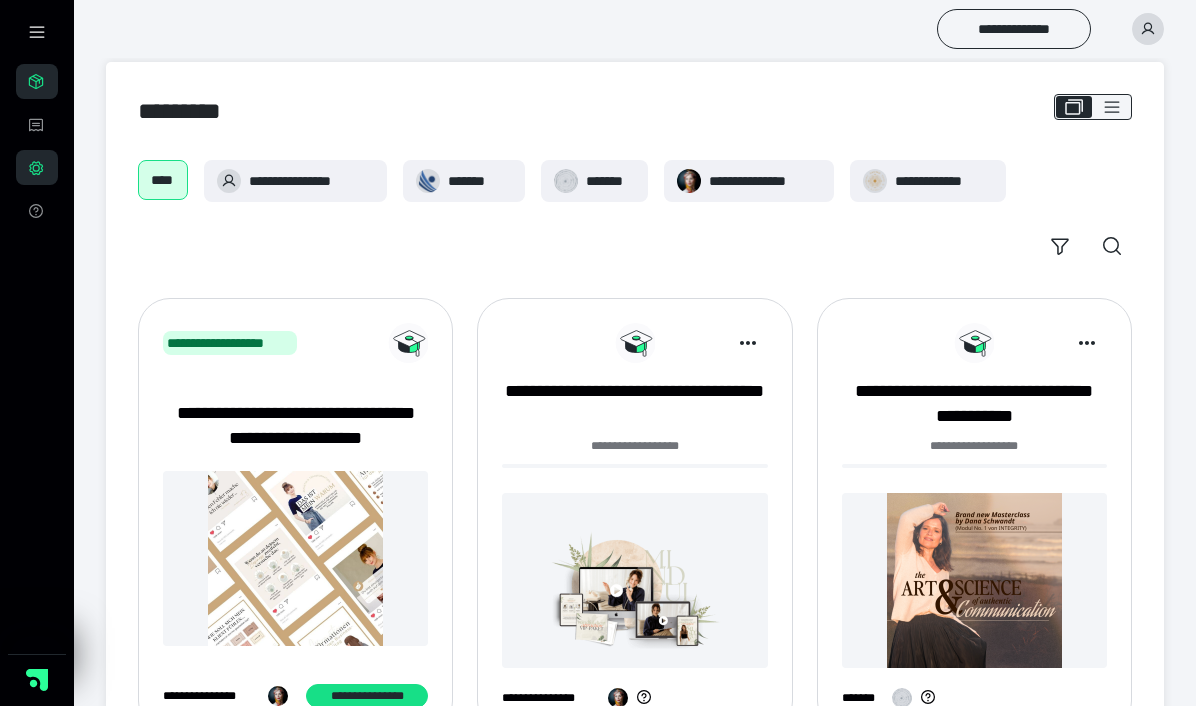 scroll, scrollTop: 24, scrollLeft: 0, axis: vertical 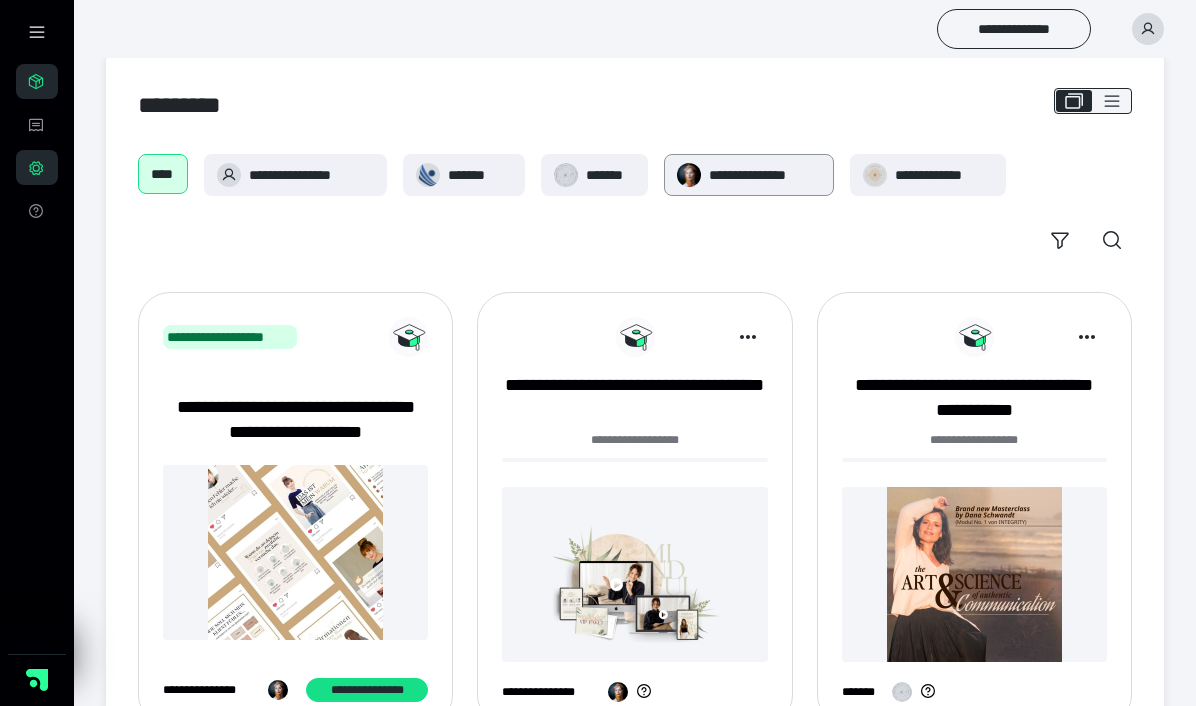 click on "**********" at bounding box center (749, 175) 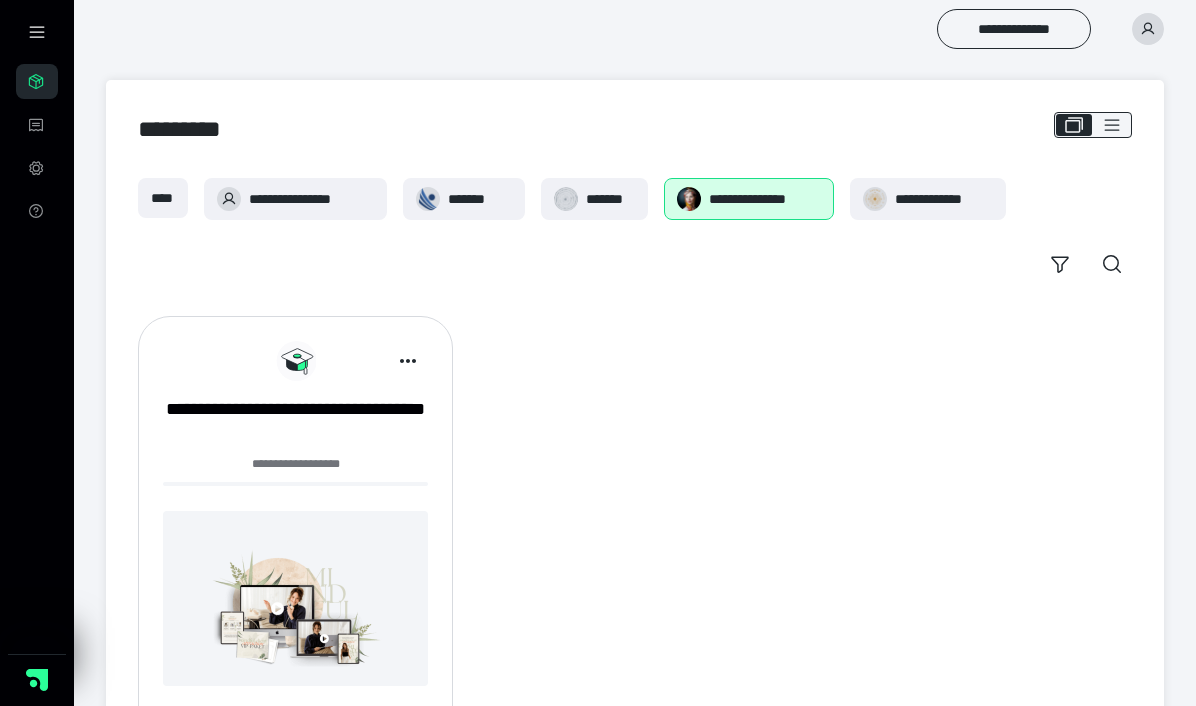 scroll, scrollTop: 0, scrollLeft: 0, axis: both 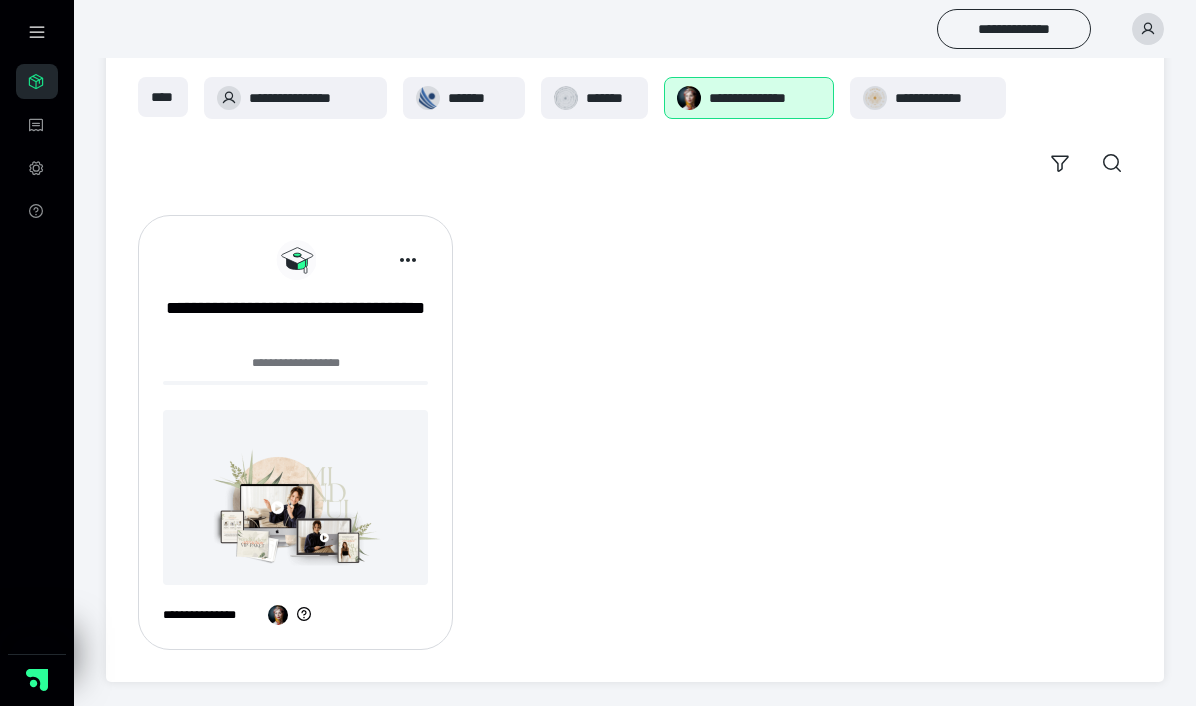 click on "**********" at bounding box center [295, 369] 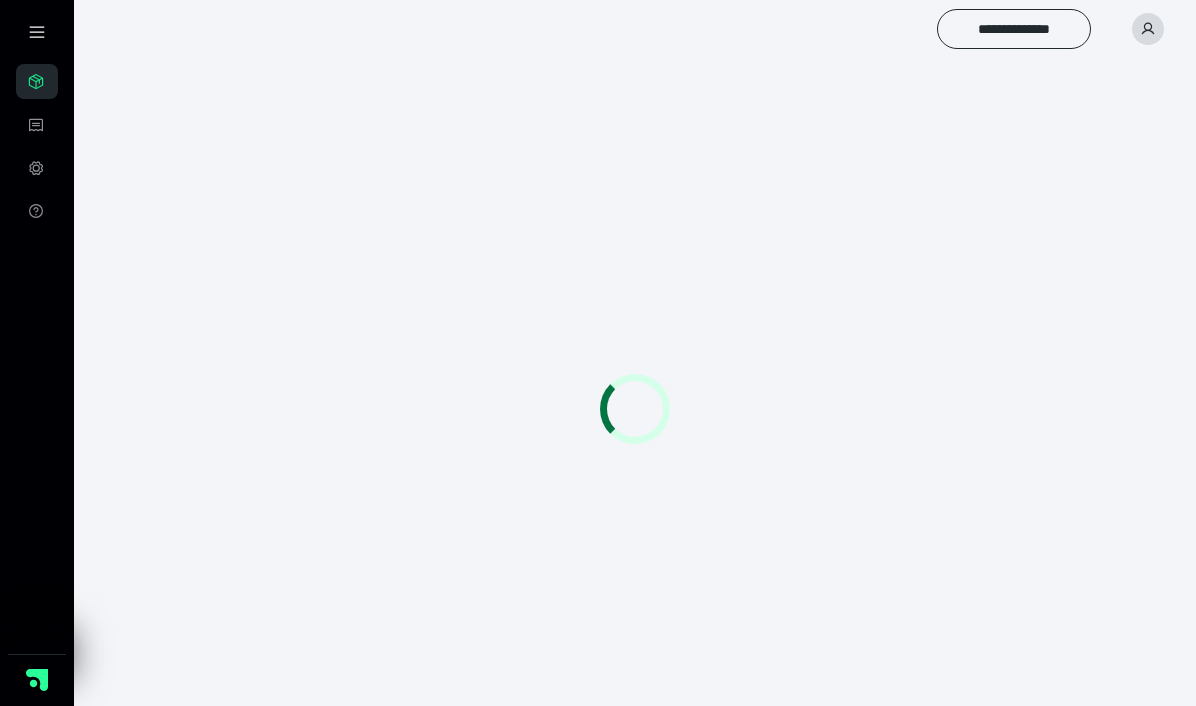 scroll, scrollTop: 0, scrollLeft: 0, axis: both 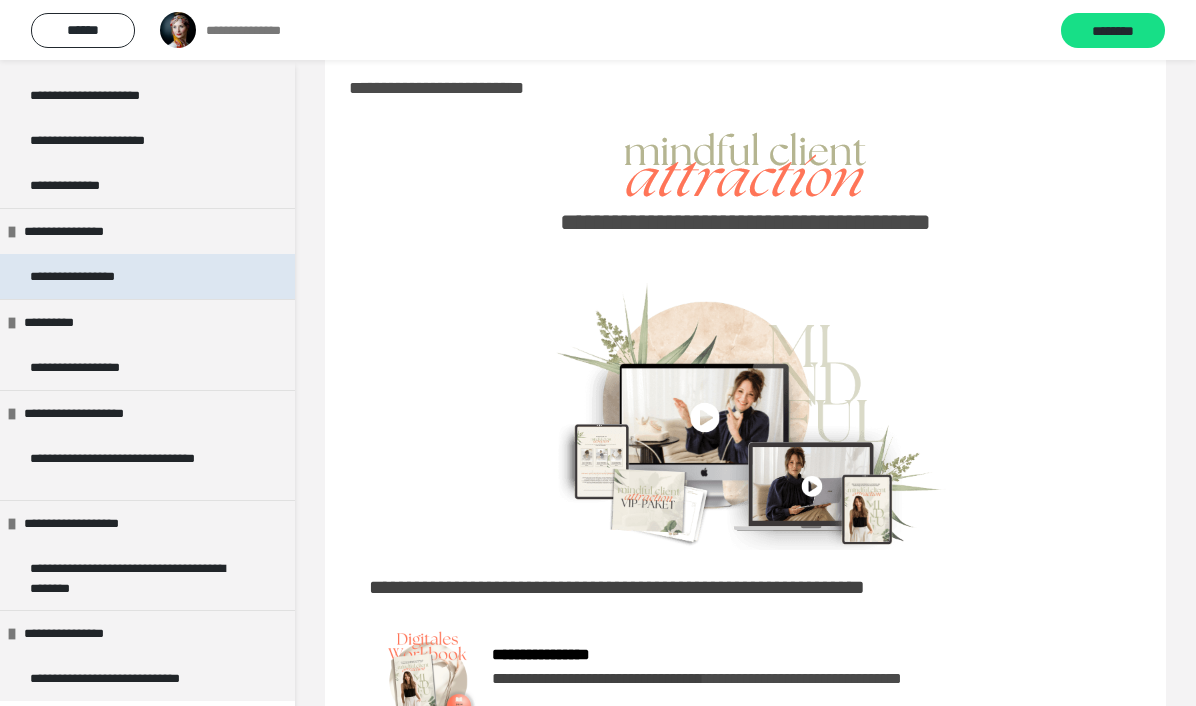 click on "**********" at bounding box center [99, 276] 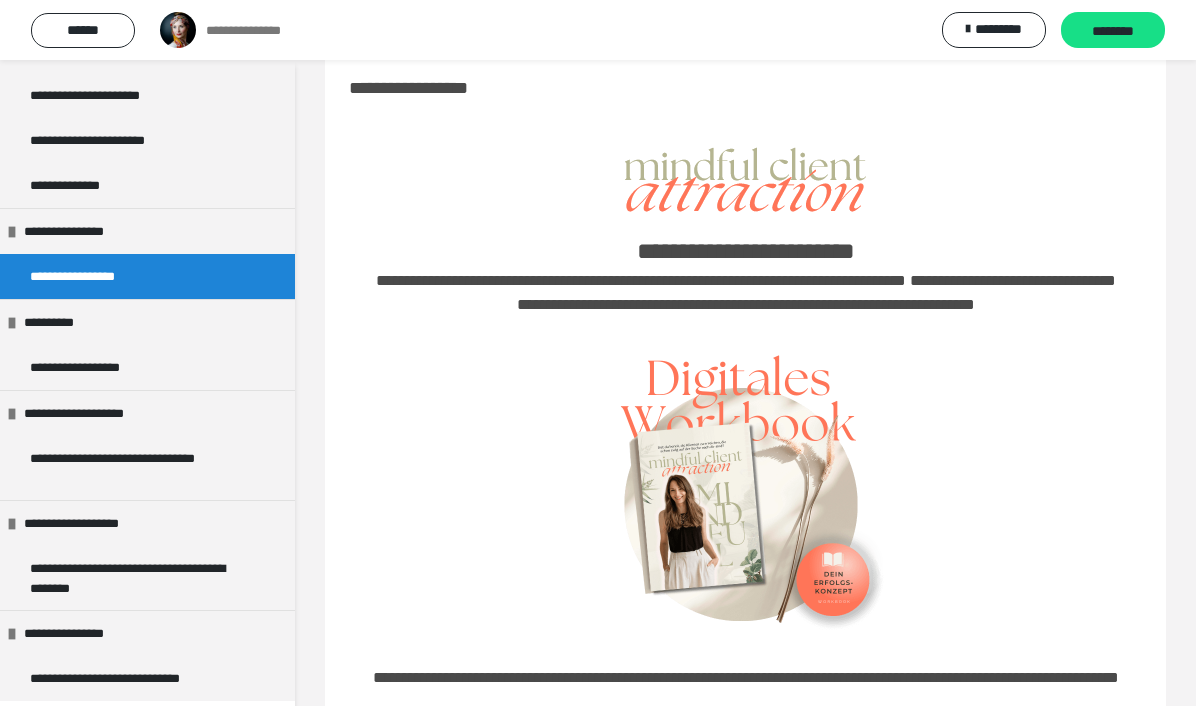 scroll, scrollTop: 853, scrollLeft: 0, axis: vertical 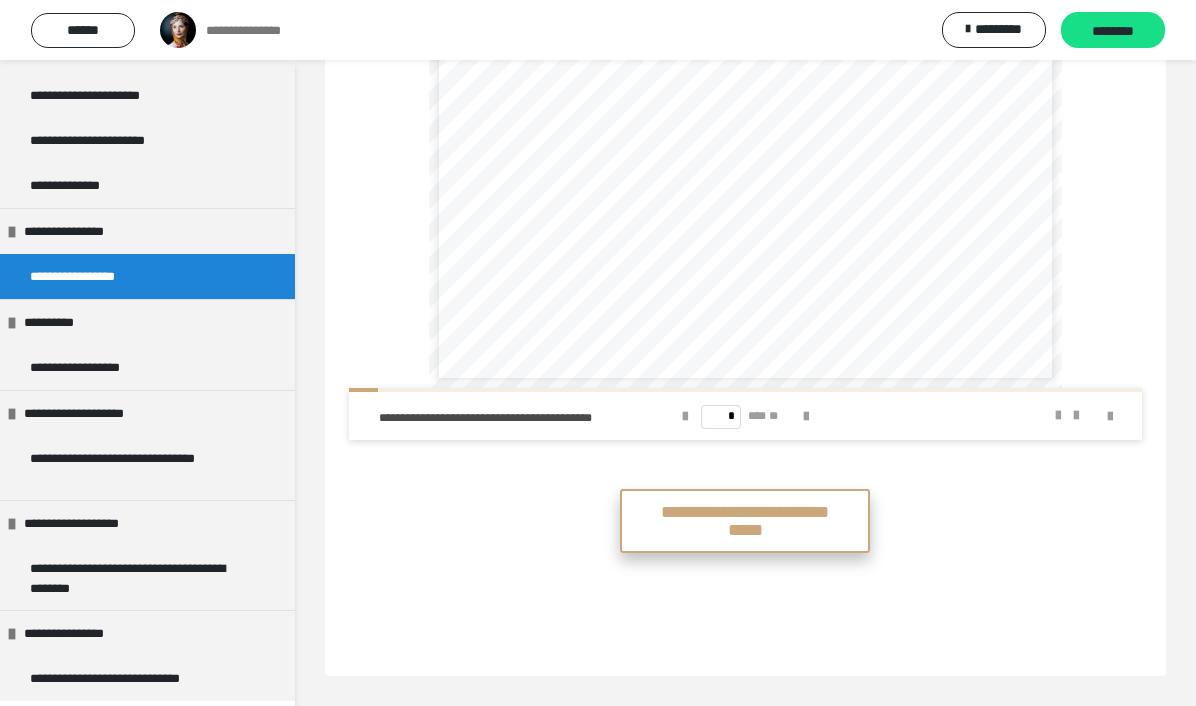 click on "**********" at bounding box center (745, 521) 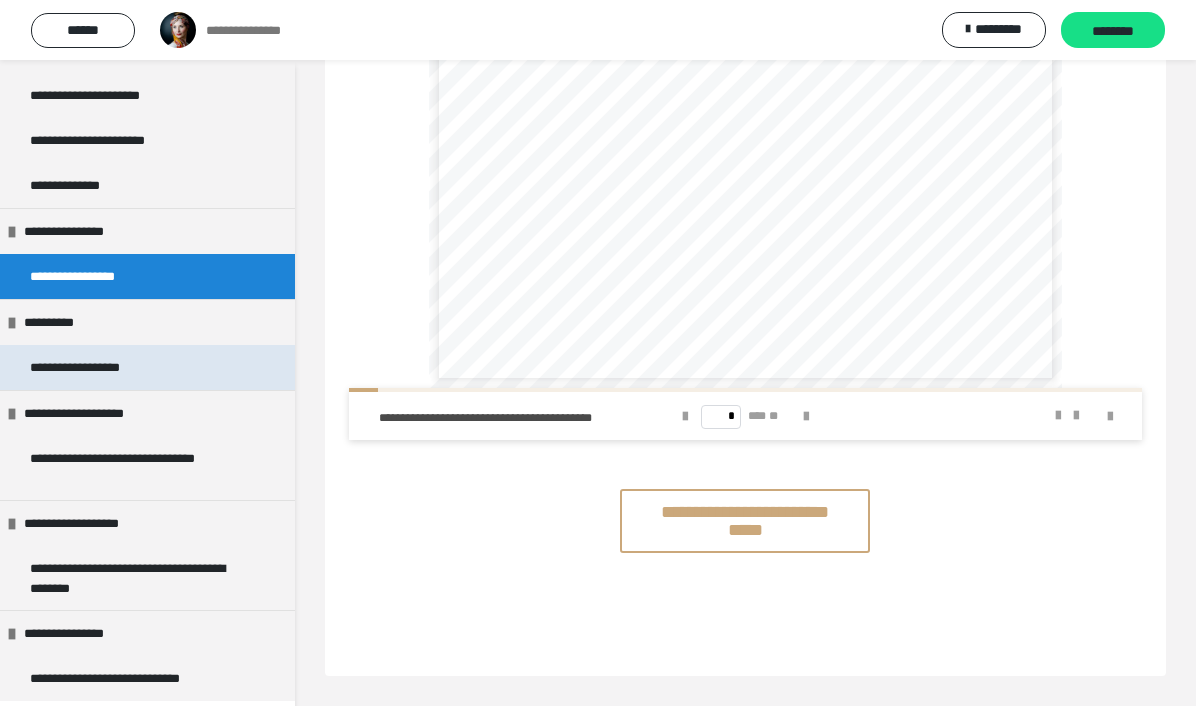 click on "**********" at bounding box center [88, 367] 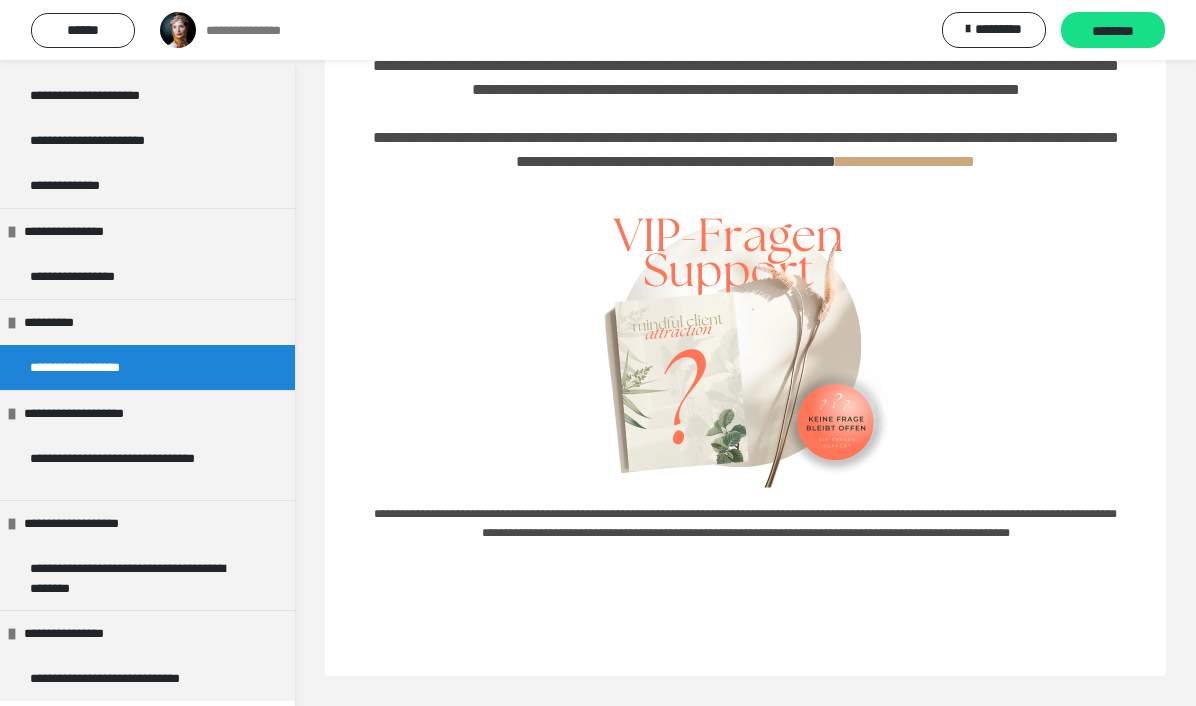 scroll, scrollTop: 363, scrollLeft: 0, axis: vertical 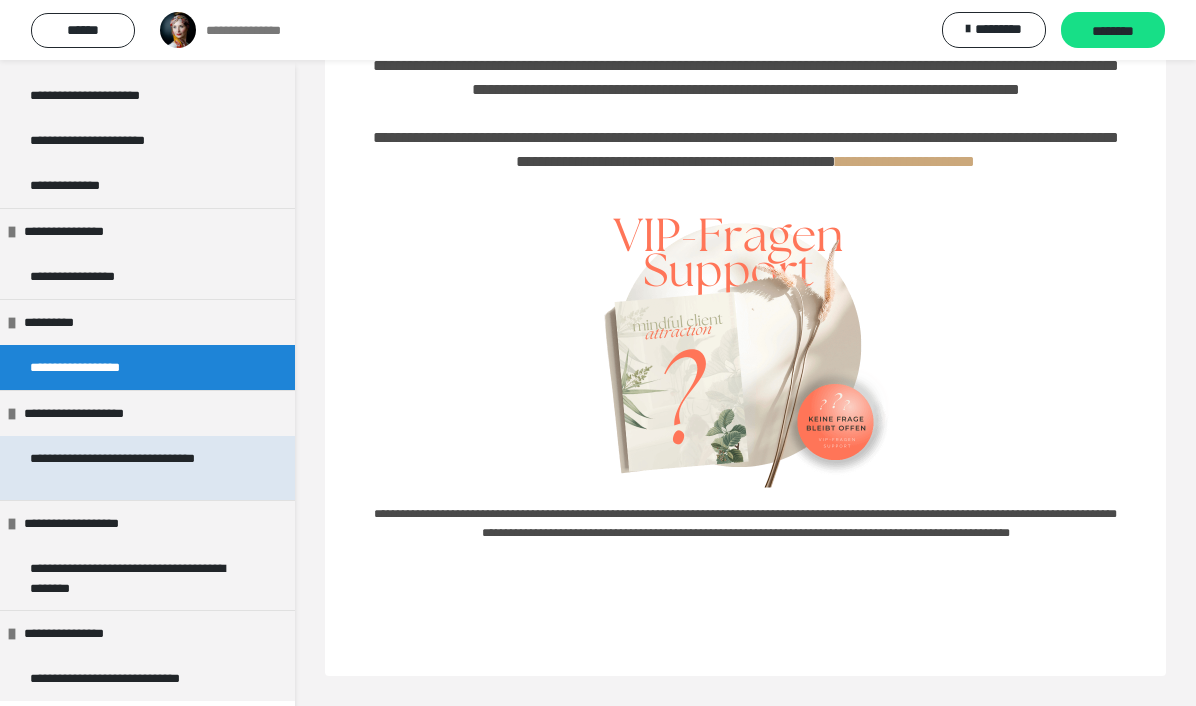 click on "**********" at bounding box center [139, 468] 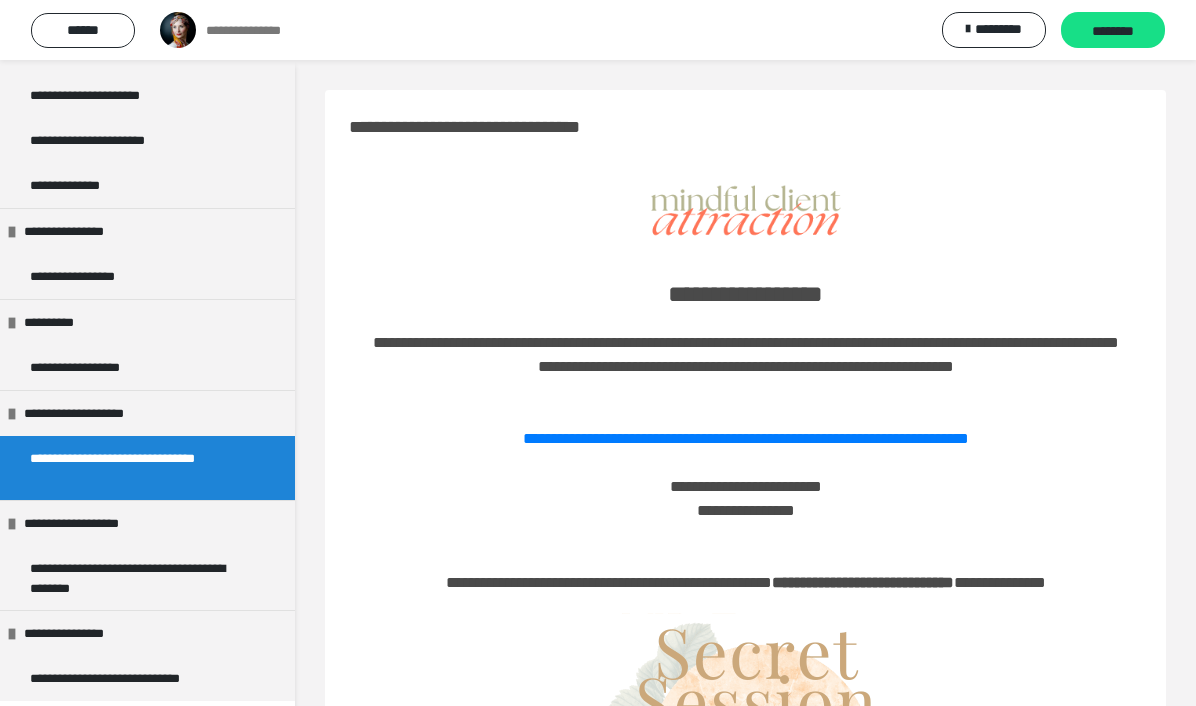 scroll, scrollTop: 0, scrollLeft: 0, axis: both 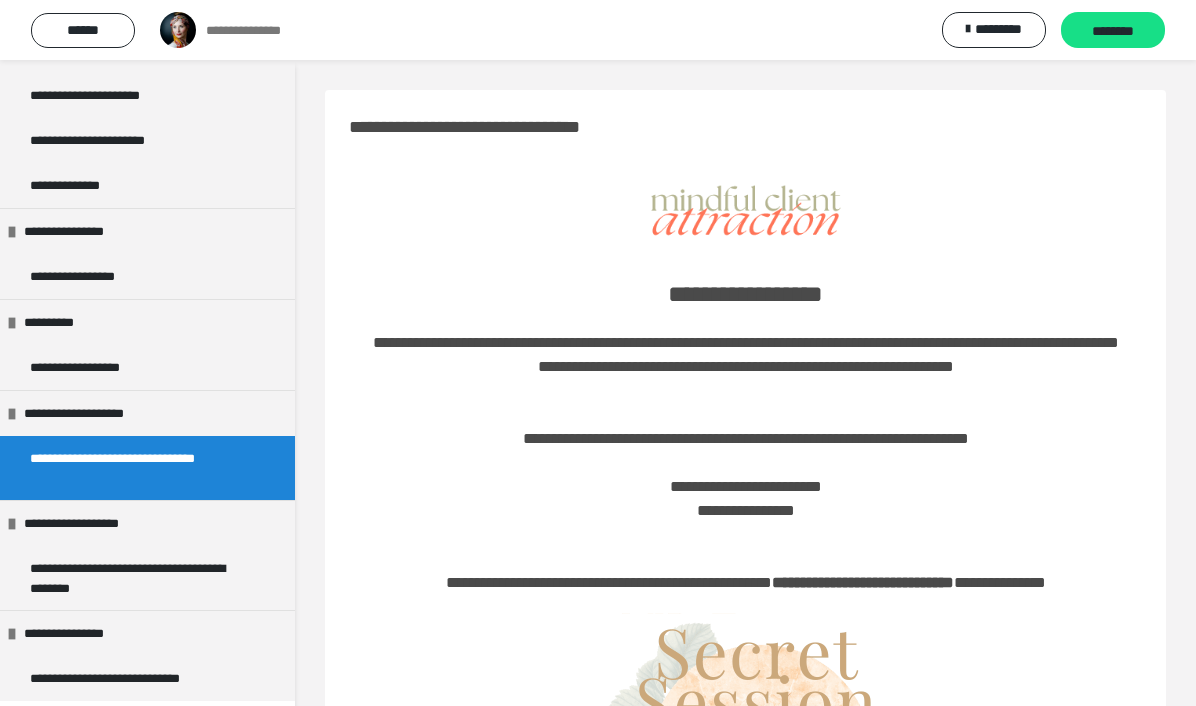 click on "**********" at bounding box center [746, 438] 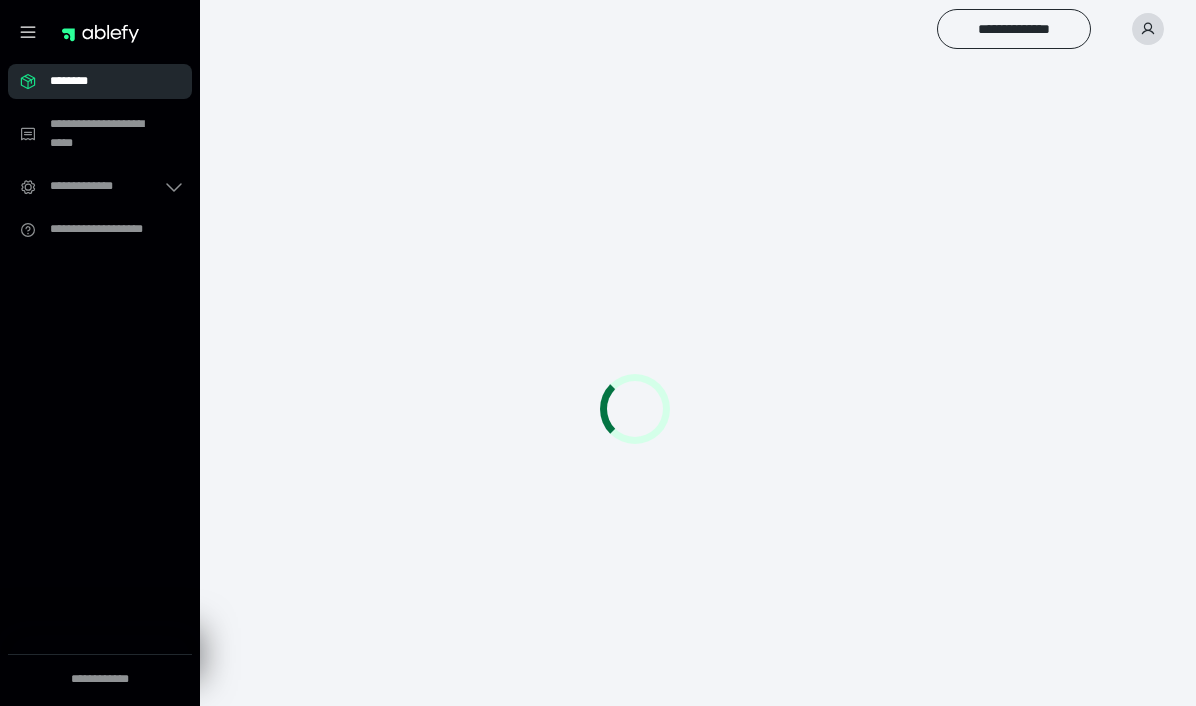 scroll, scrollTop: 0, scrollLeft: 0, axis: both 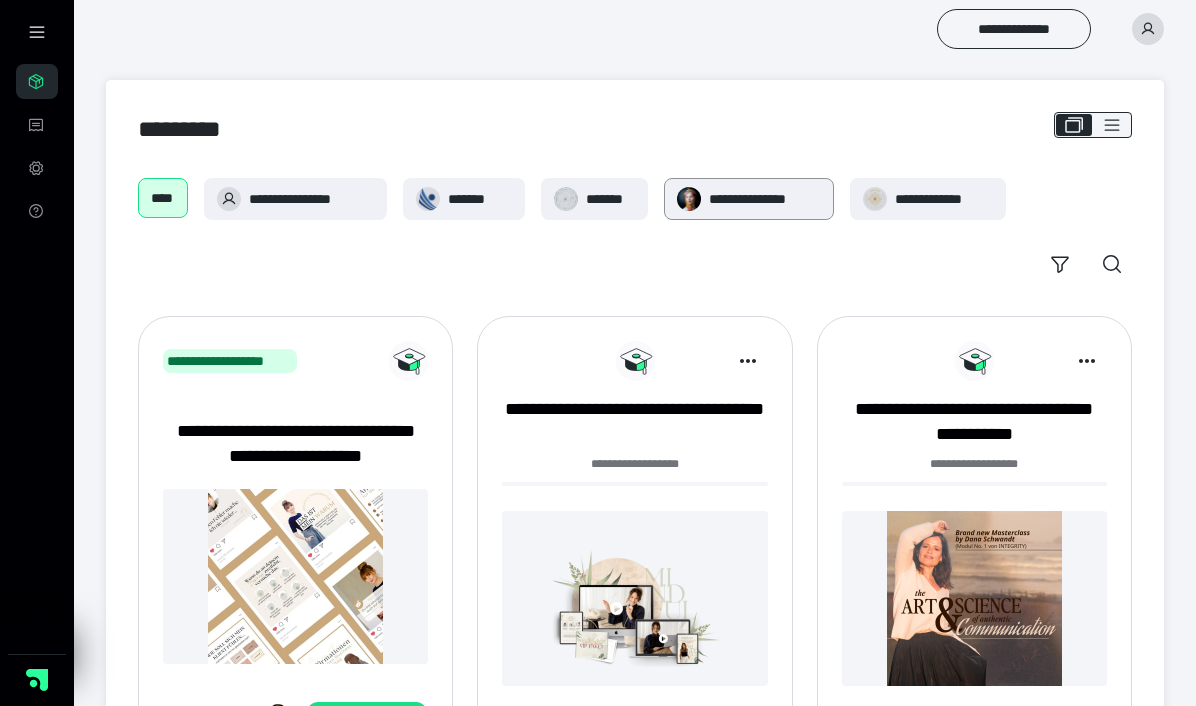 click on "**********" at bounding box center [765, 199] 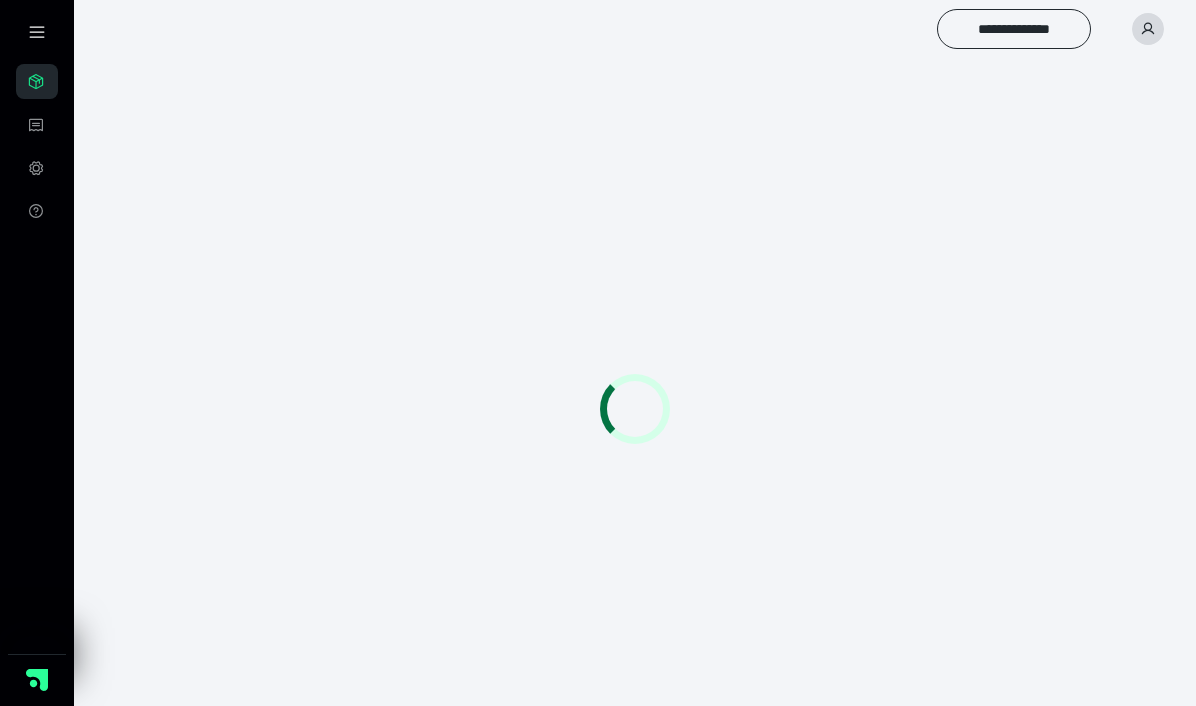 scroll, scrollTop: 0, scrollLeft: 0, axis: both 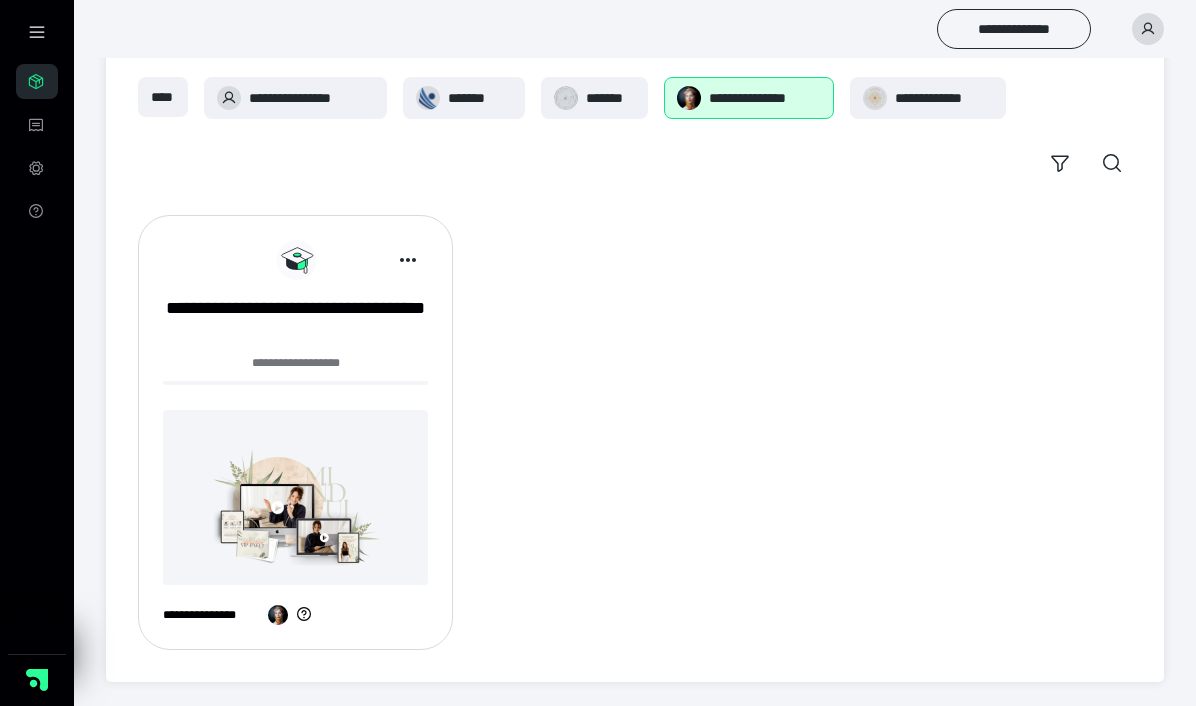 click on "**********" at bounding box center [295, 440] 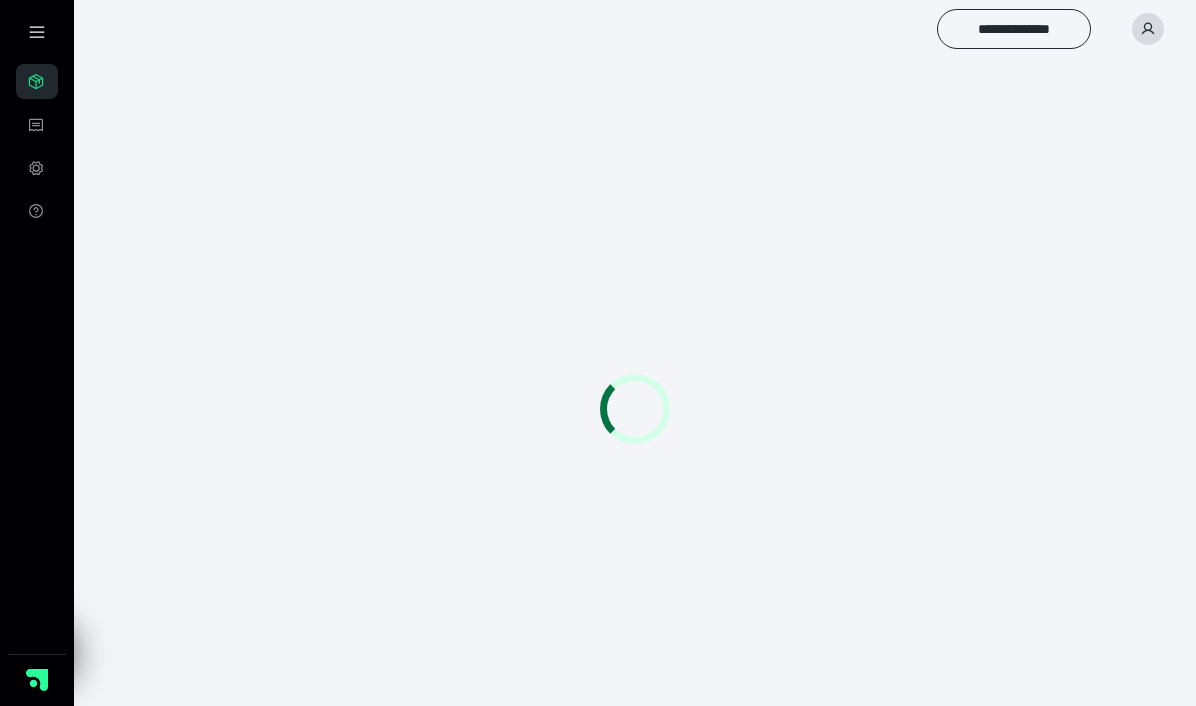 scroll, scrollTop: 0, scrollLeft: 0, axis: both 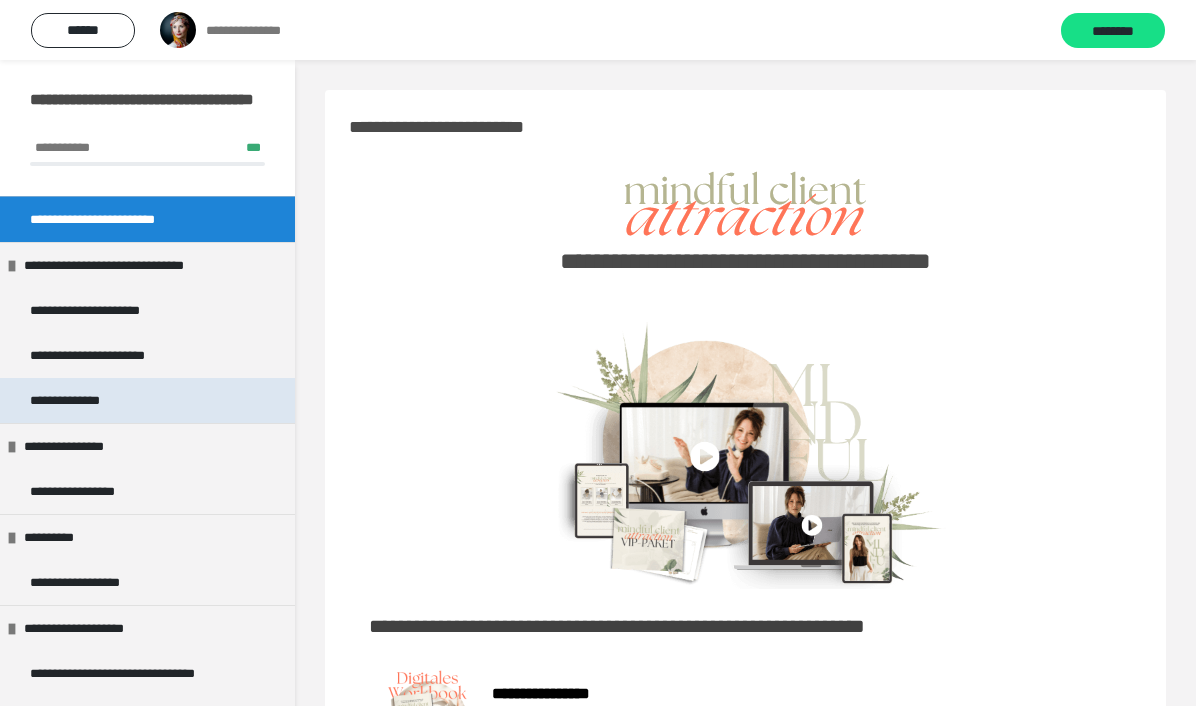 click on "**********" at bounding box center (147, 400) 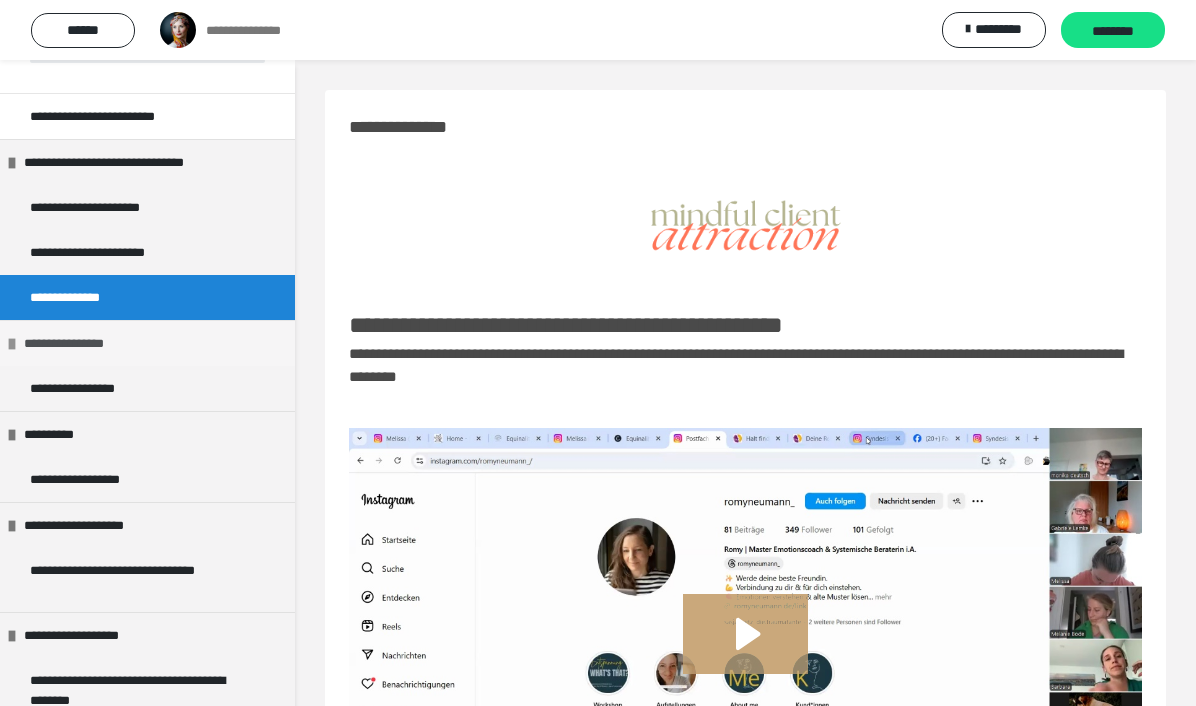 scroll, scrollTop: 133, scrollLeft: 0, axis: vertical 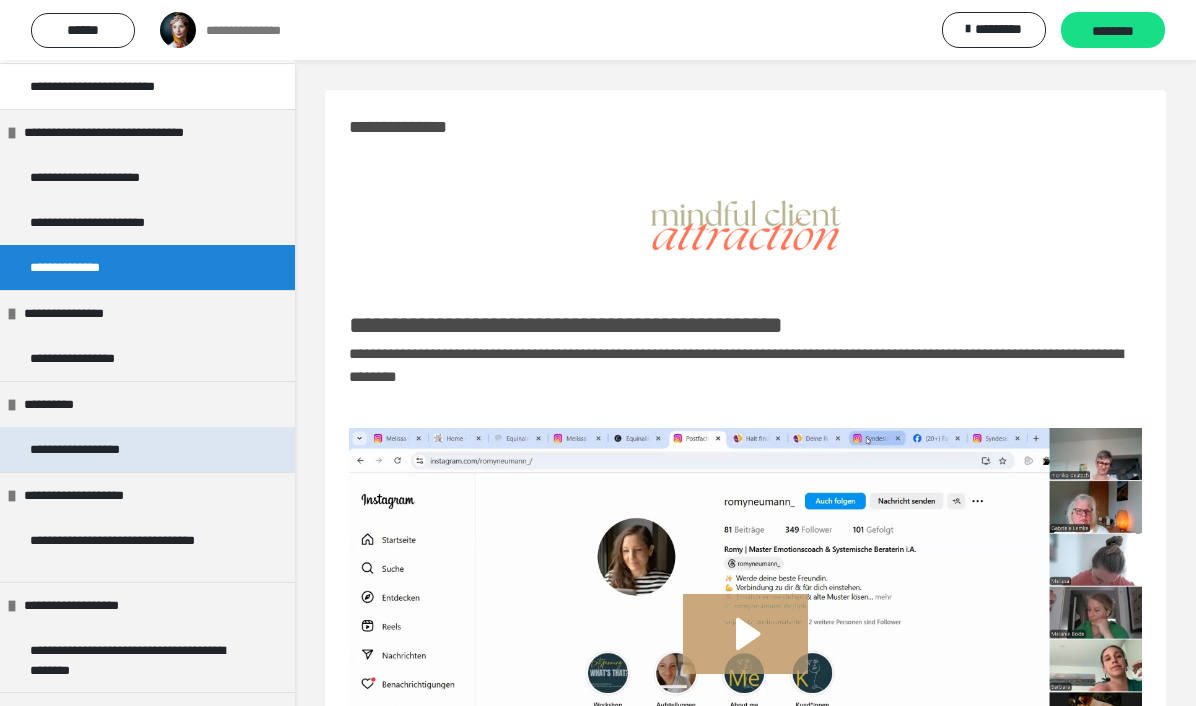 click on "**********" at bounding box center [147, 449] 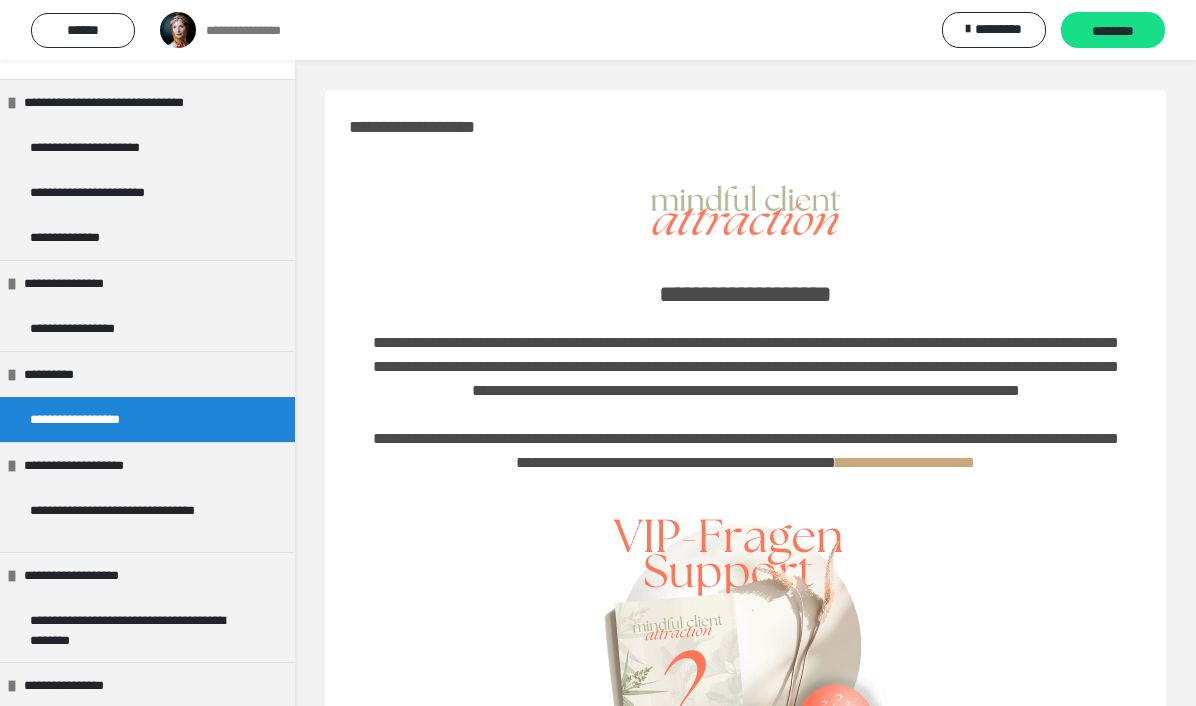 scroll, scrollTop: 172, scrollLeft: 0, axis: vertical 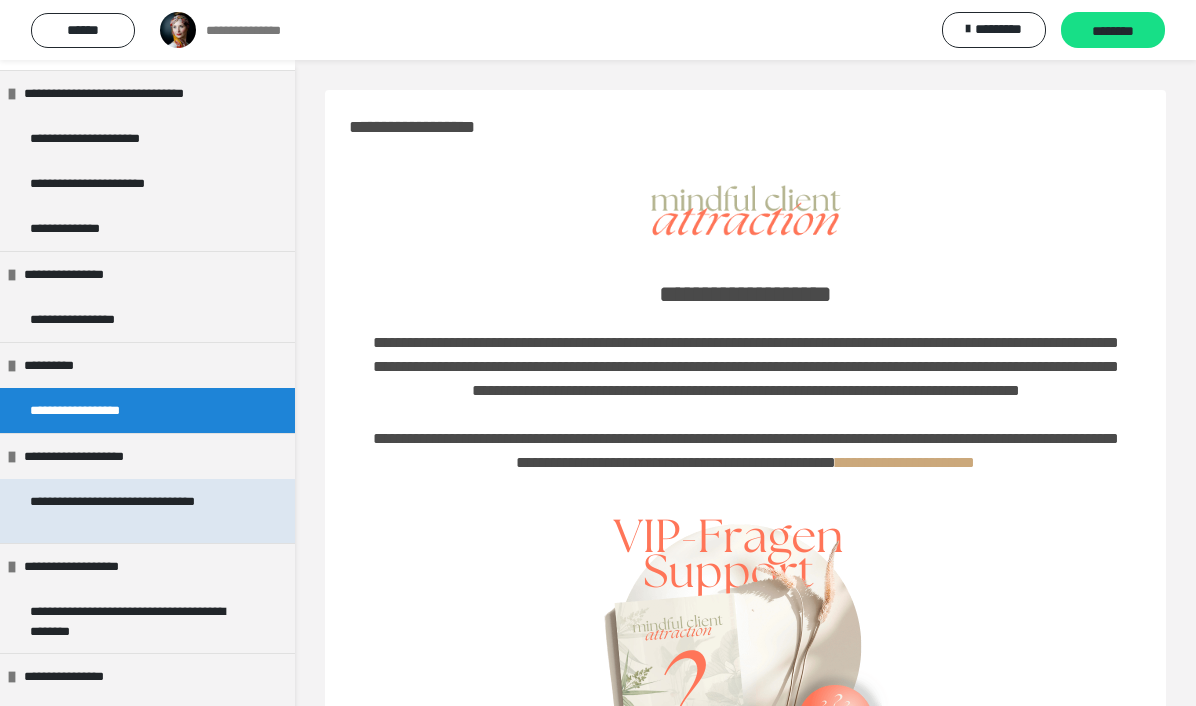 click on "**********" at bounding box center (139, 511) 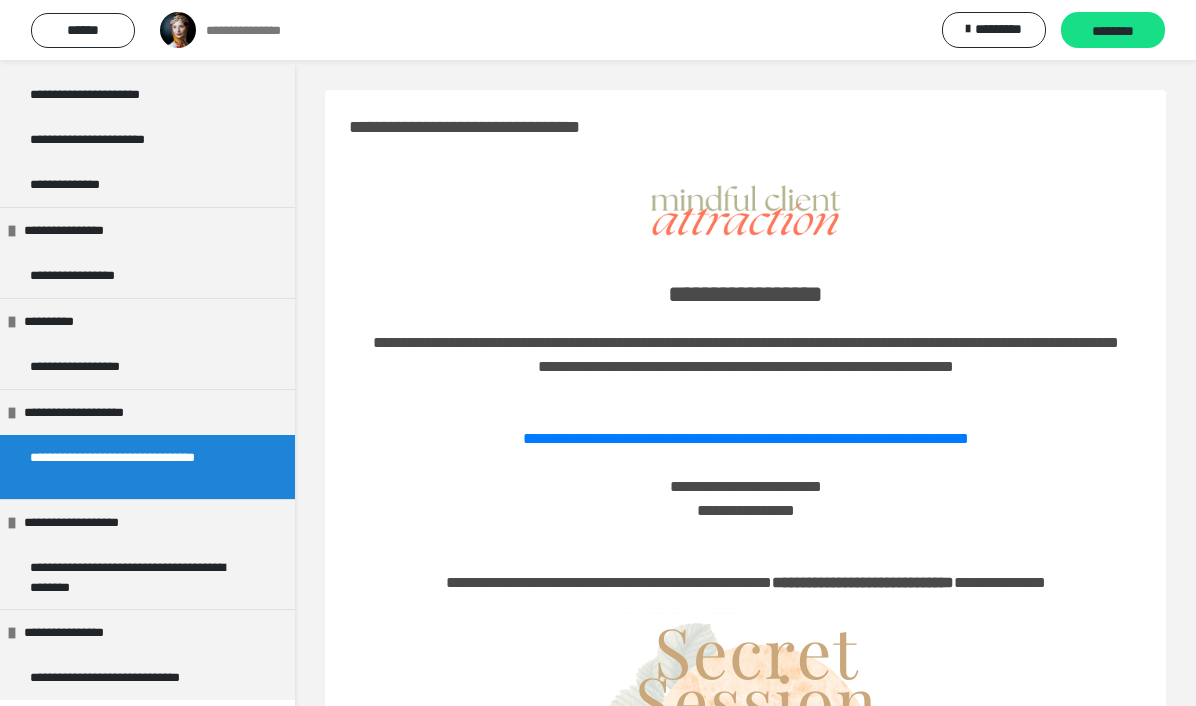 scroll, scrollTop: 215, scrollLeft: 0, axis: vertical 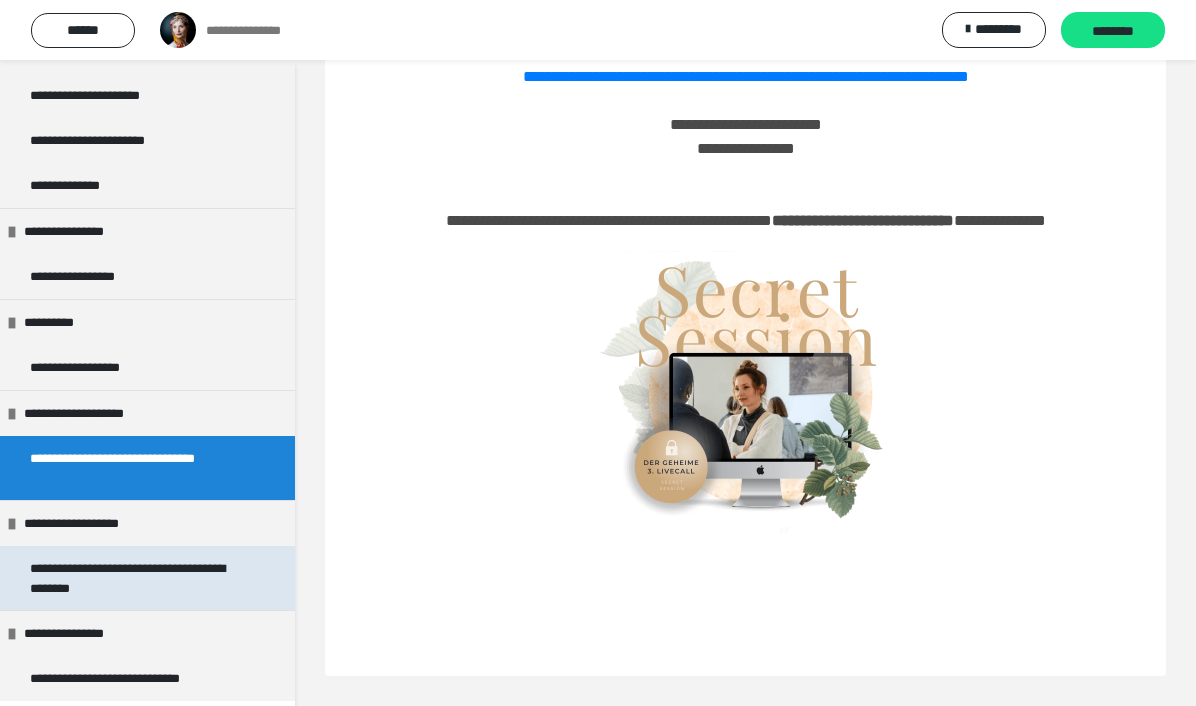 click on "**********" at bounding box center [139, 578] 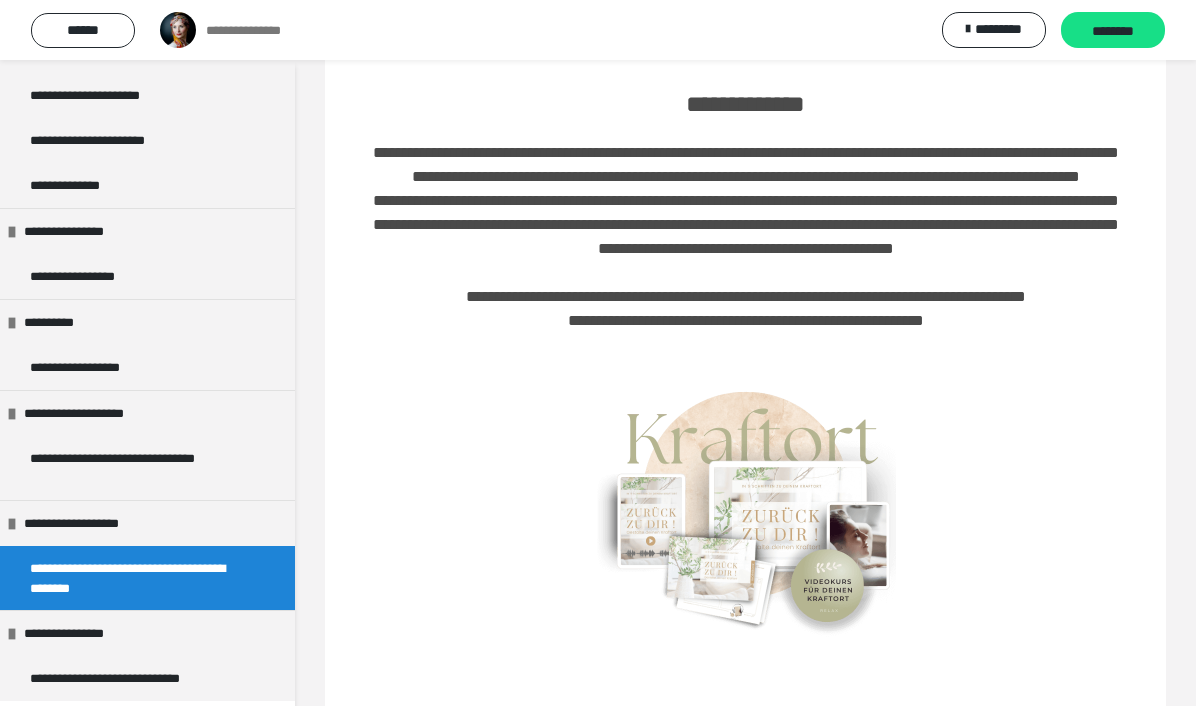 scroll, scrollTop: 193, scrollLeft: 0, axis: vertical 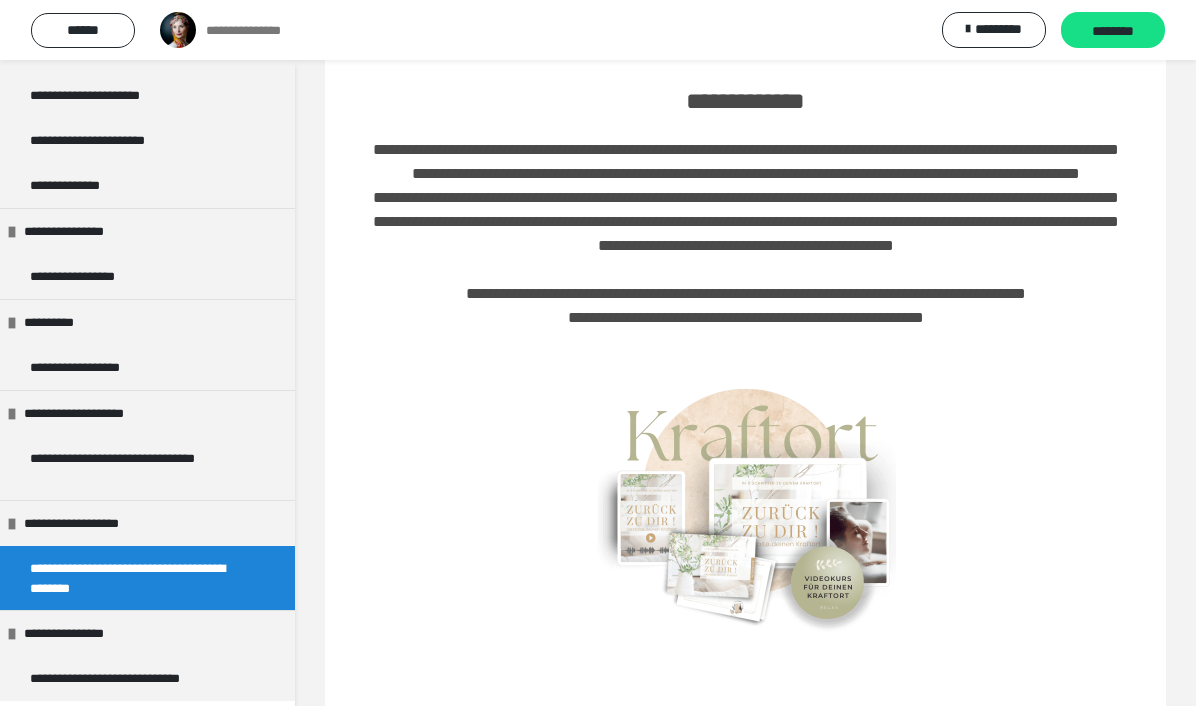 click at bounding box center [746, 505] 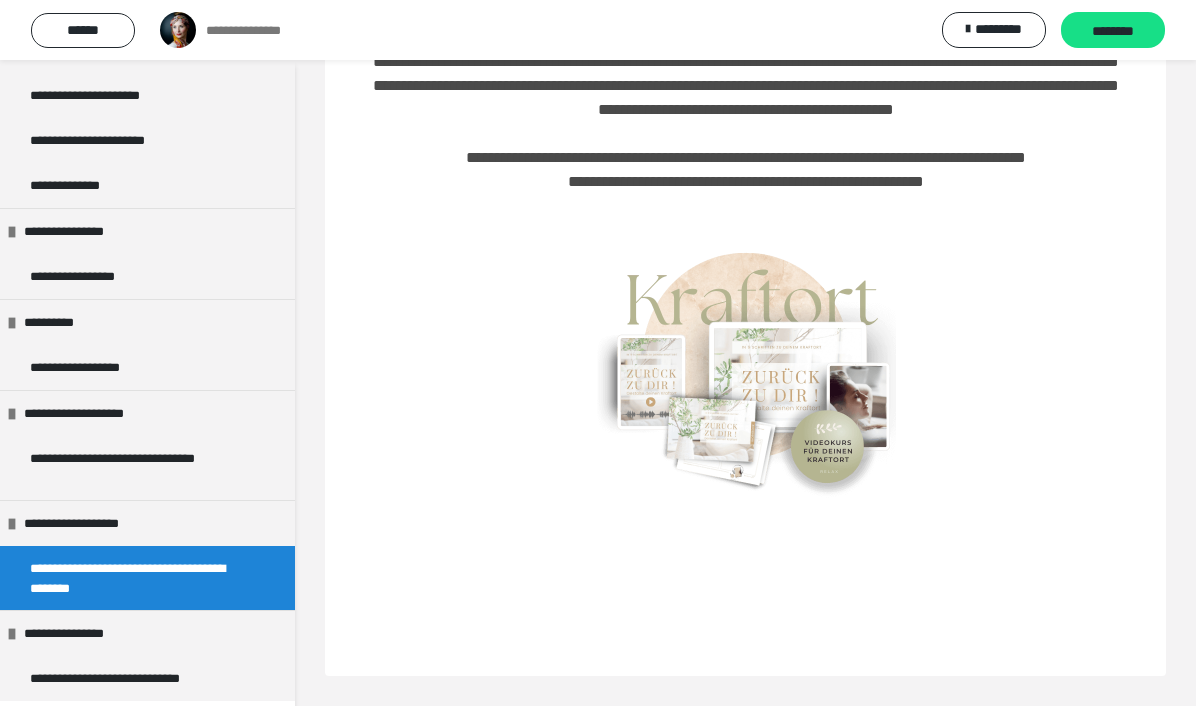 scroll, scrollTop: 373, scrollLeft: 0, axis: vertical 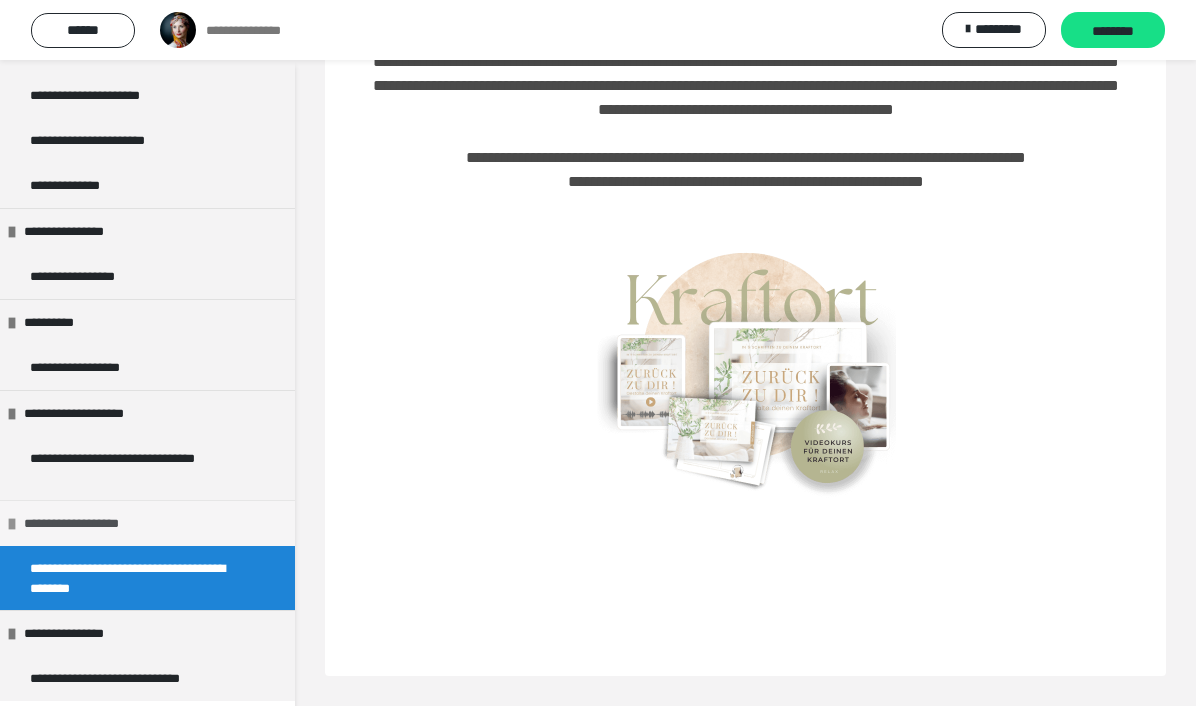 click on "**********" at bounding box center (147, 523) 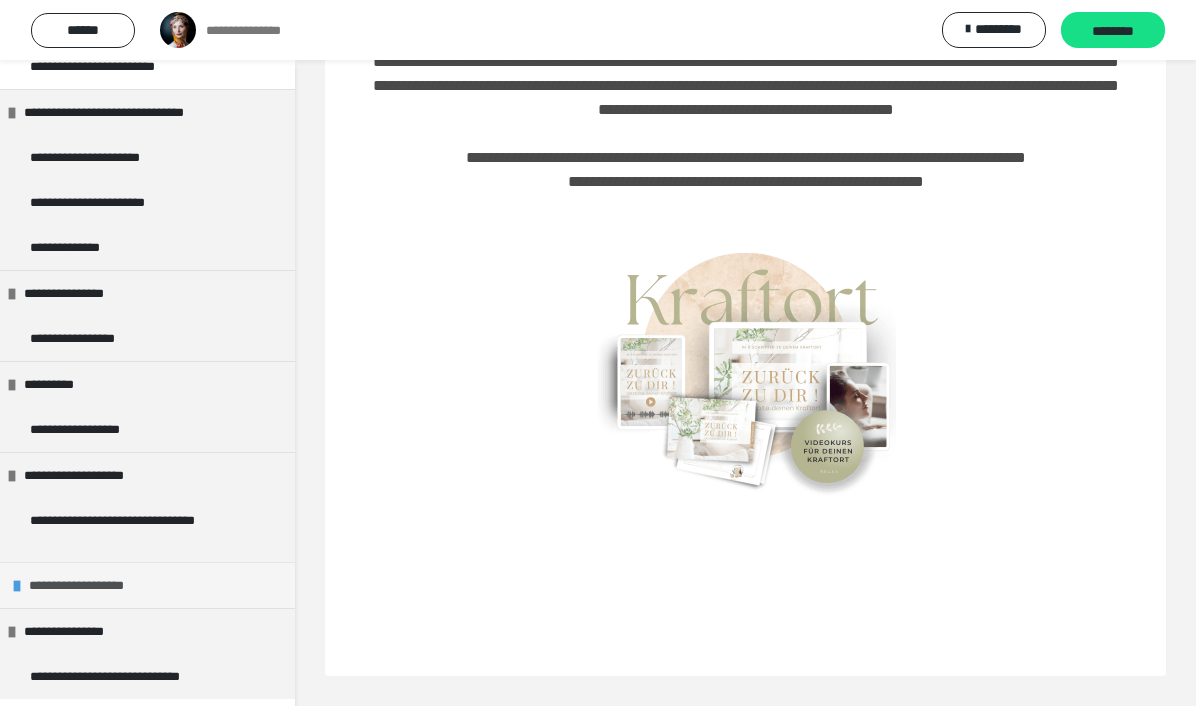 click on "**********" at bounding box center (86, 585) 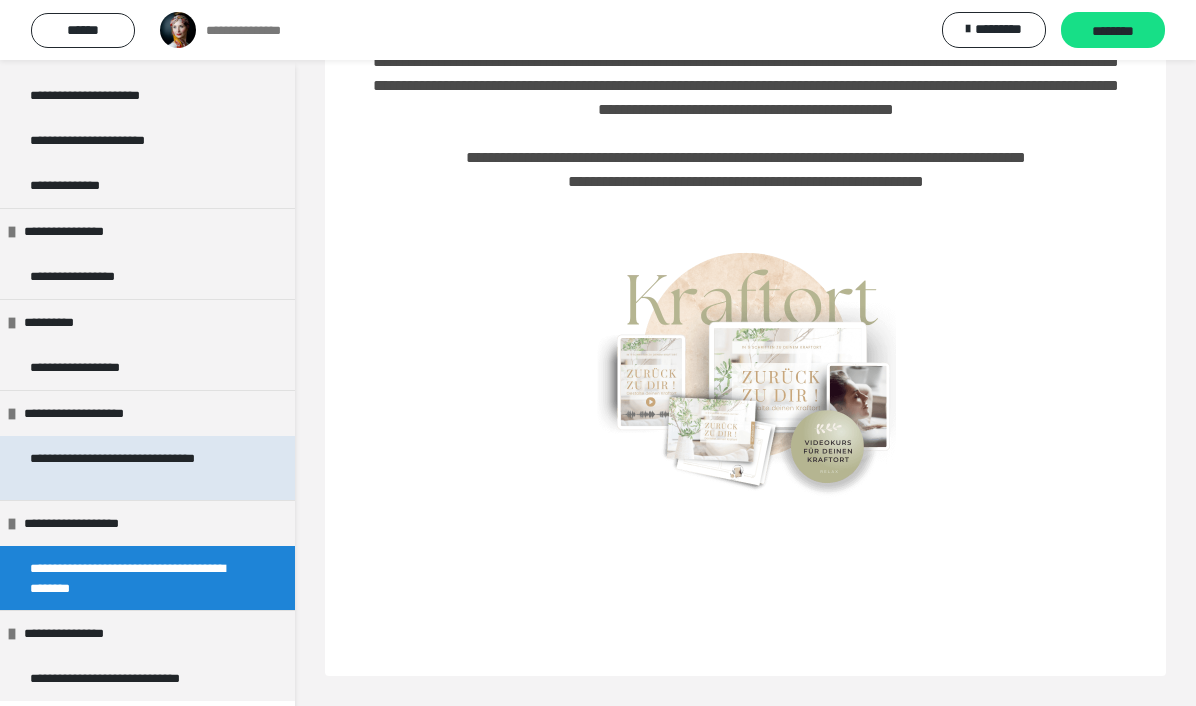 click on "**********" at bounding box center (139, 468) 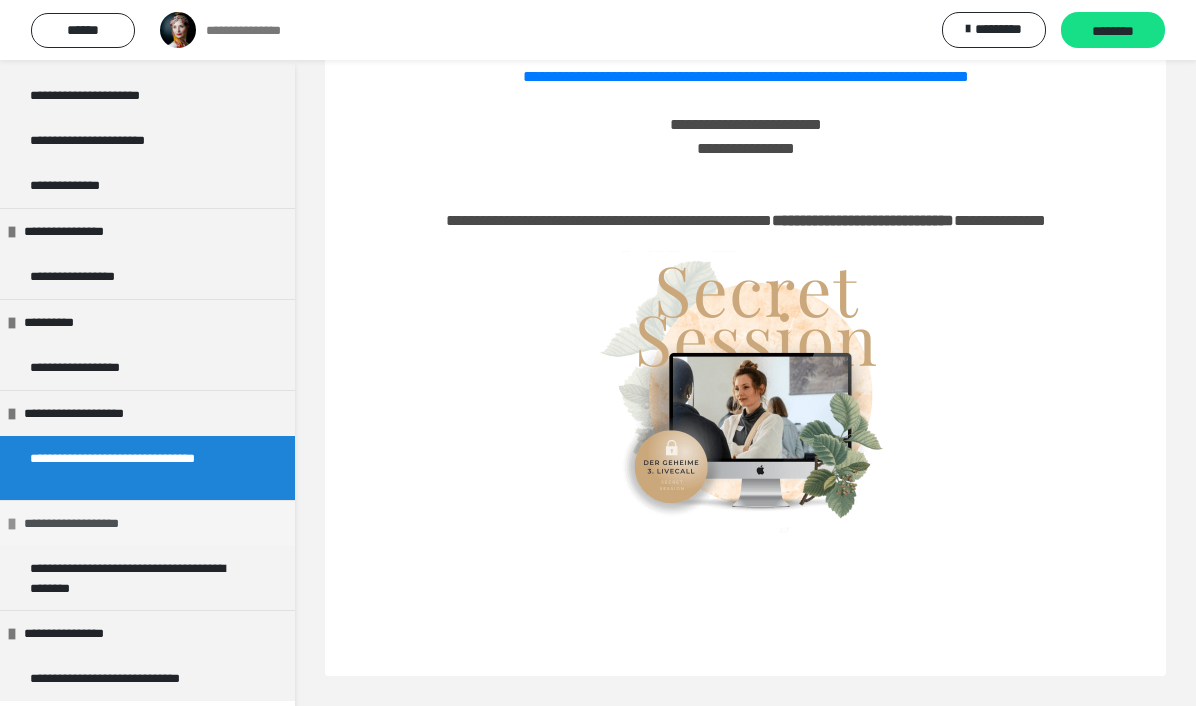 click on "**********" at bounding box center (81, 523) 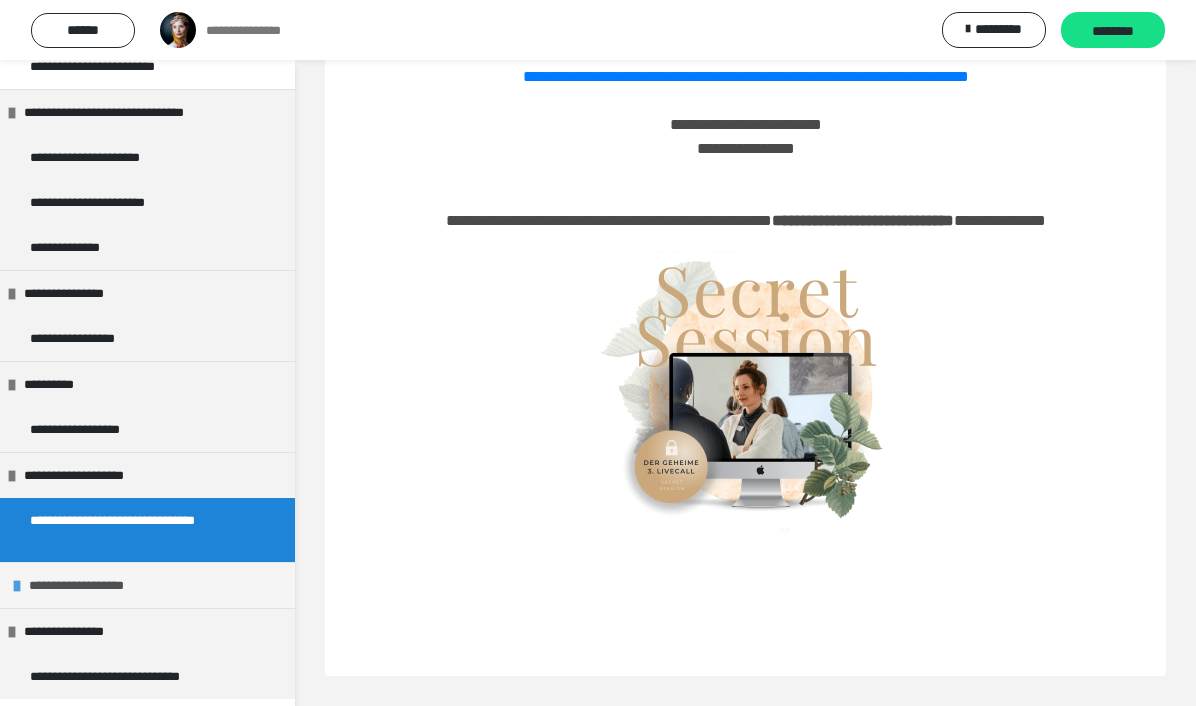 click on "**********" at bounding box center (86, 585) 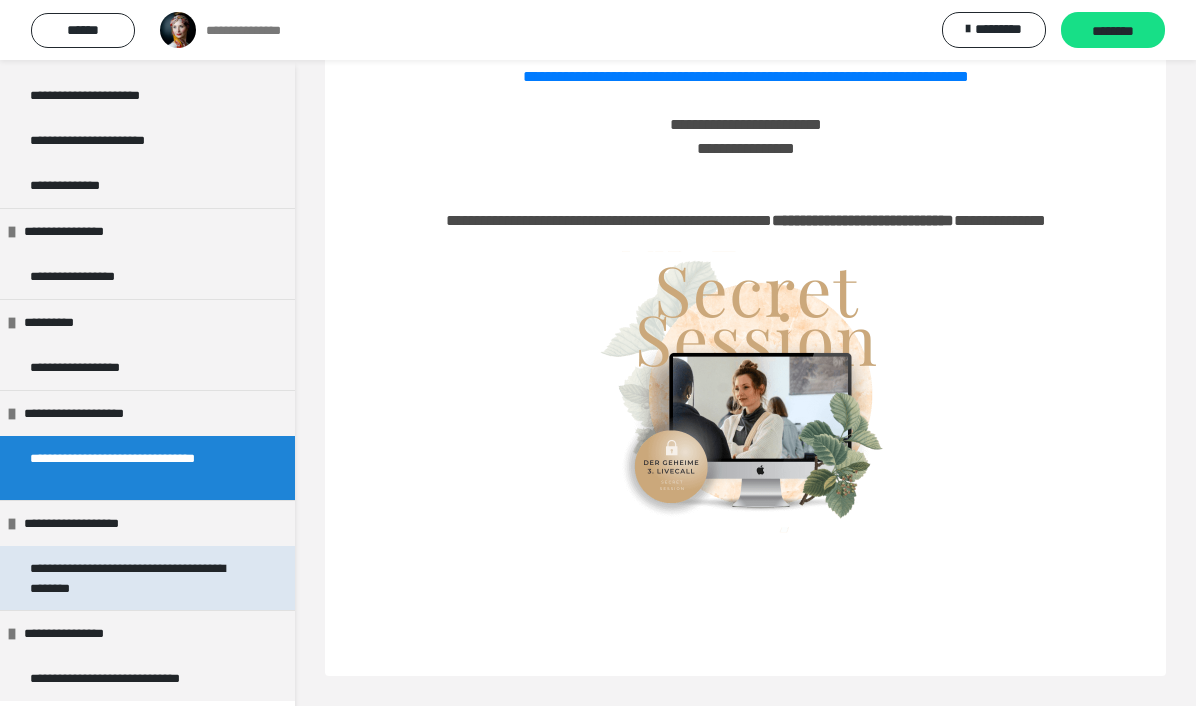 click on "**********" at bounding box center (139, 578) 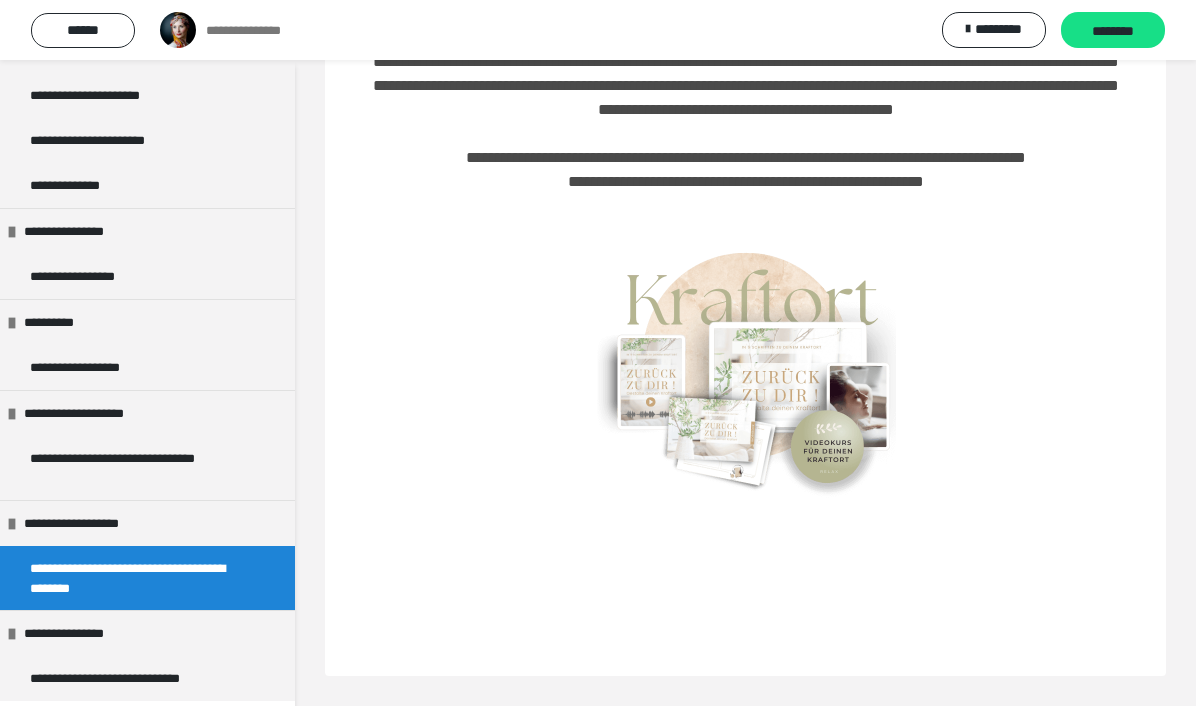 scroll, scrollTop: 373, scrollLeft: 0, axis: vertical 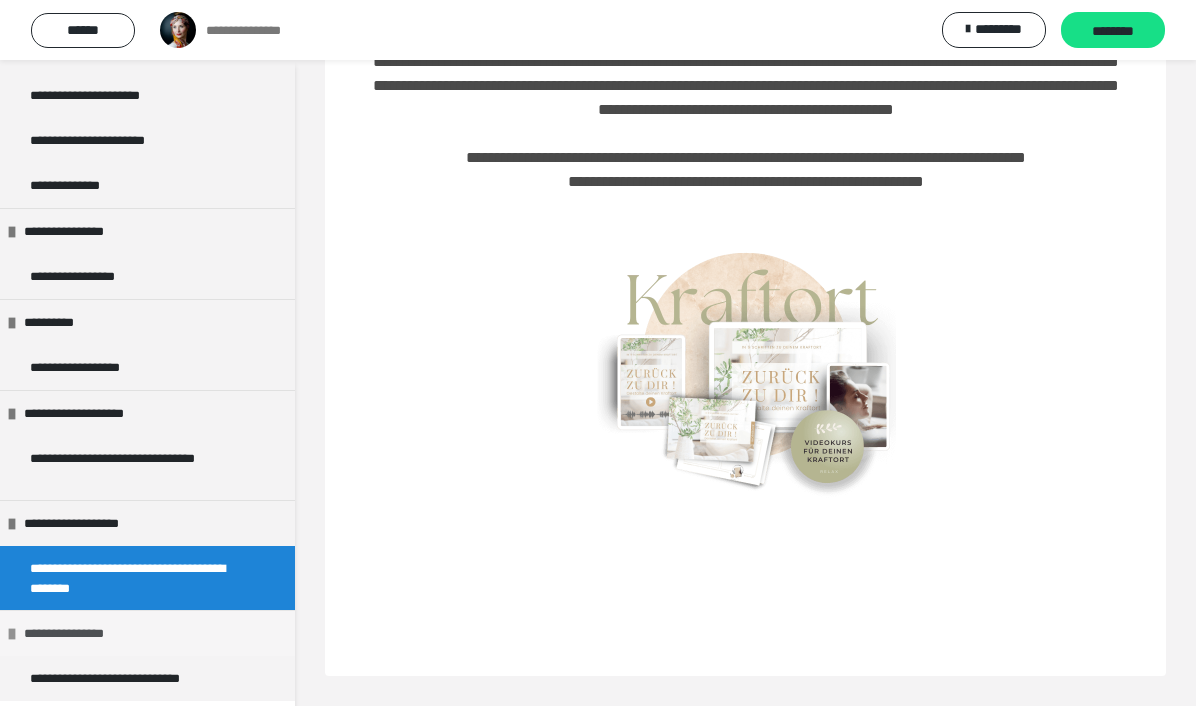 click on "**********" at bounding box center (147, 633) 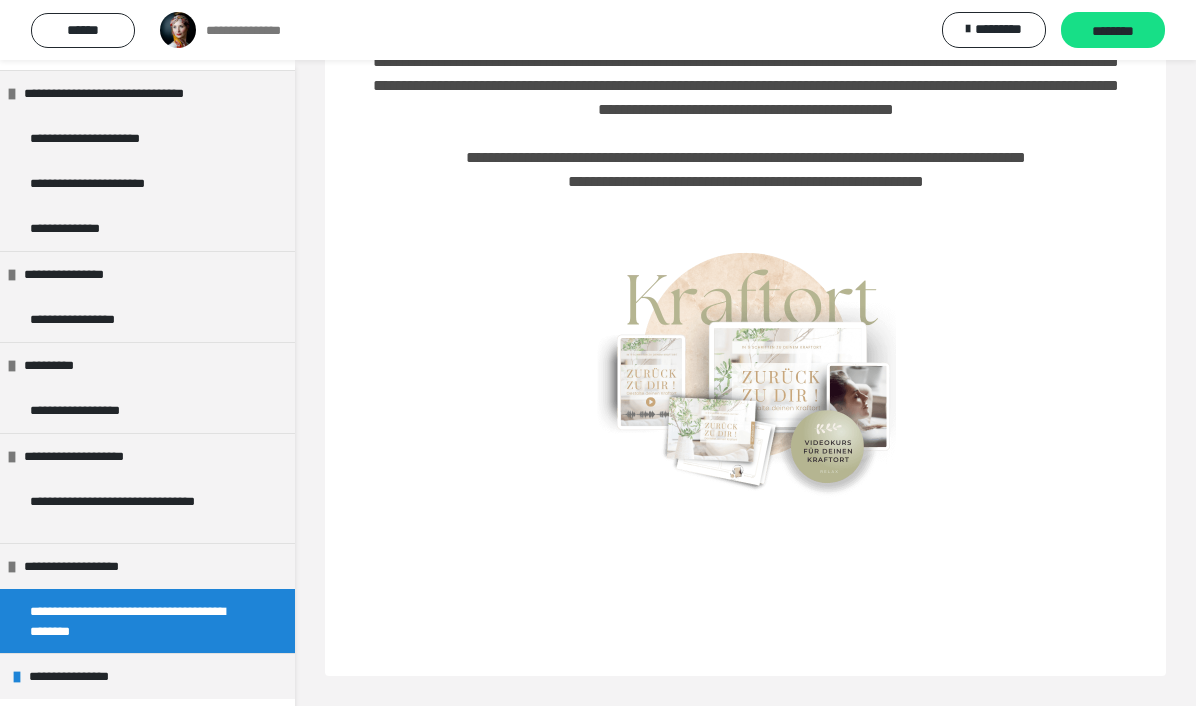 scroll, scrollTop: 170, scrollLeft: 0, axis: vertical 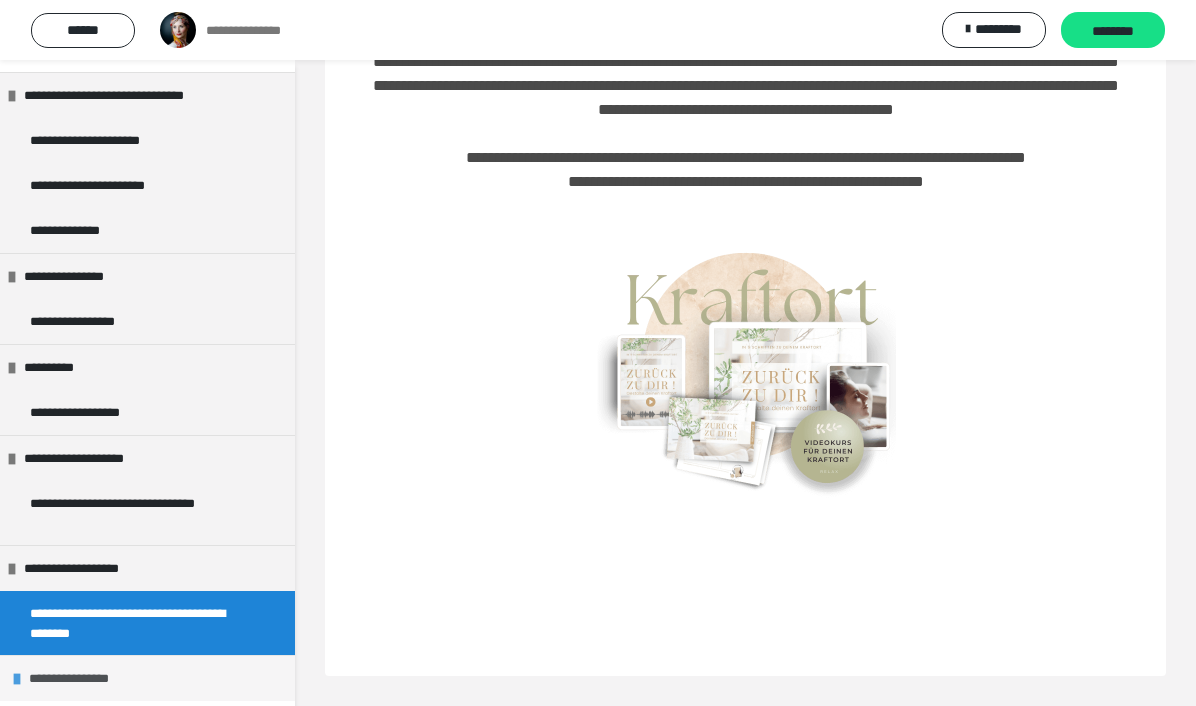 click on "**********" at bounding box center (83, 678) 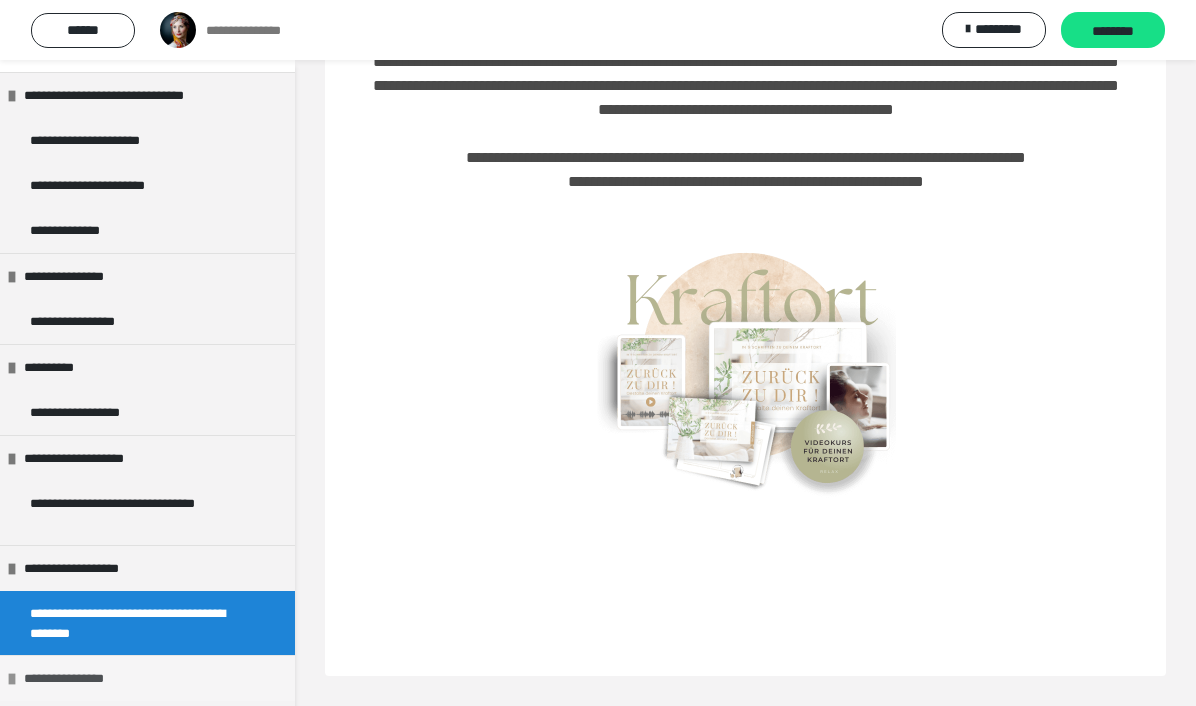 click on "**********" at bounding box center [78, 678] 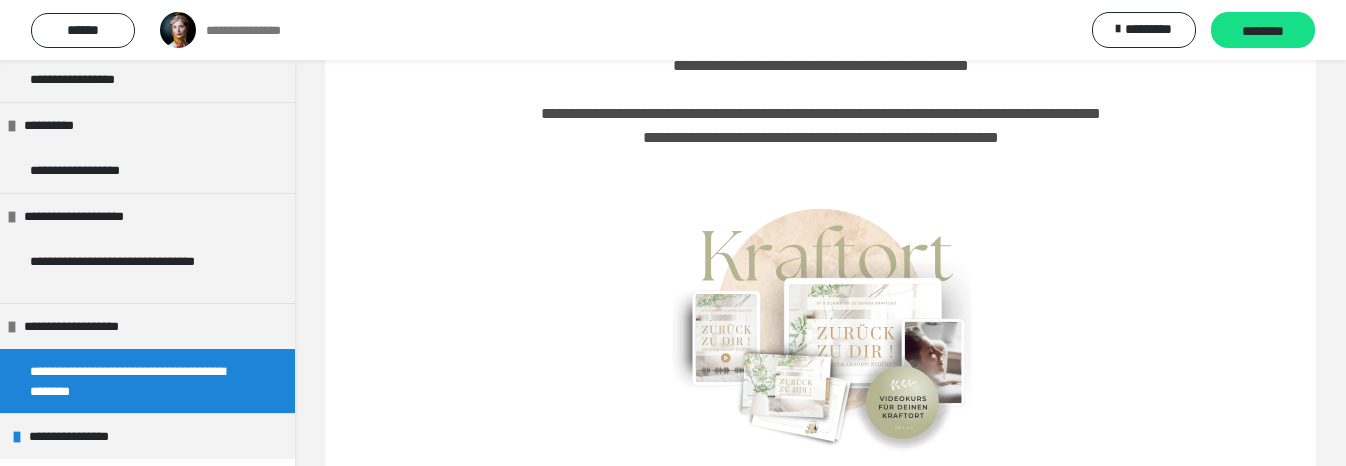 scroll, scrollTop: 410, scrollLeft: 0, axis: vertical 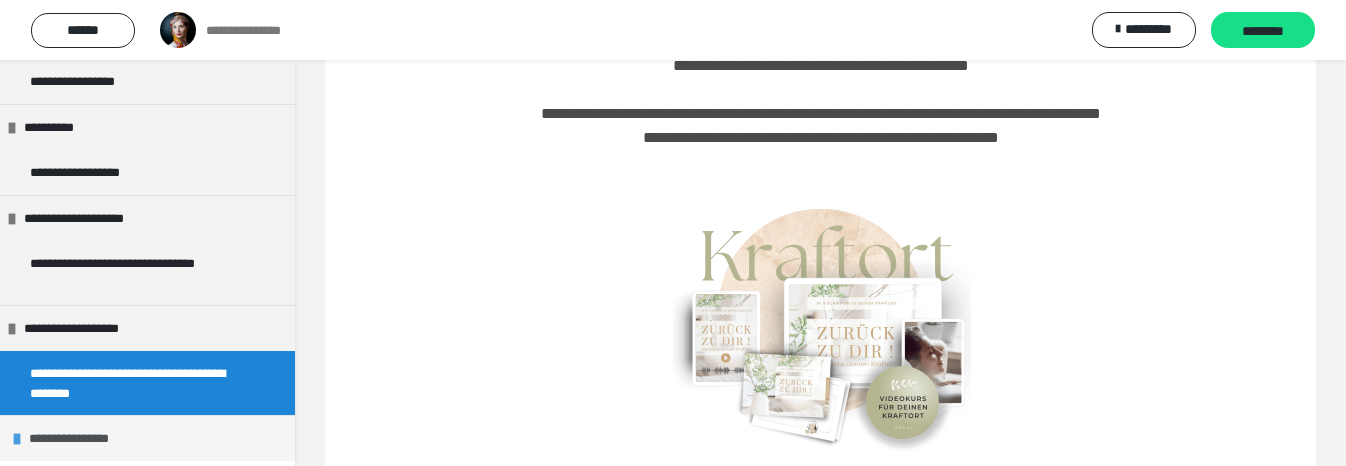 click at bounding box center [17, 439] 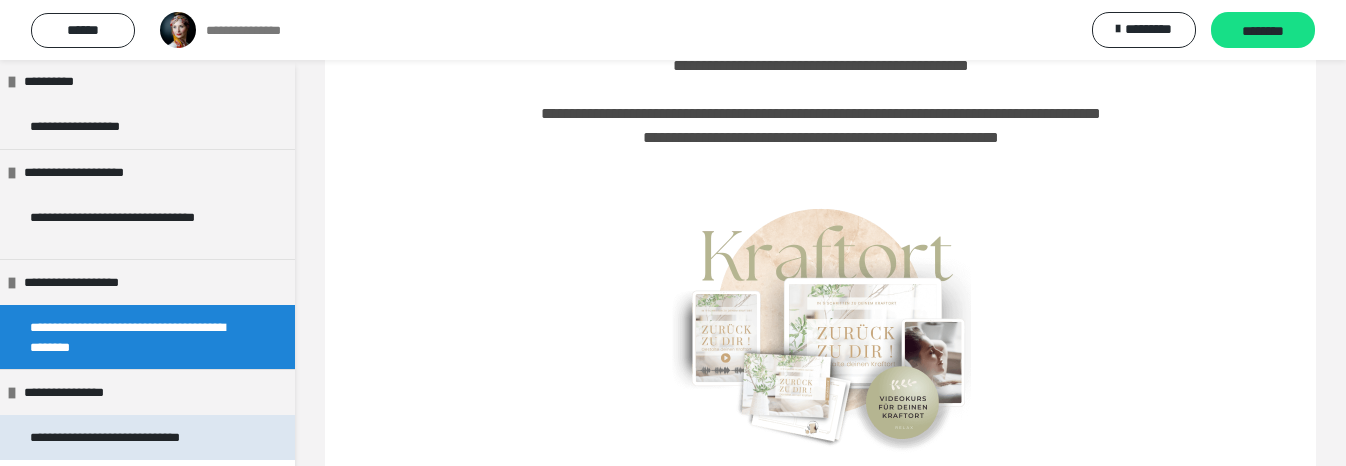 scroll, scrollTop: 455, scrollLeft: 0, axis: vertical 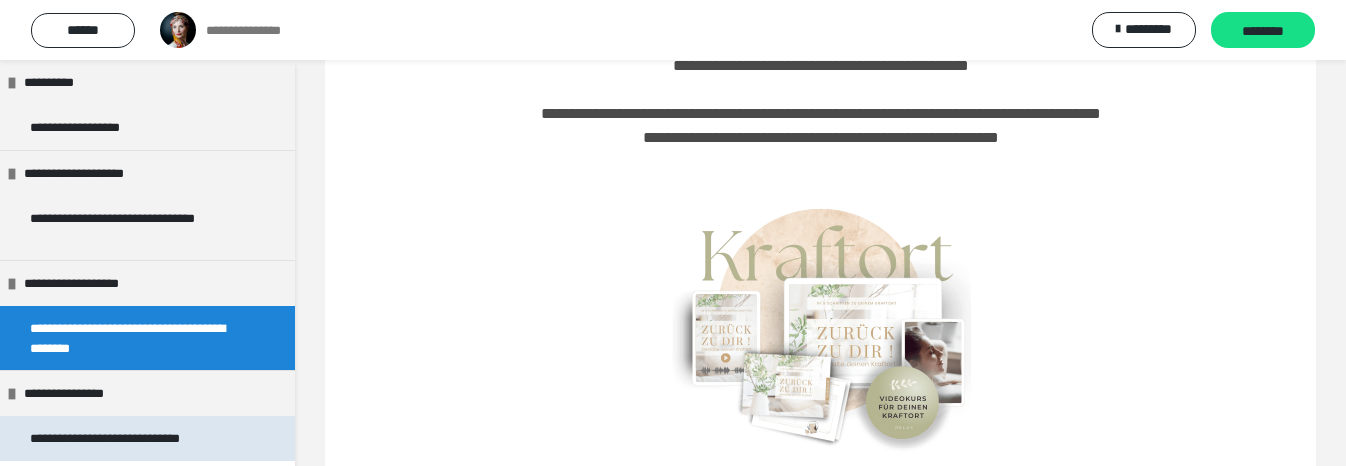 click on "**********" at bounding box center [139, 438] 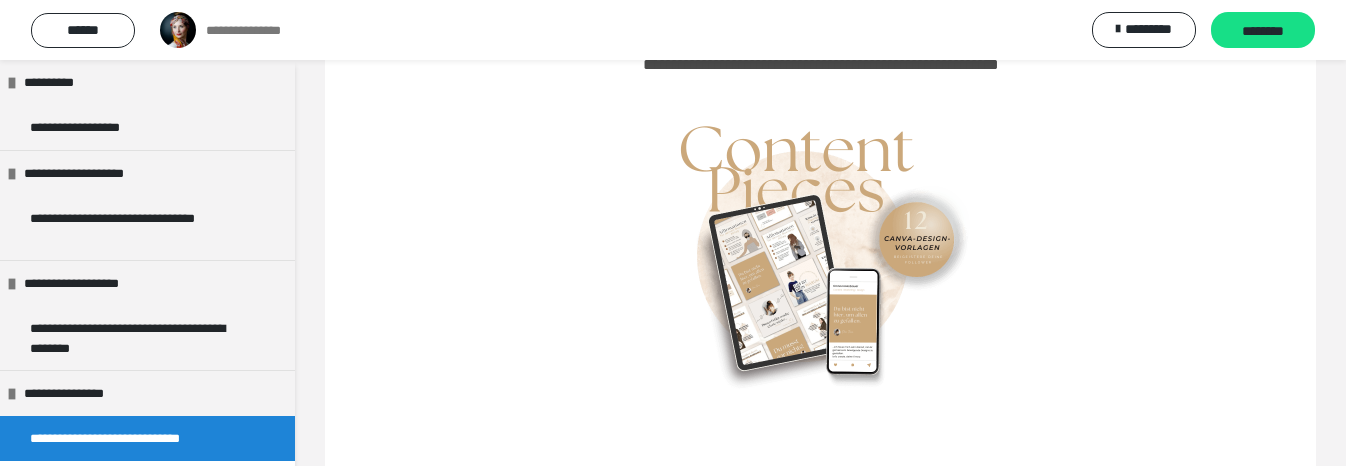scroll, scrollTop: 573, scrollLeft: 0, axis: vertical 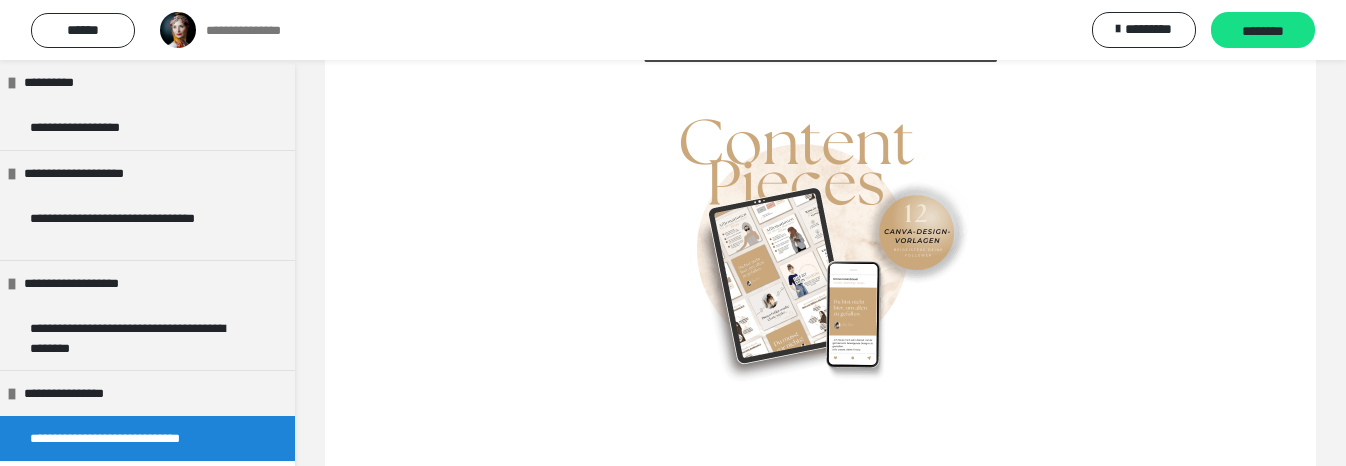 click at bounding box center (821, 245) 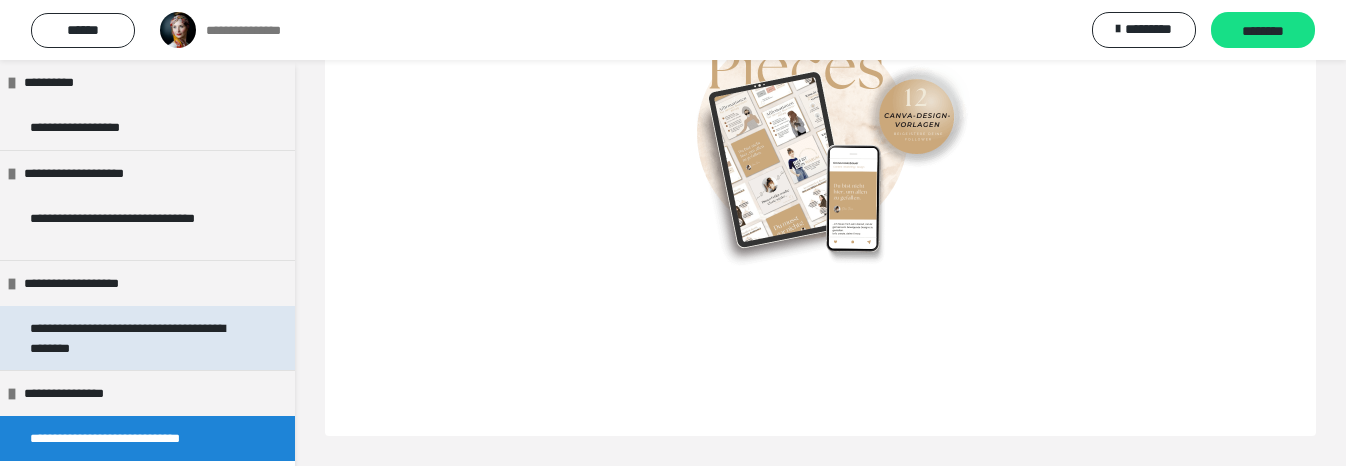 scroll, scrollTop: 733, scrollLeft: 0, axis: vertical 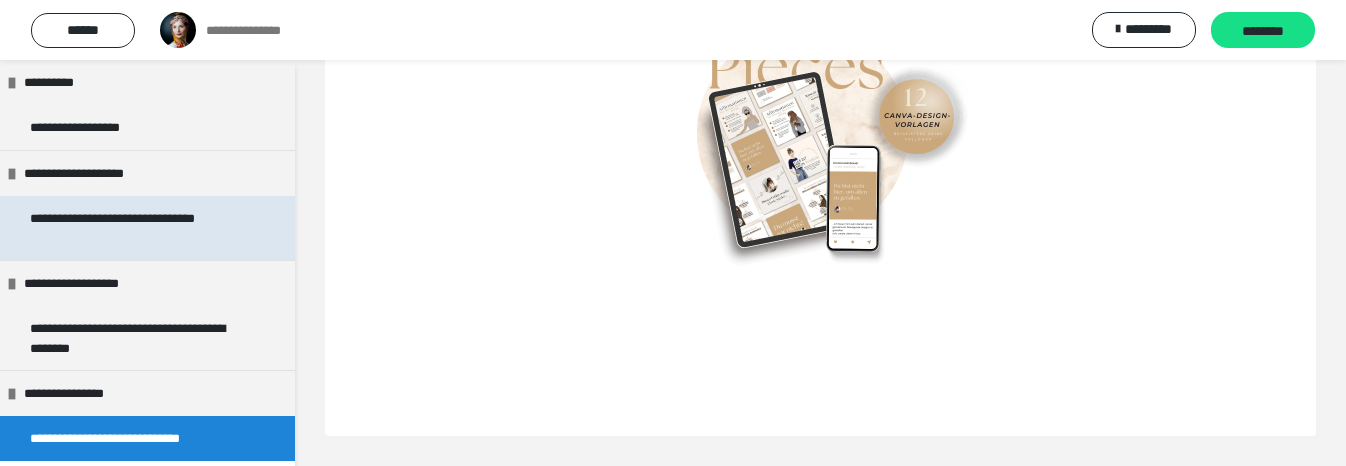 click on "**********" at bounding box center [139, 228] 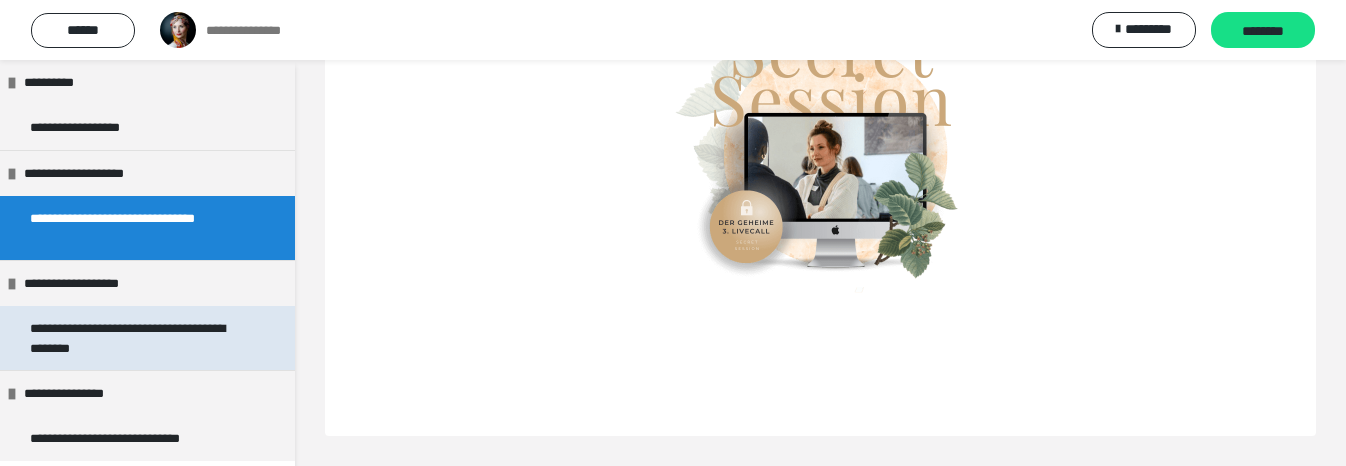 scroll, scrollTop: 647, scrollLeft: 0, axis: vertical 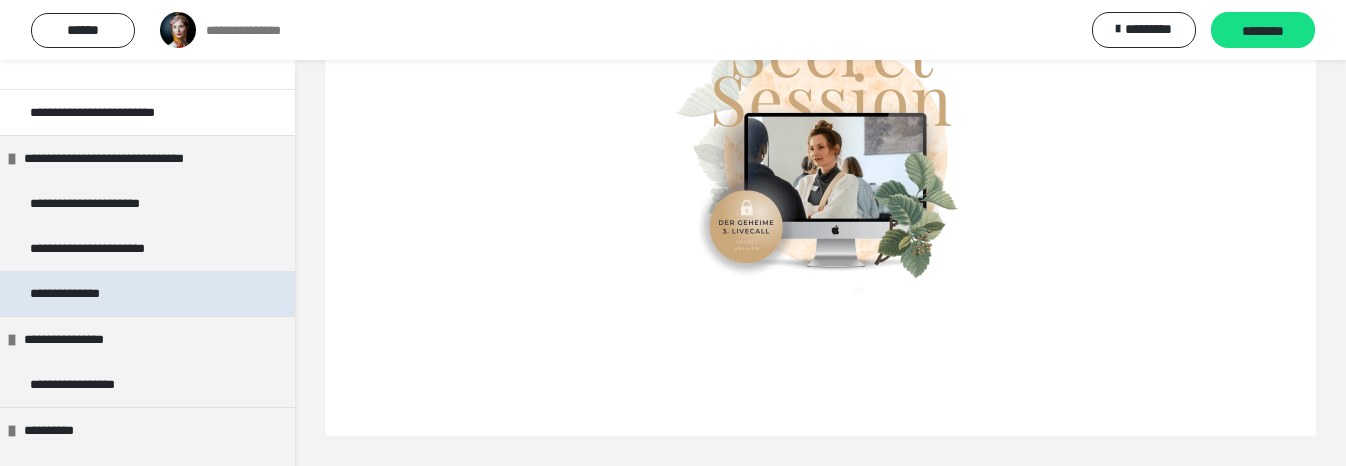 click on "**********" at bounding box center [77, 293] 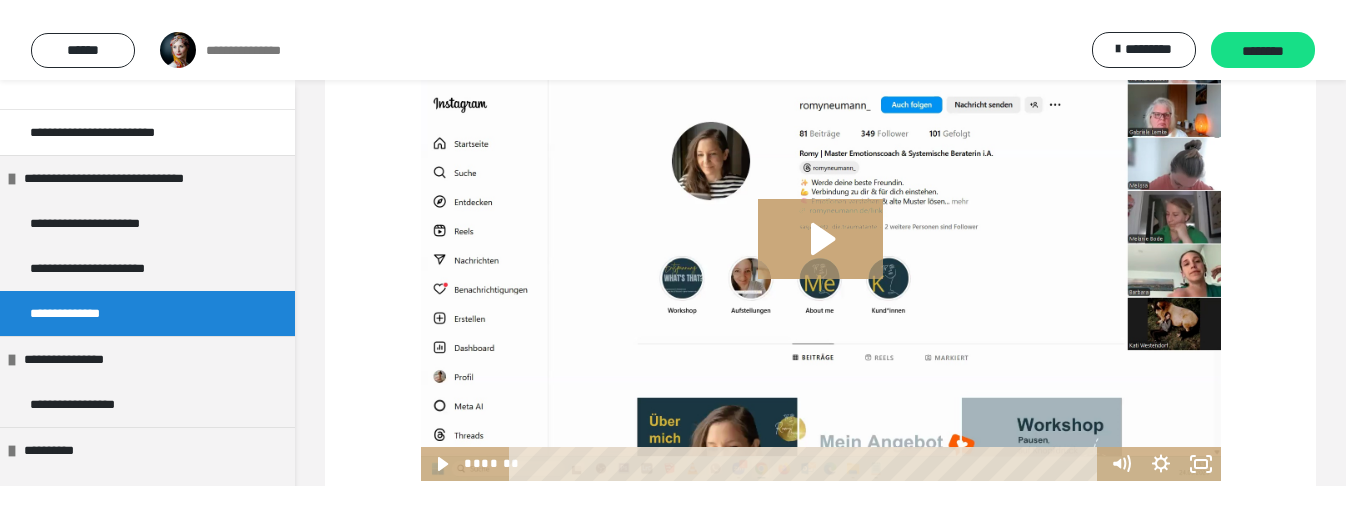 scroll, scrollTop: 423, scrollLeft: 0, axis: vertical 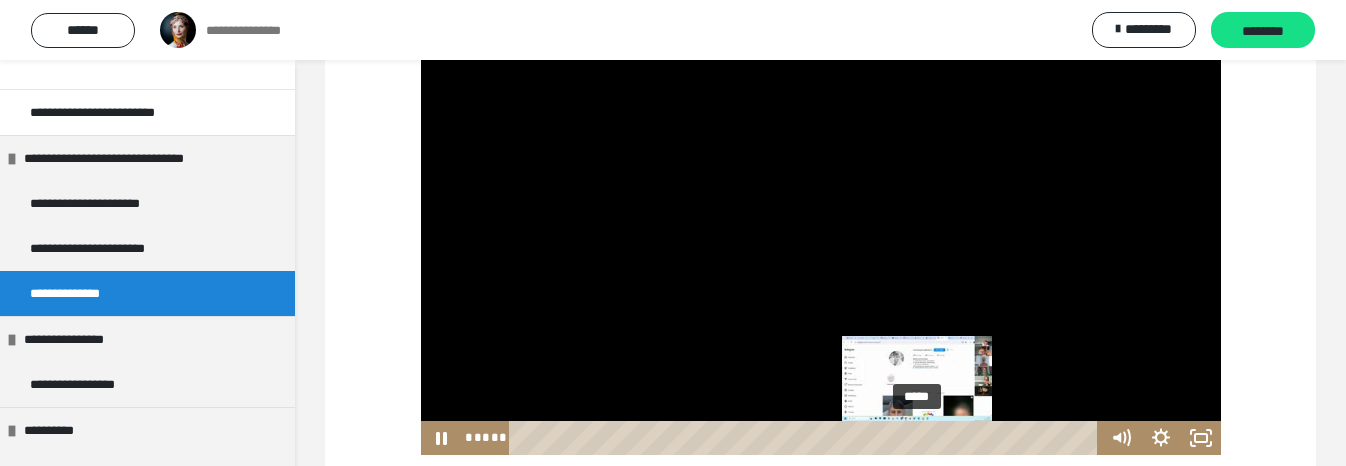 click on "*****" at bounding box center [806, 438] 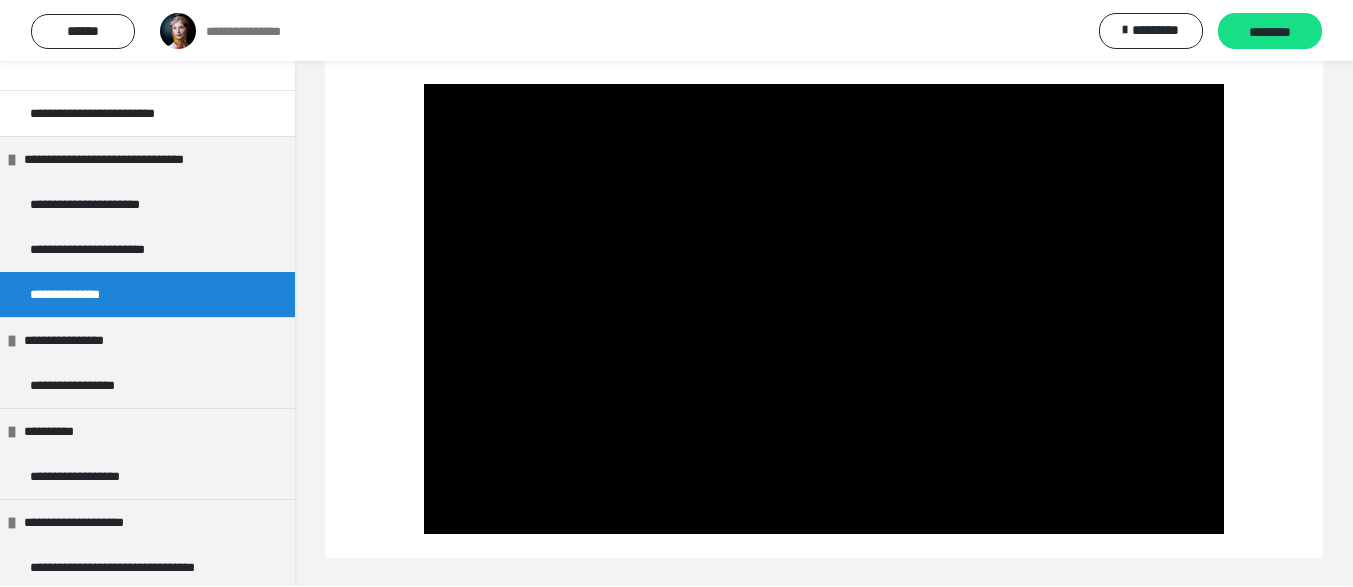 scroll, scrollTop: 343, scrollLeft: 0, axis: vertical 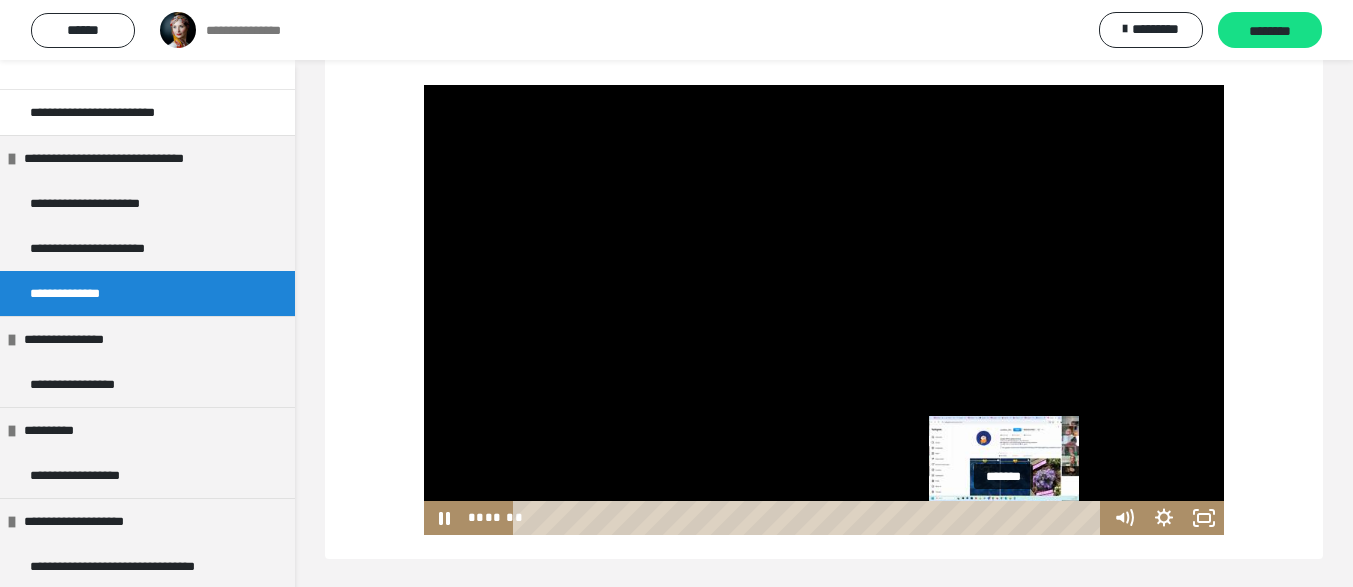 click on "*******" at bounding box center (810, 518) 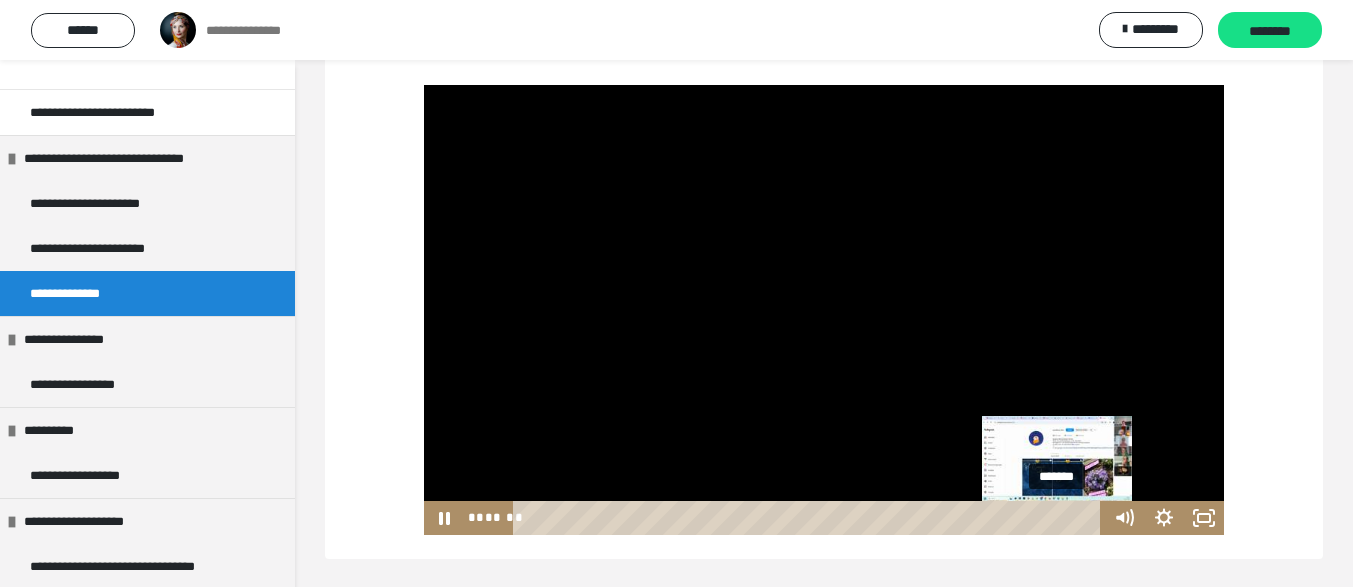click on "*******" at bounding box center (810, 518) 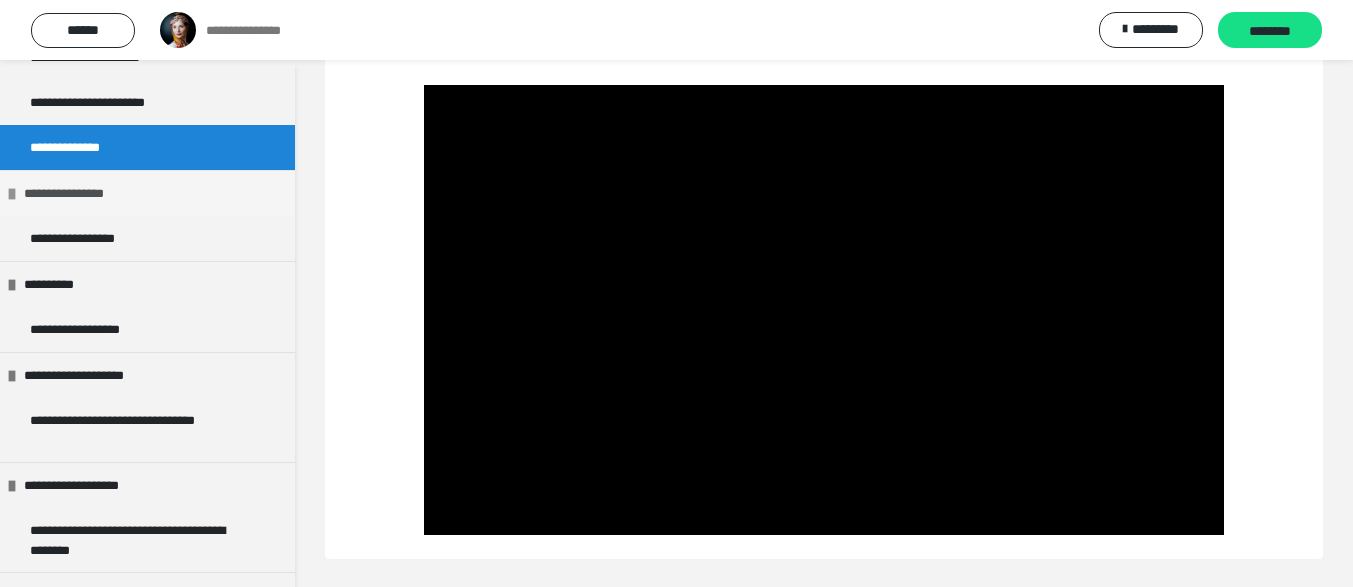 scroll, scrollTop: 255, scrollLeft: 0, axis: vertical 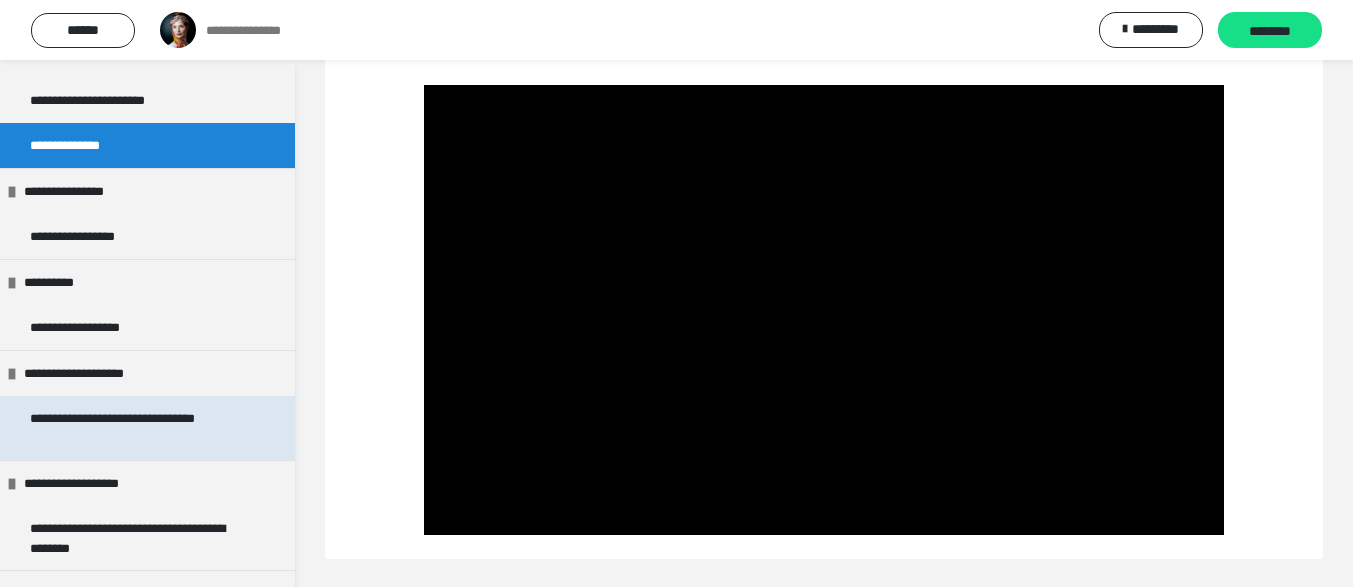 click on "**********" at bounding box center [139, 428] 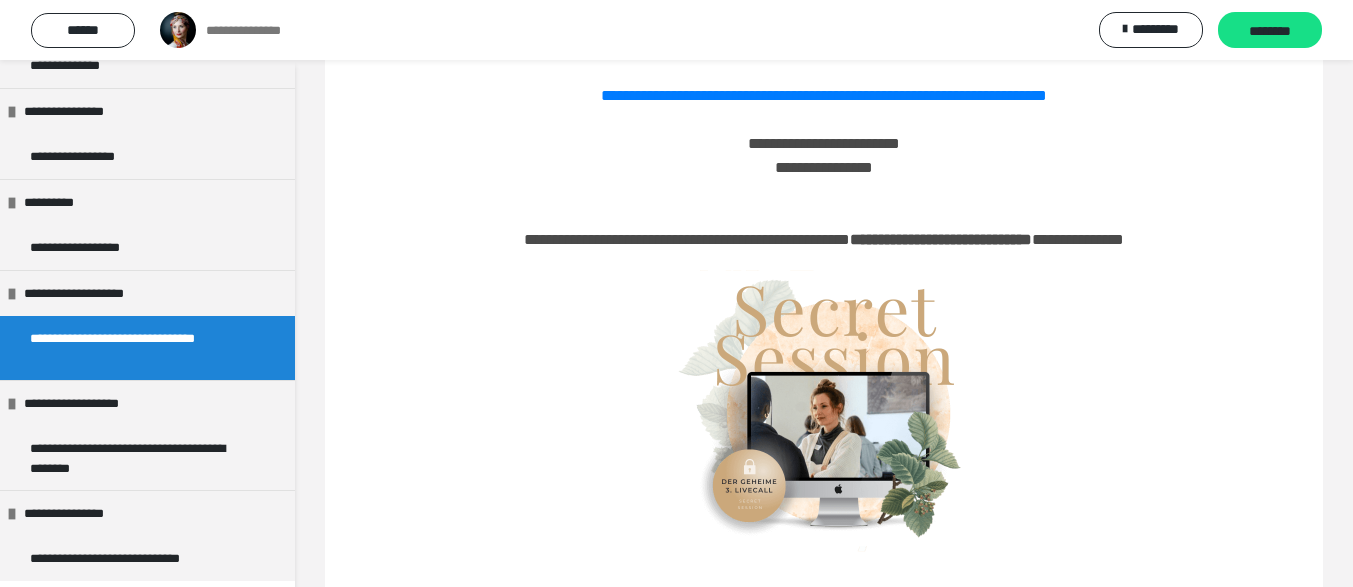 scroll, scrollTop: 334, scrollLeft: 0, axis: vertical 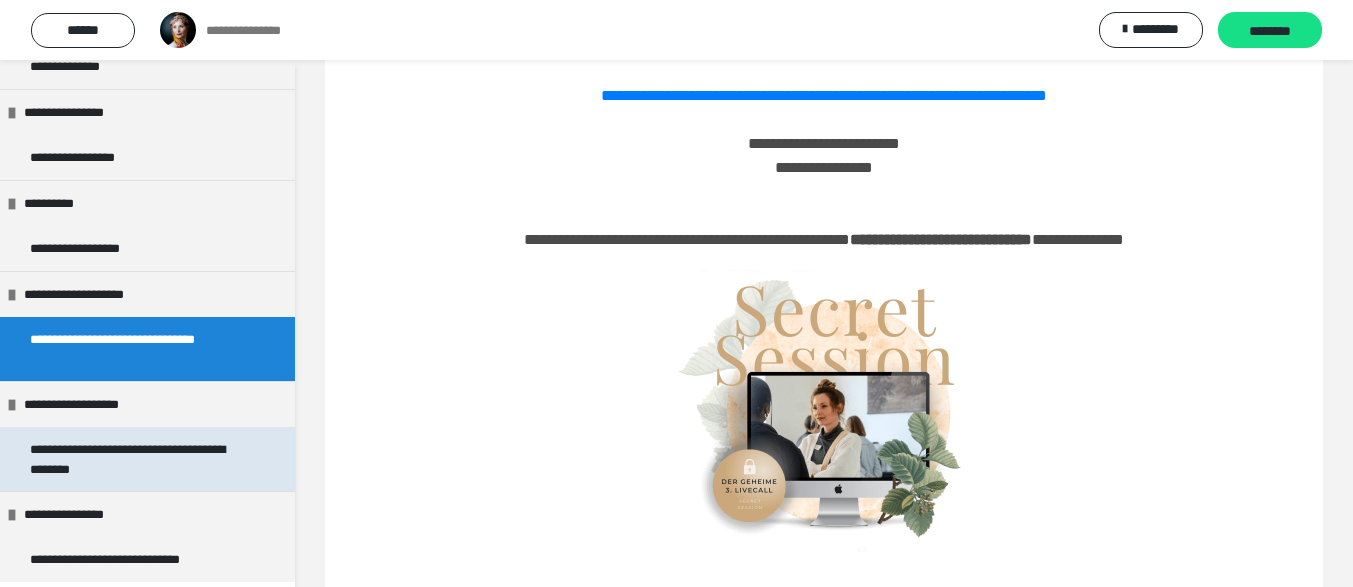 click on "**********" at bounding box center [139, 459] 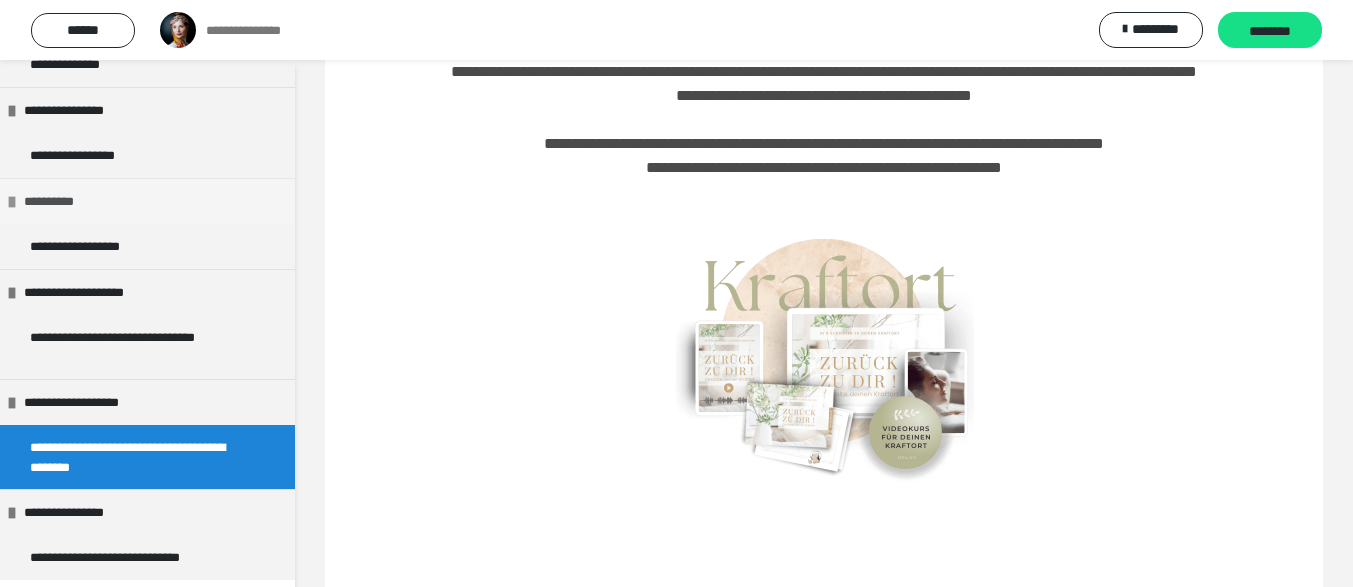 scroll, scrollTop: 334, scrollLeft: 0, axis: vertical 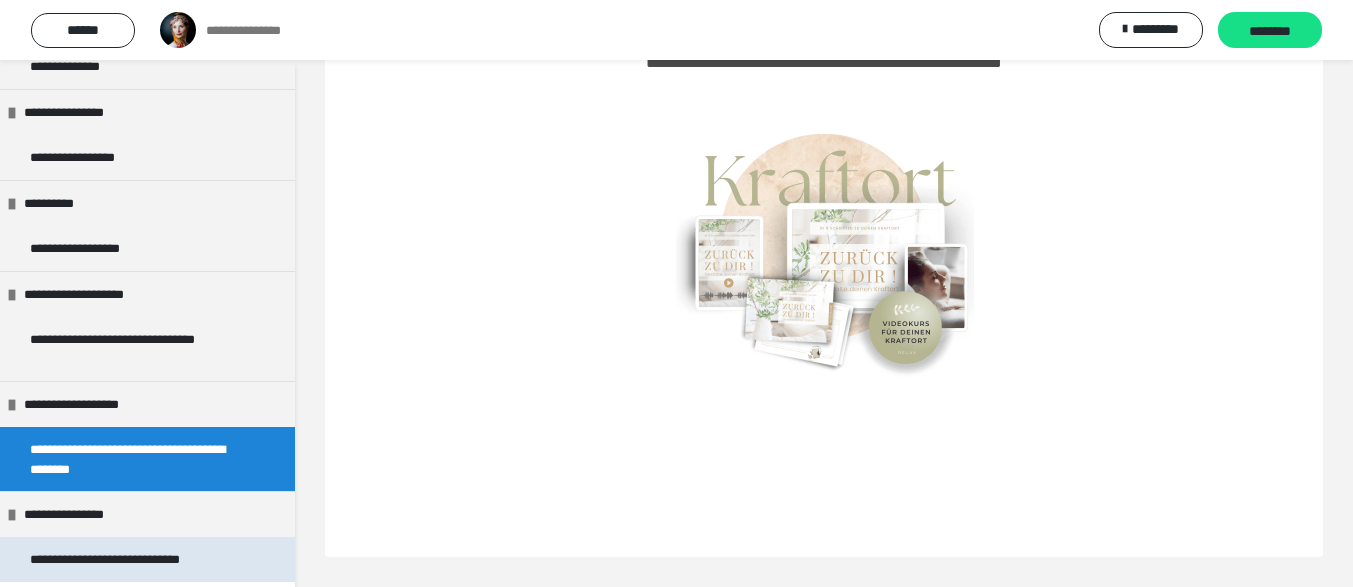 click on "**********" at bounding box center (139, 559) 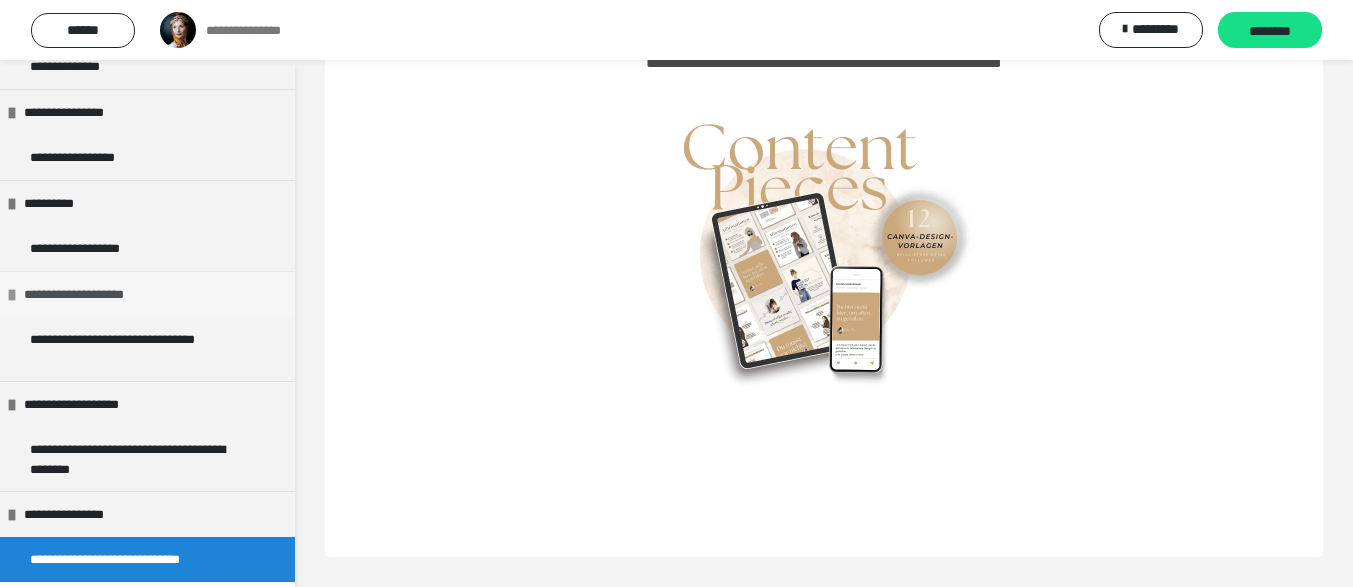 scroll, scrollTop: 612, scrollLeft: 0, axis: vertical 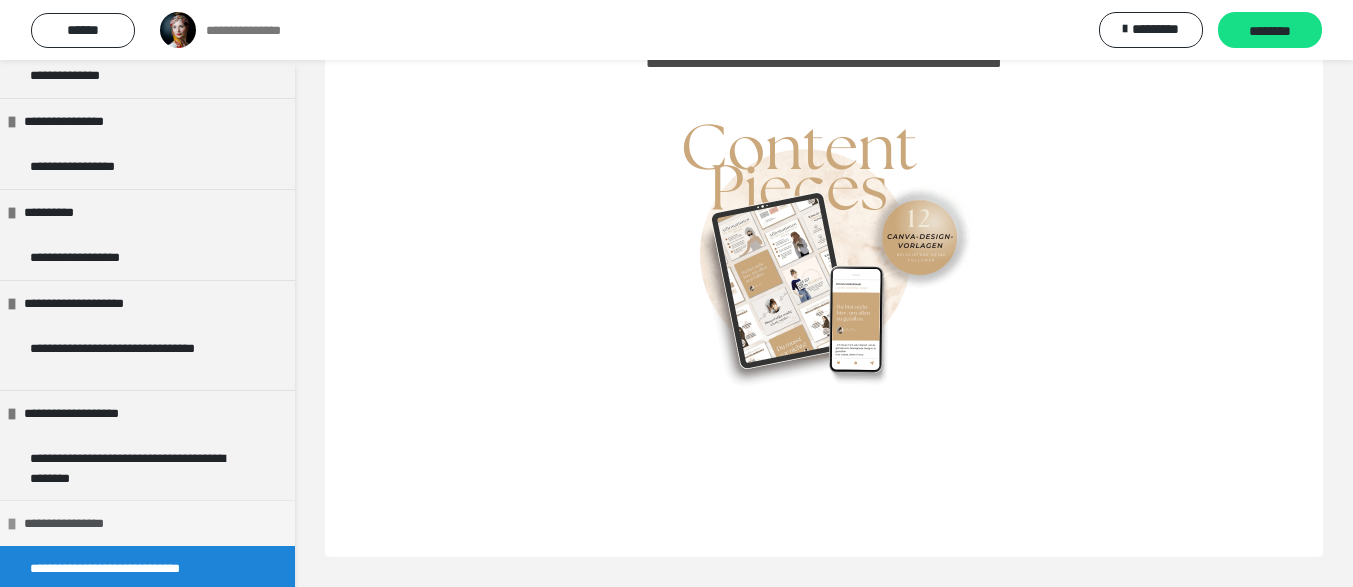 click at bounding box center (12, 524) 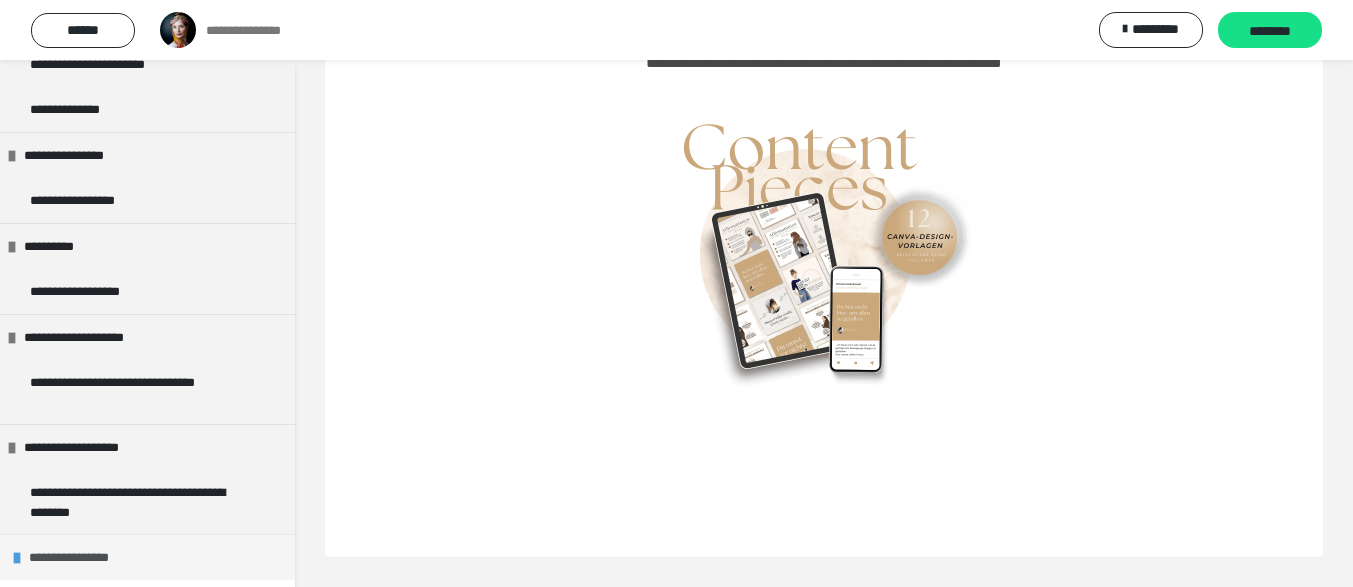 scroll, scrollTop: 289, scrollLeft: 0, axis: vertical 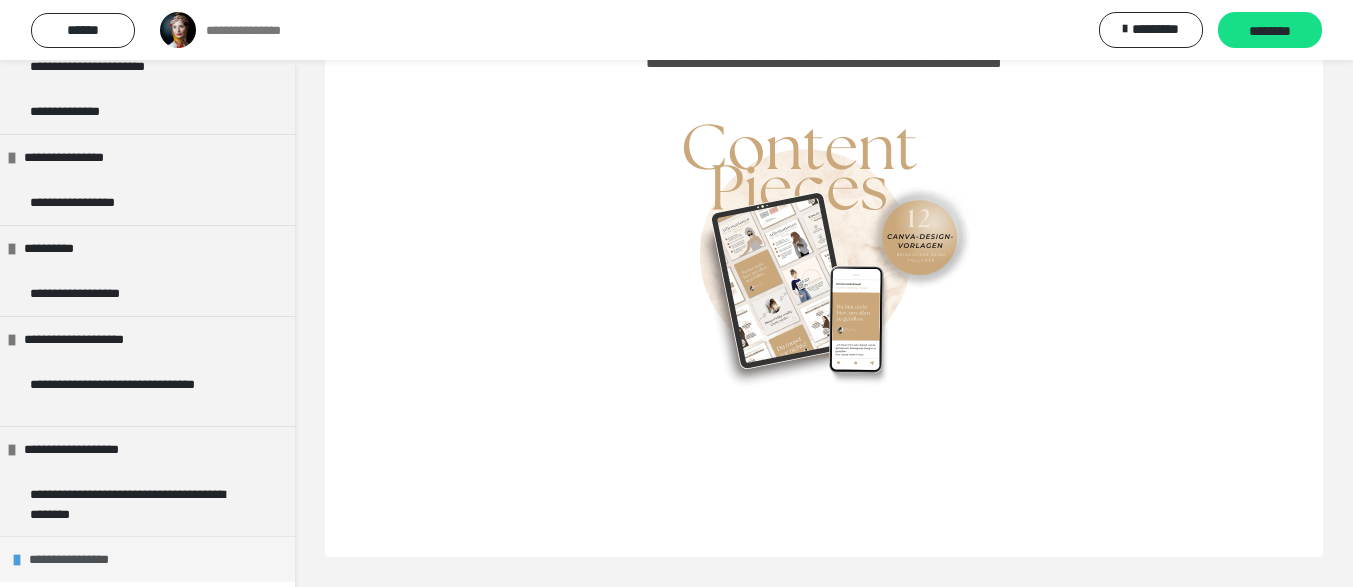 click on "**********" at bounding box center [83, 559] 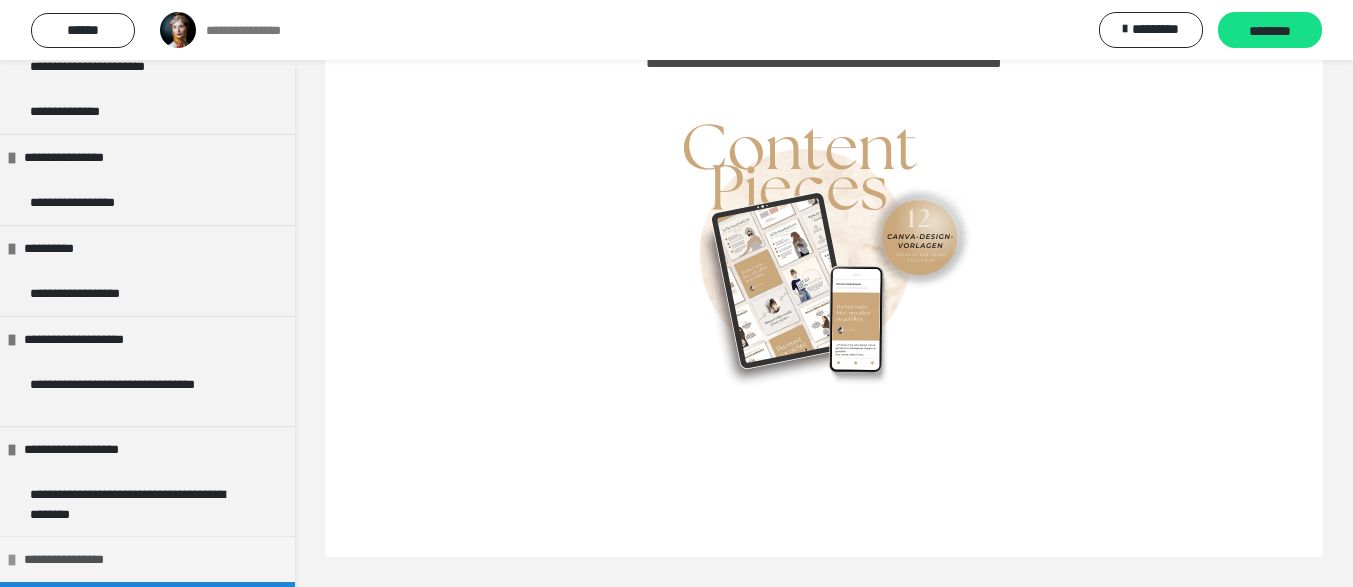 click on "**********" at bounding box center (78, 559) 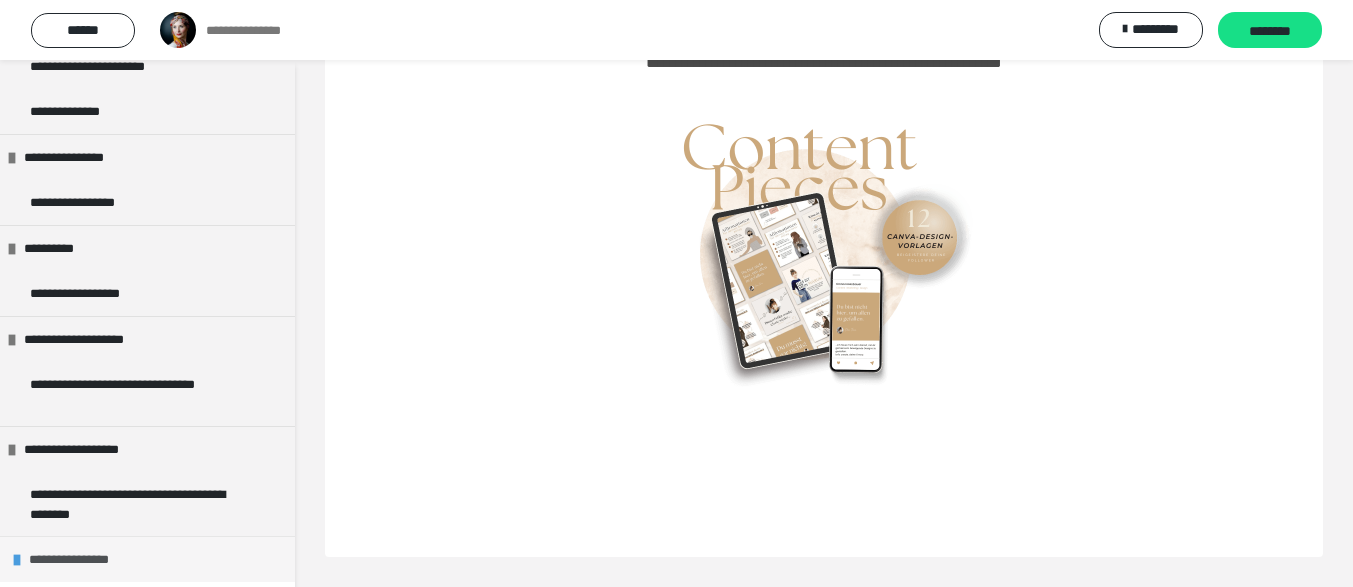 click at bounding box center (17, 560) 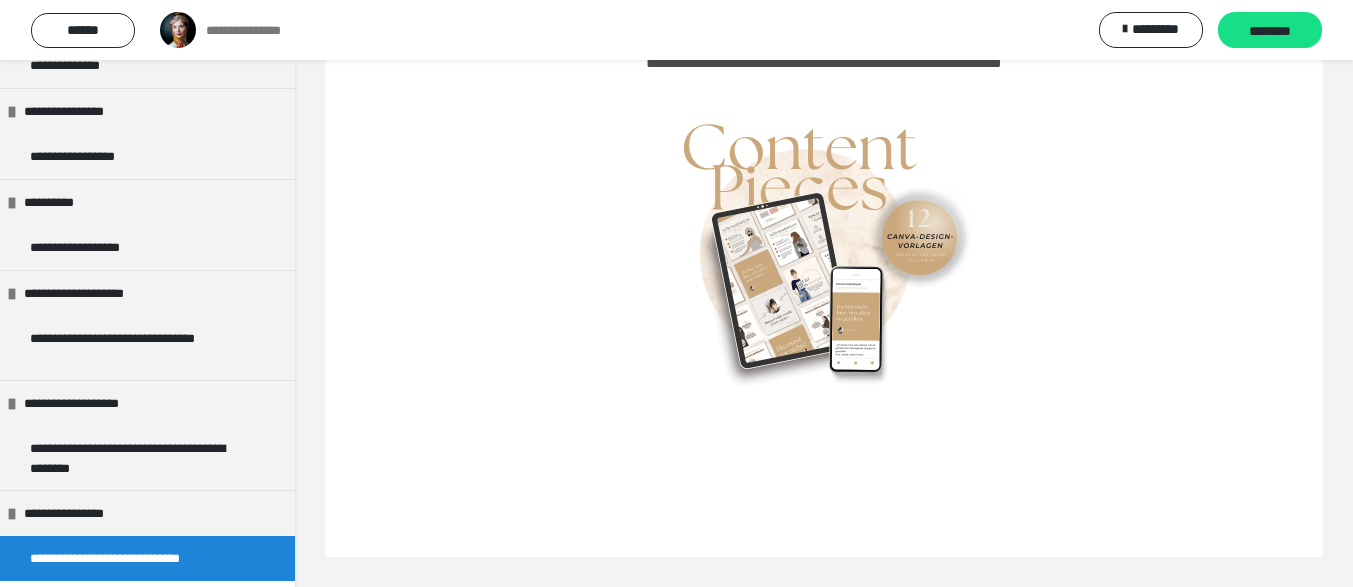 scroll, scrollTop: 334, scrollLeft: 0, axis: vertical 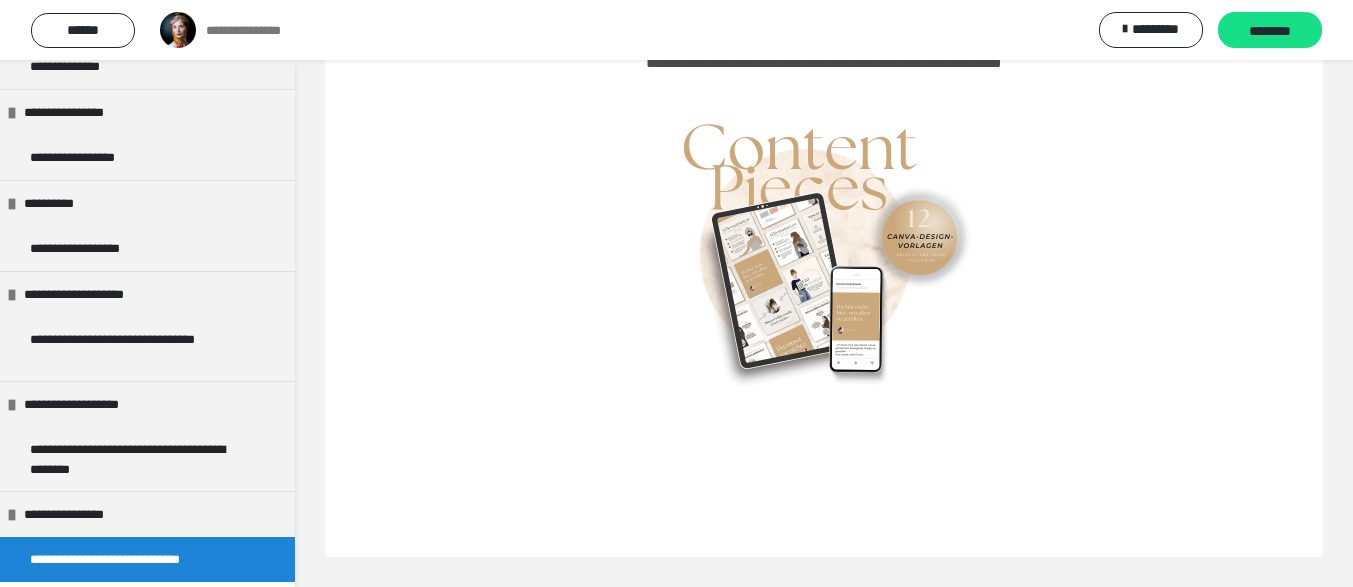 click on "**********" at bounding box center (139, 559) 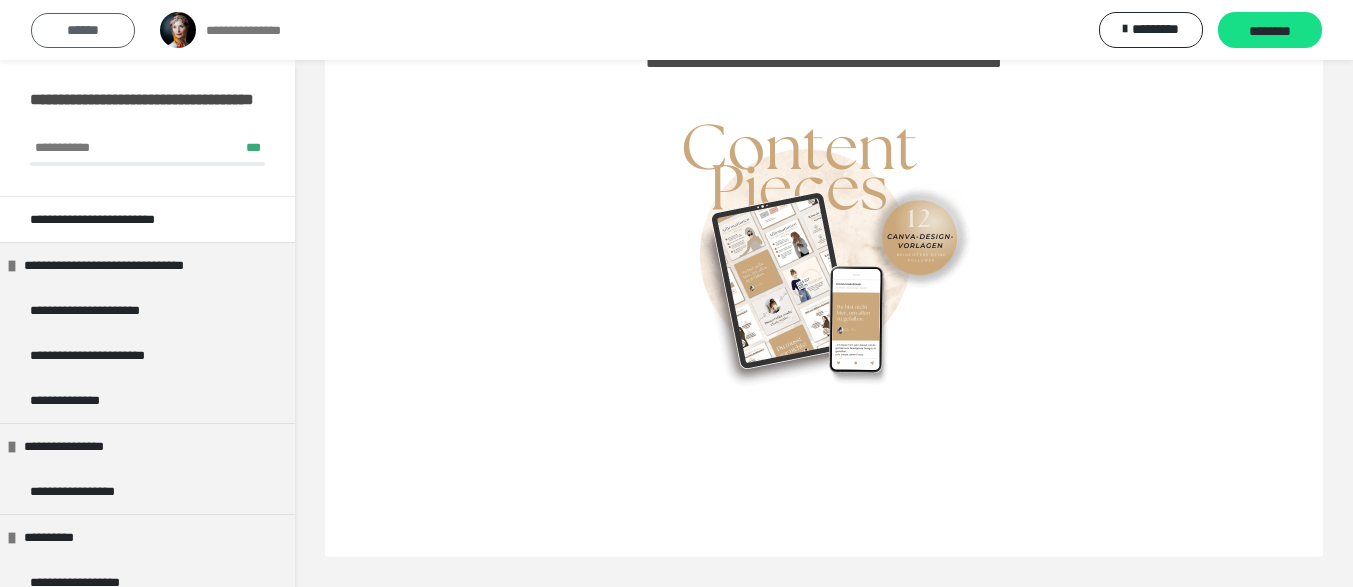 scroll, scrollTop: 0, scrollLeft: 0, axis: both 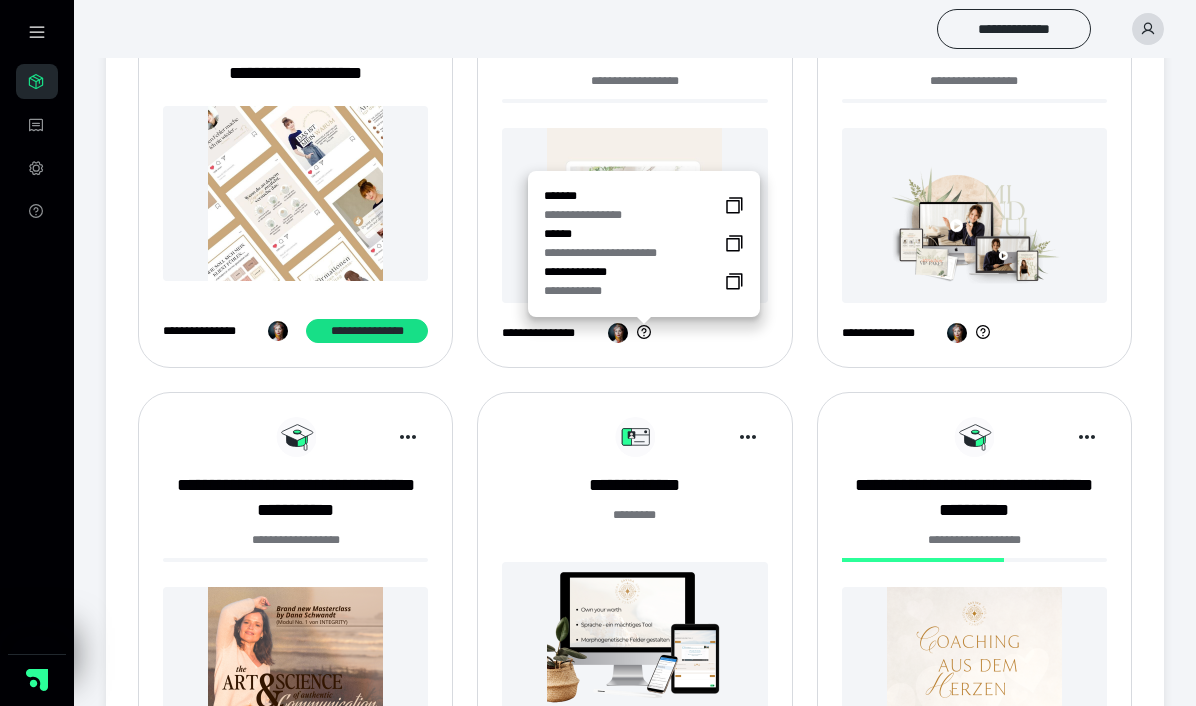 click on "**********" at bounding box center (644, 282) 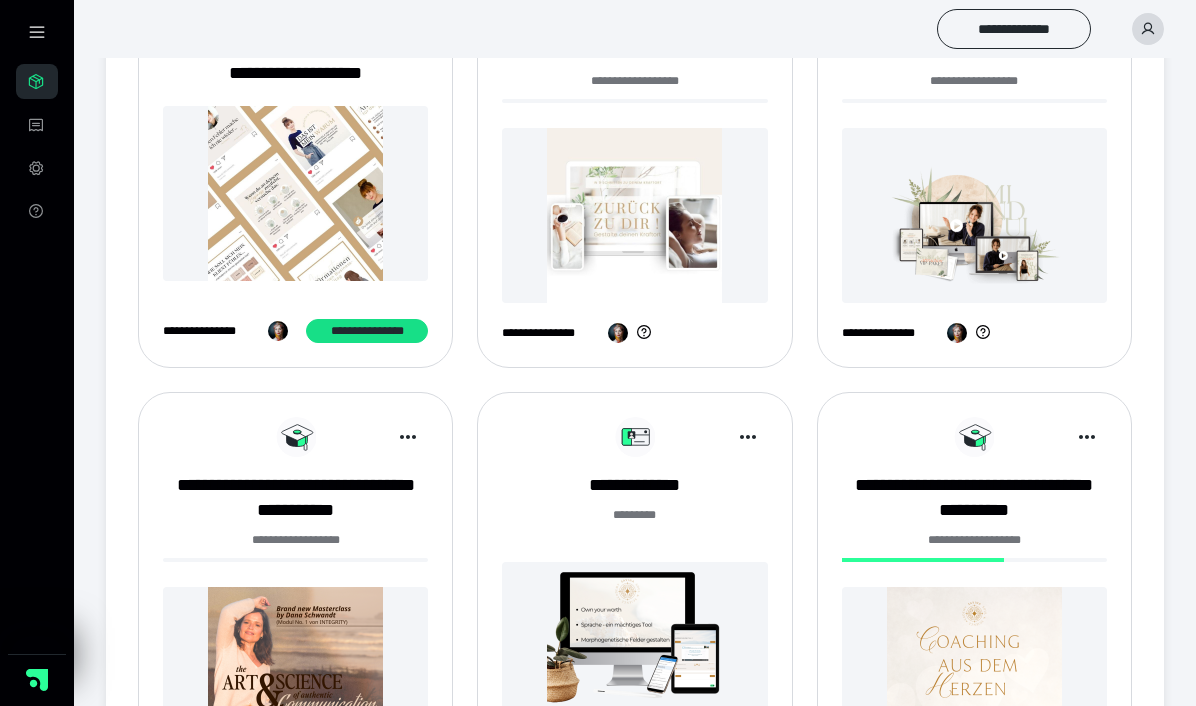 click on "**********" at bounding box center [634, 158] 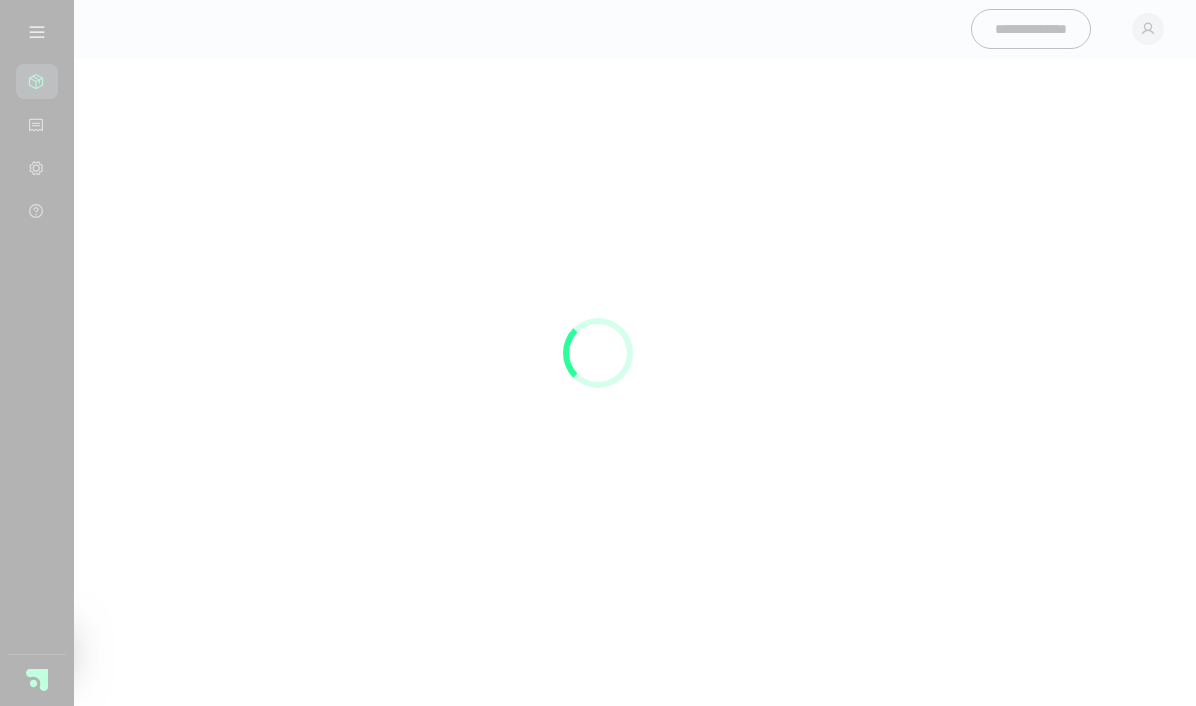 scroll, scrollTop: 0, scrollLeft: 0, axis: both 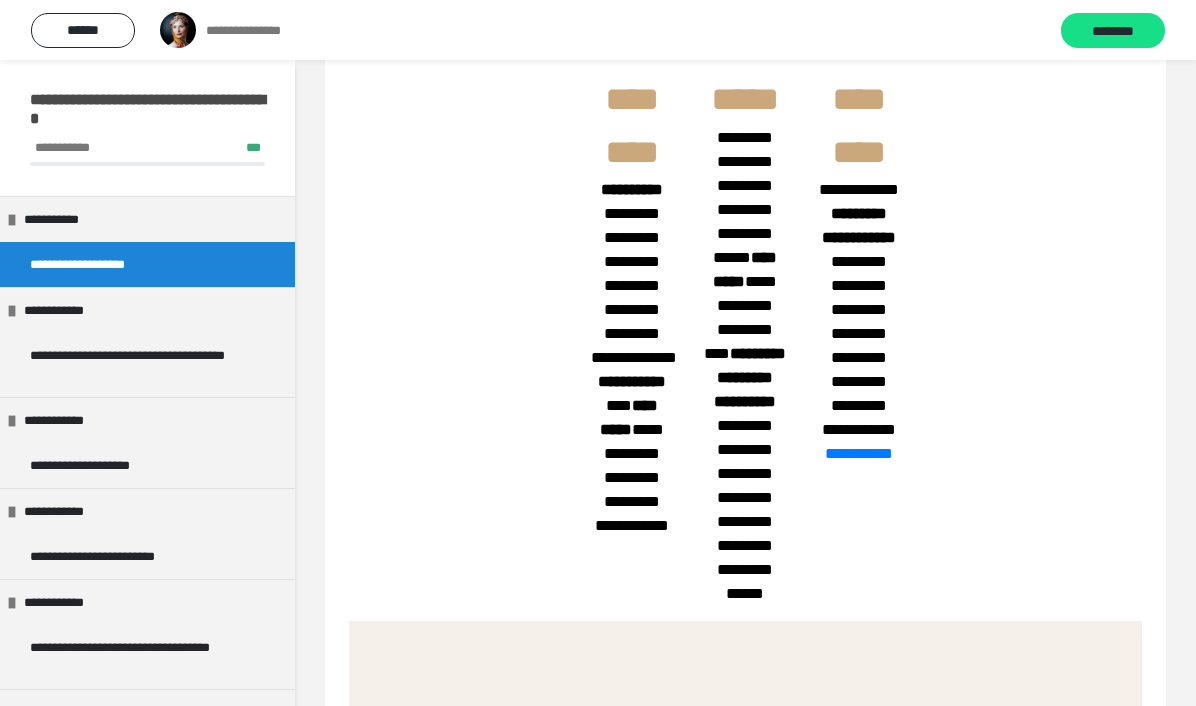 click on "**********" at bounding box center [634, 357] 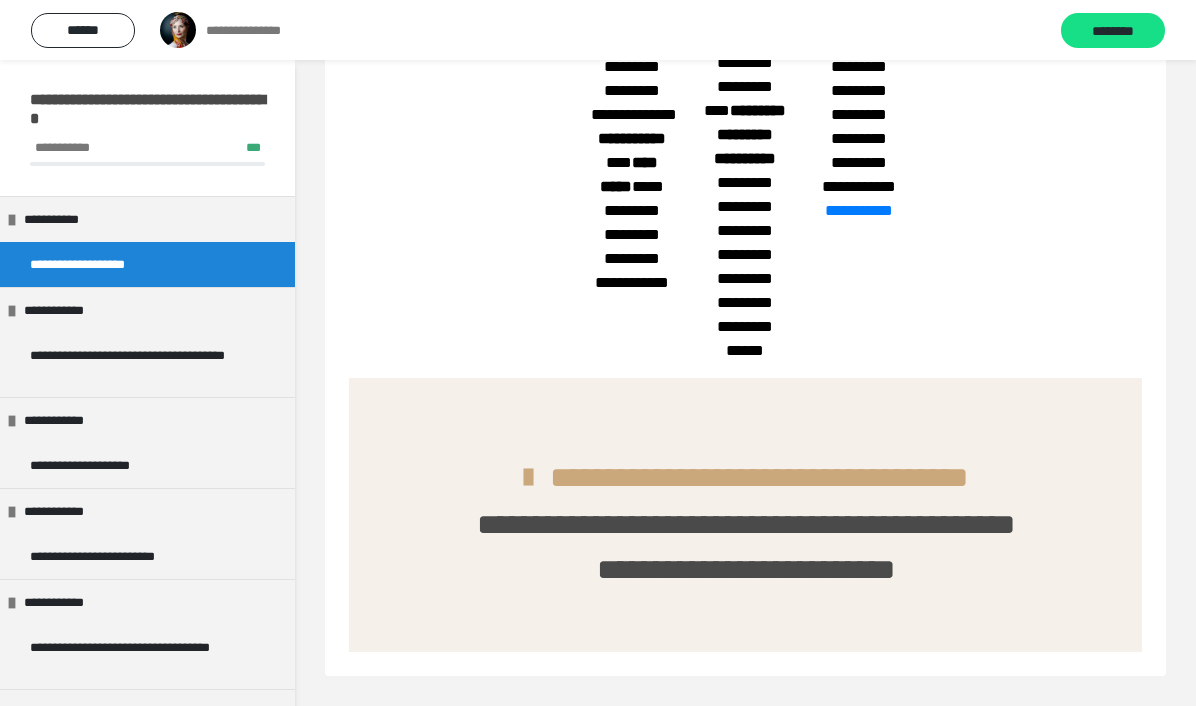 scroll, scrollTop: 2310, scrollLeft: 0, axis: vertical 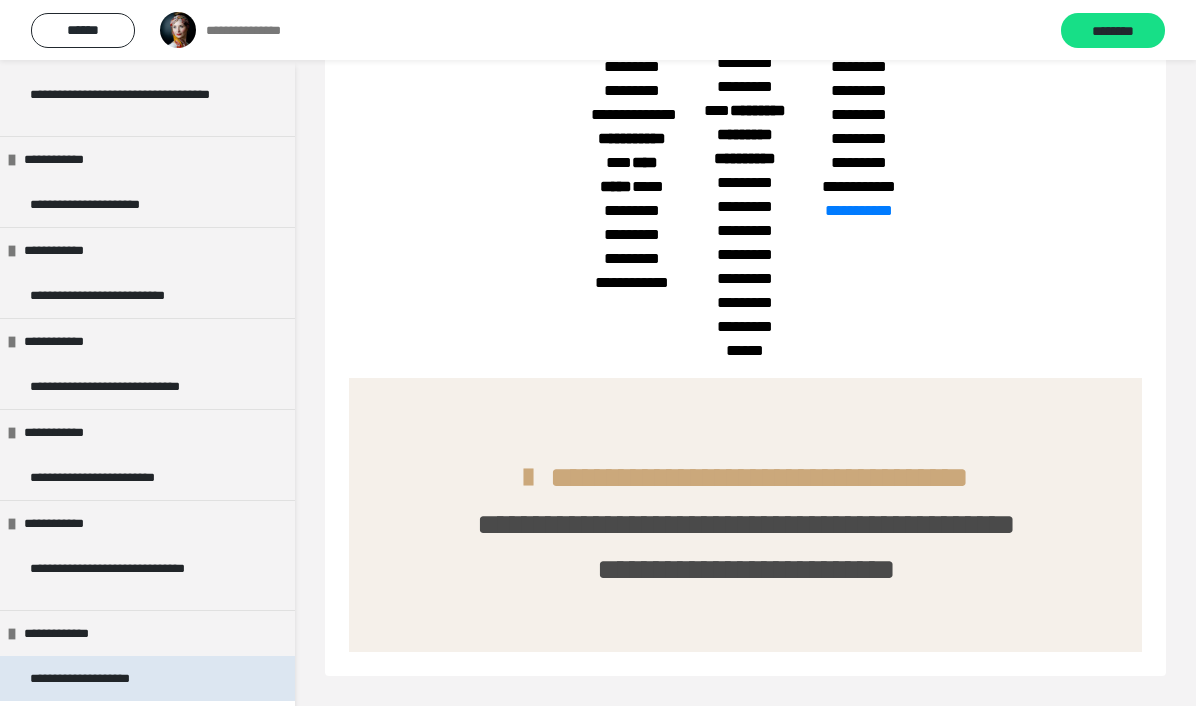 click on "**********" at bounding box center (106, 678) 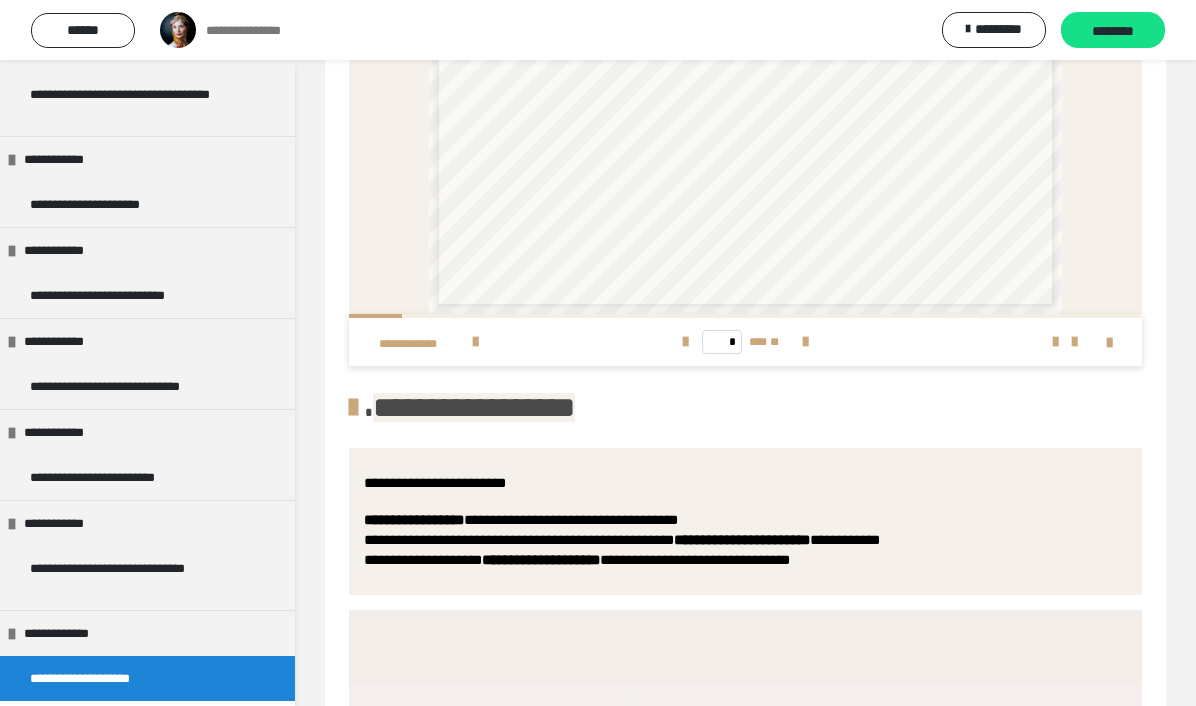 scroll, scrollTop: 492, scrollLeft: 0, axis: vertical 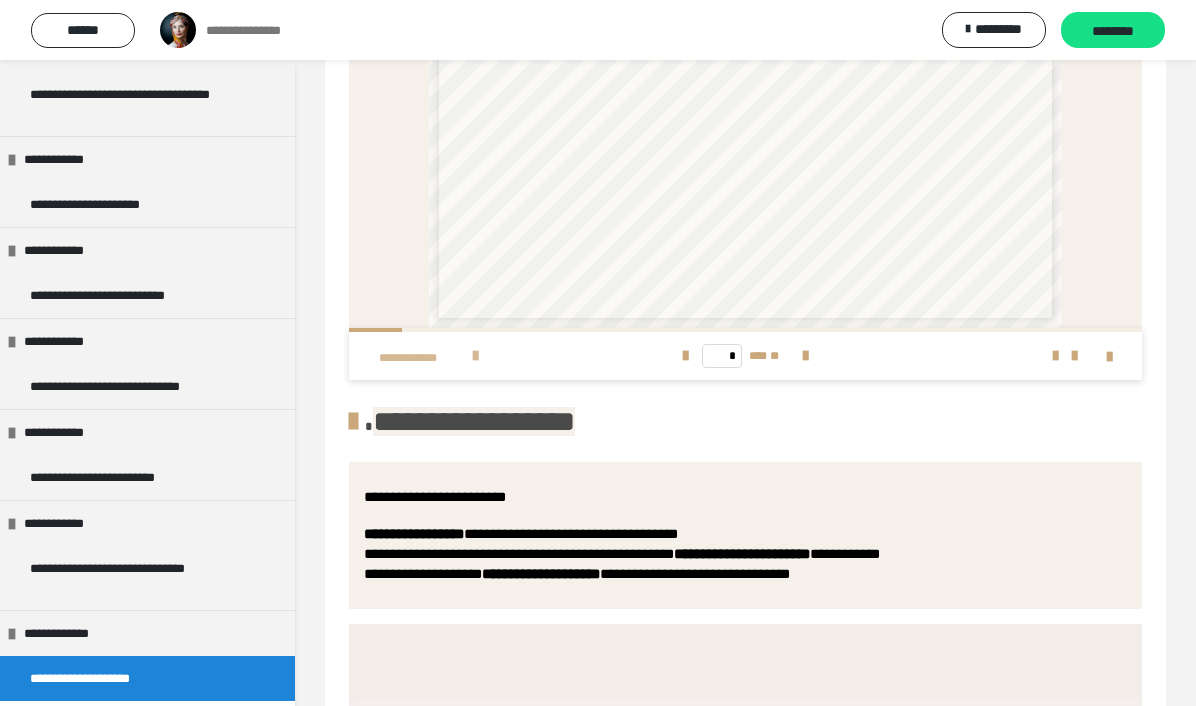 click at bounding box center (475, 356) 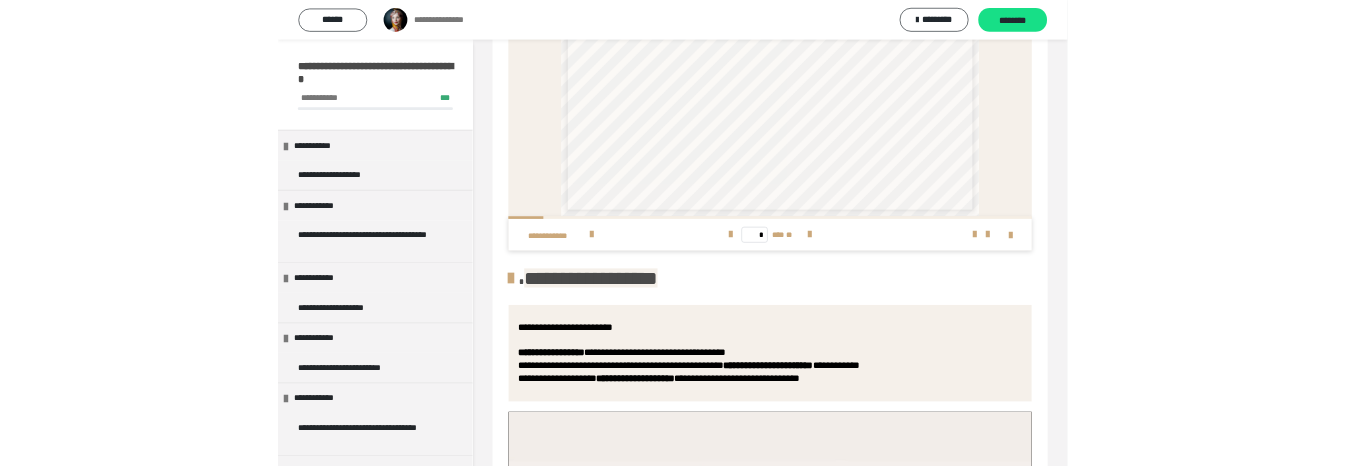 scroll, scrollTop: 0, scrollLeft: 0, axis: both 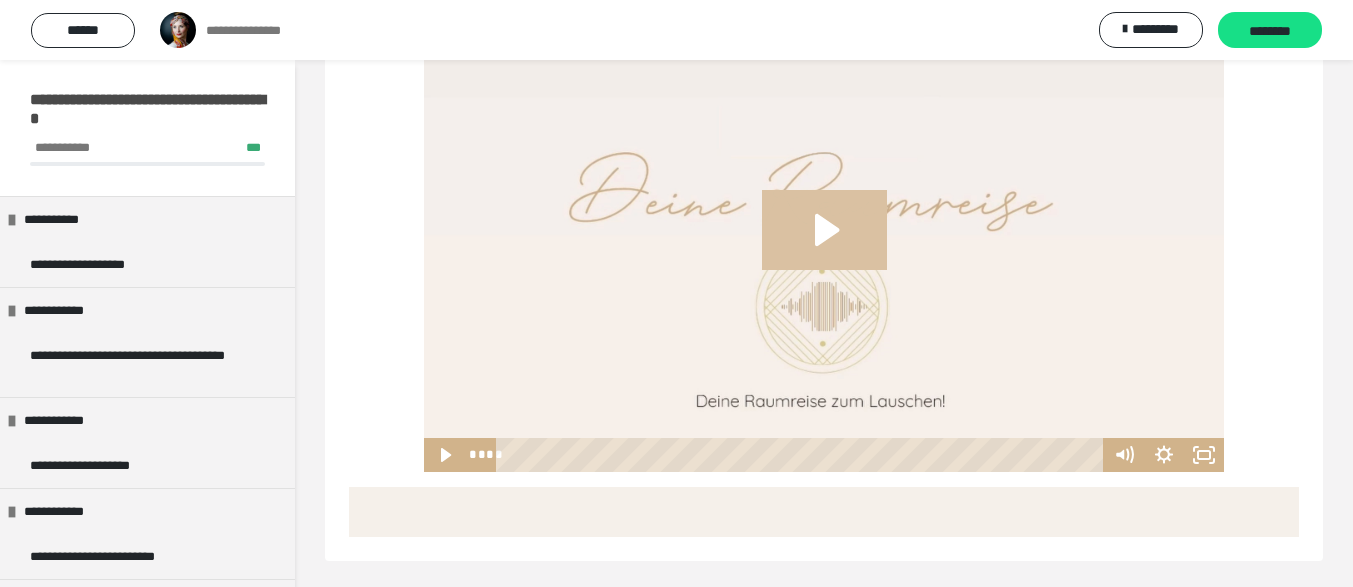 click 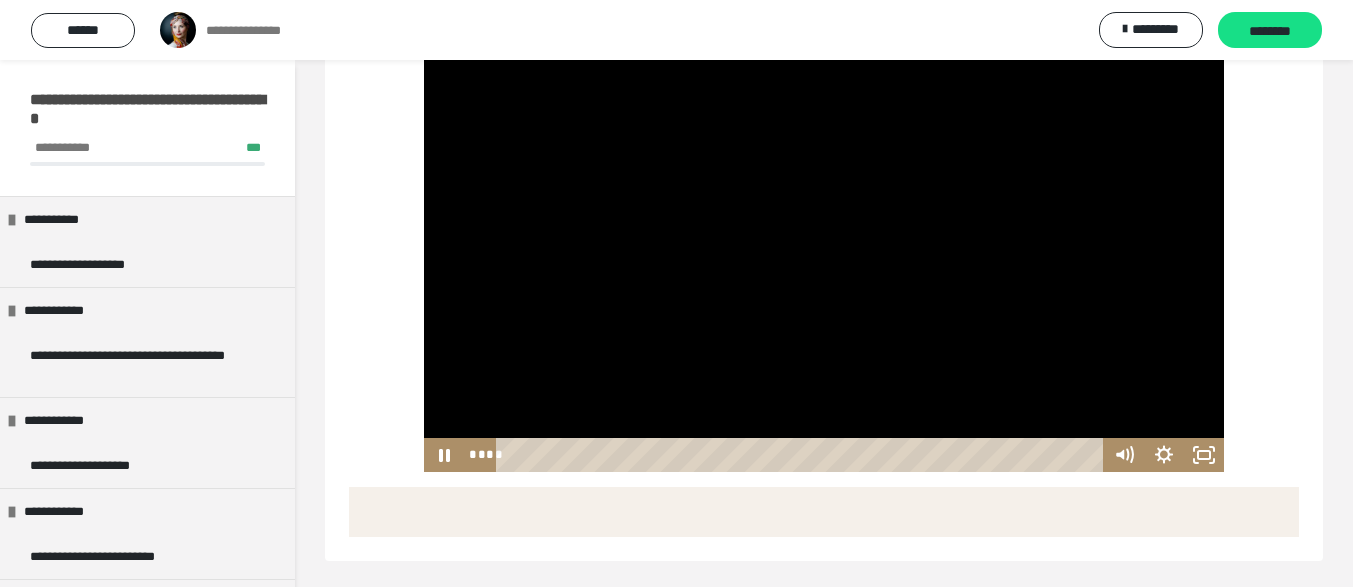 click at bounding box center [802, 455] 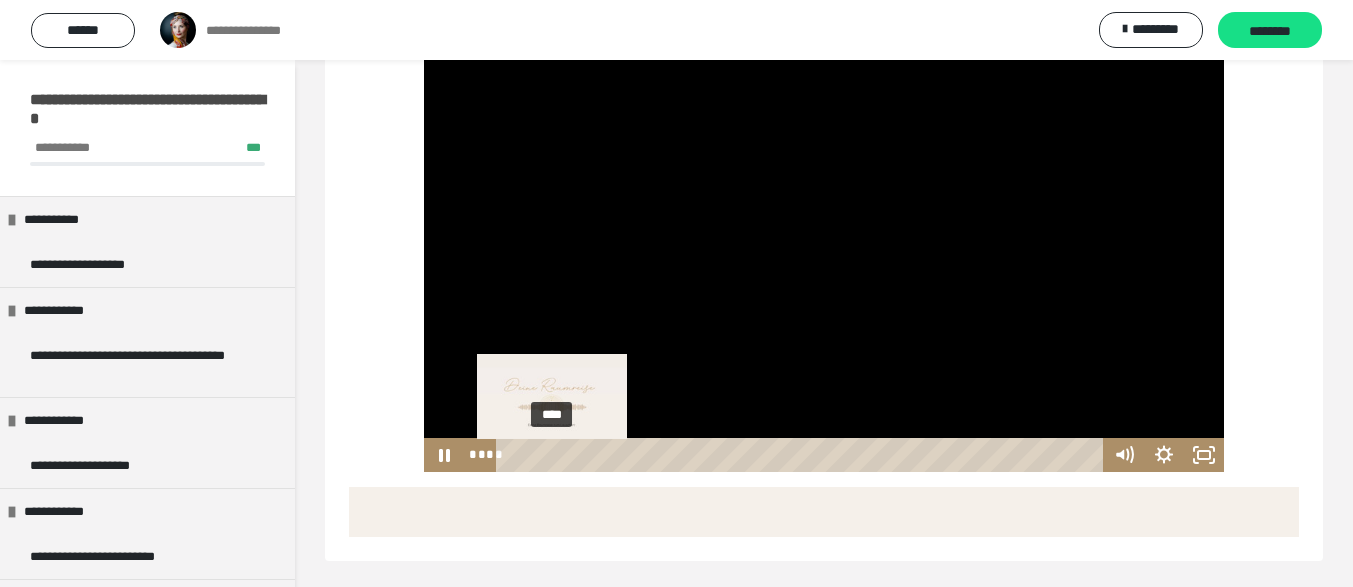 click on "****" at bounding box center (802, 455) 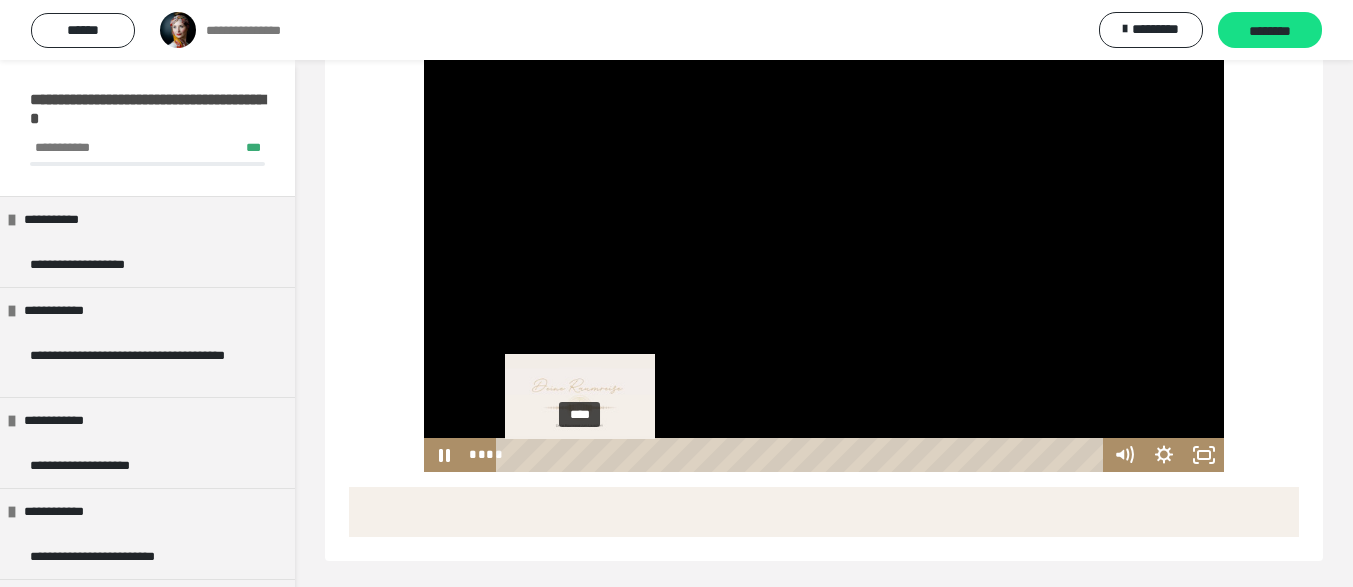 click on "****" at bounding box center [802, 455] 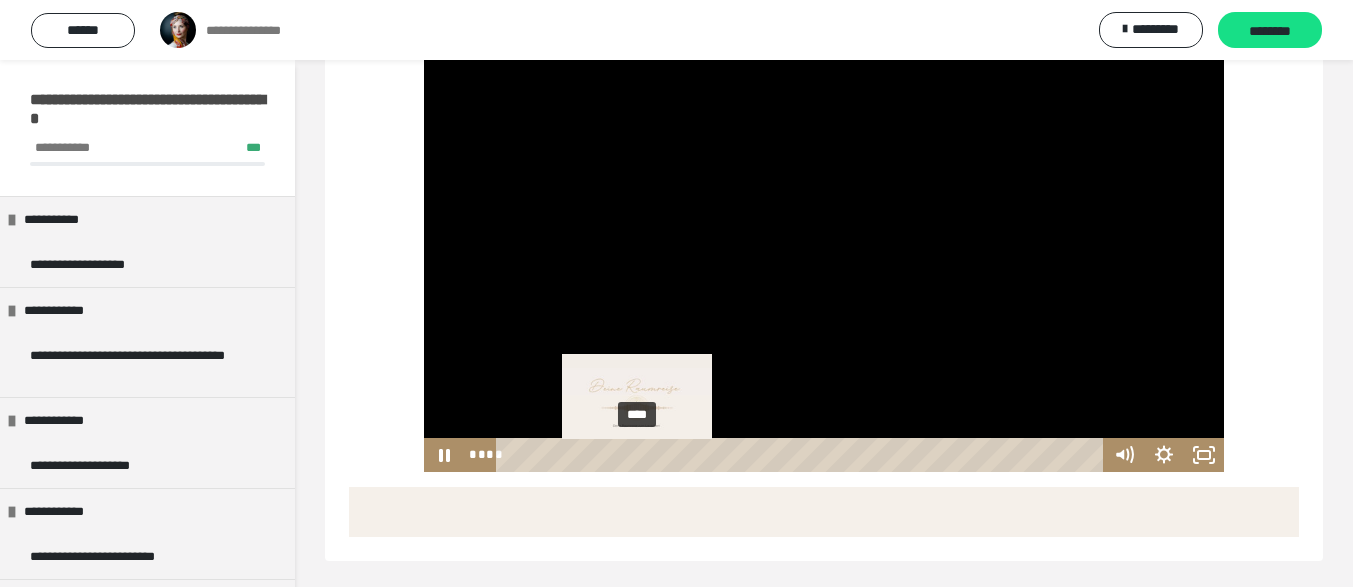 click on "****" at bounding box center (802, 455) 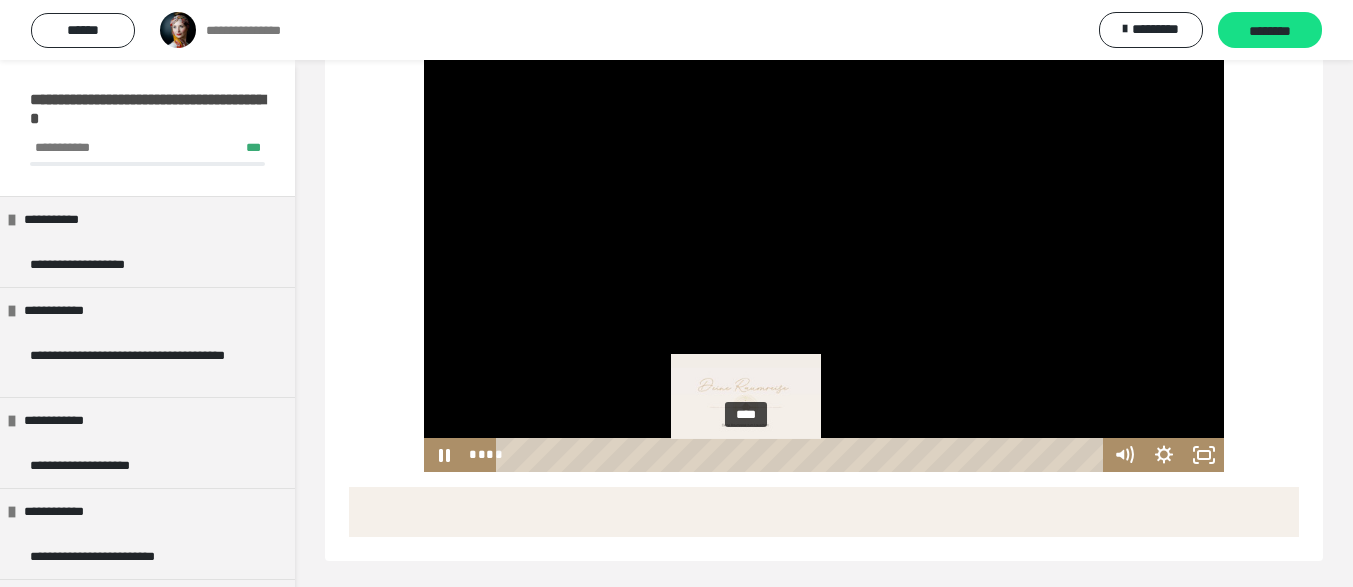 click on "****" at bounding box center (802, 455) 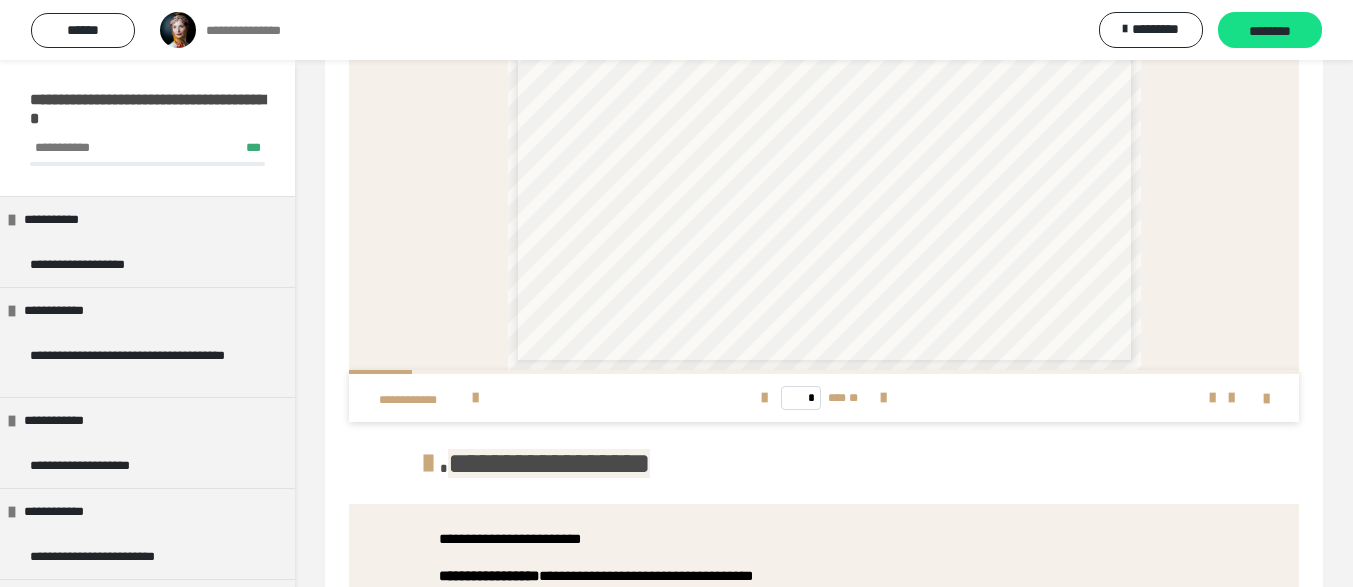 scroll, scrollTop: 478, scrollLeft: 0, axis: vertical 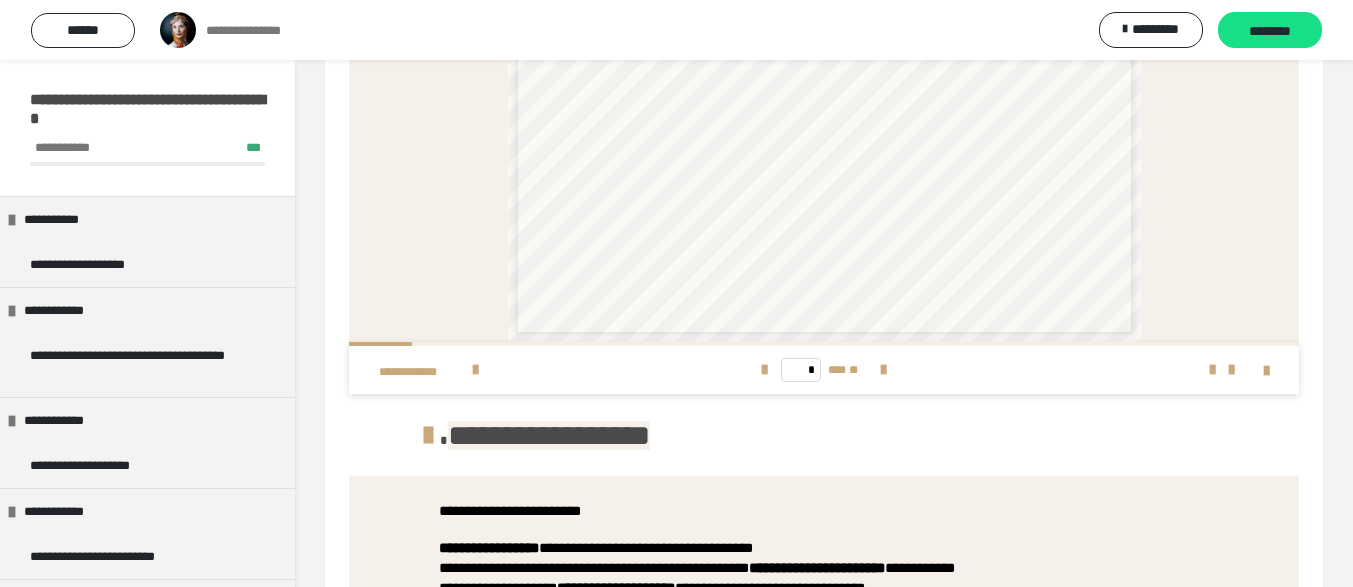 click at bounding box center [824, 344] 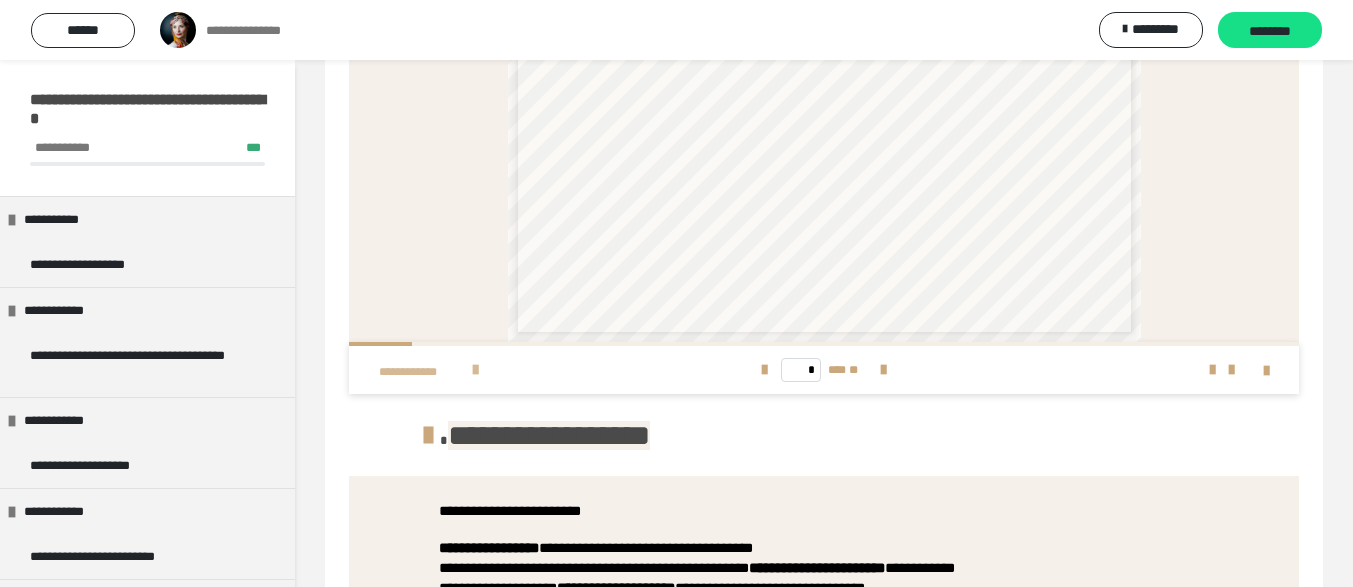 click on "**********" at bounding box center (537, 370) 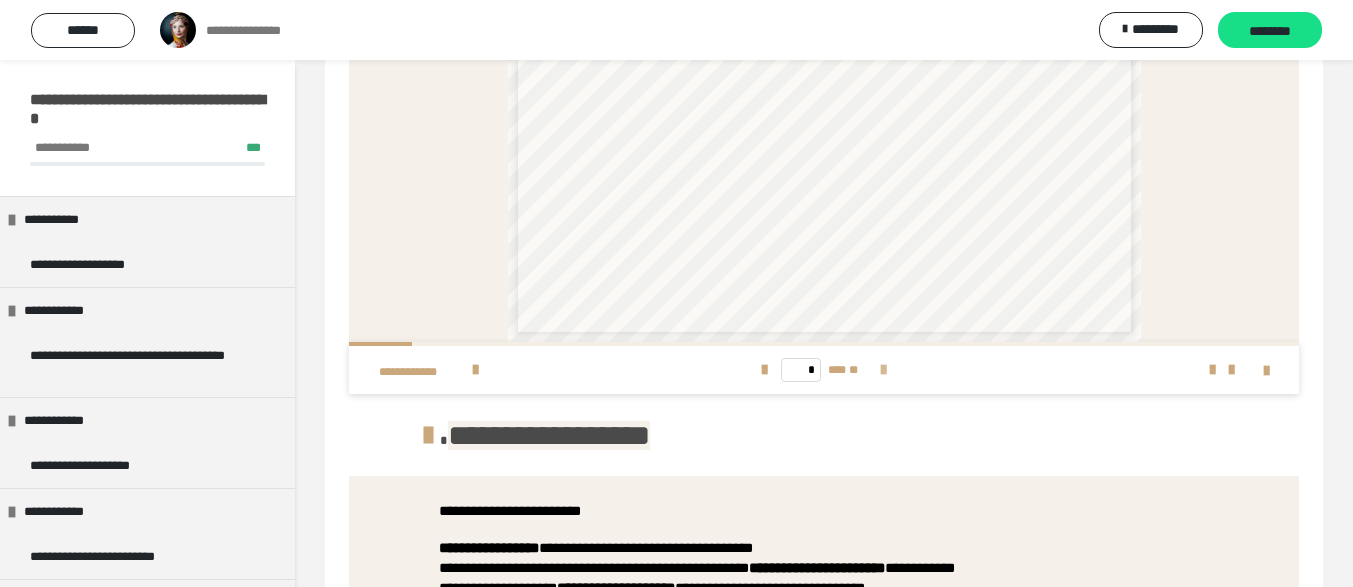 click at bounding box center [883, 370] 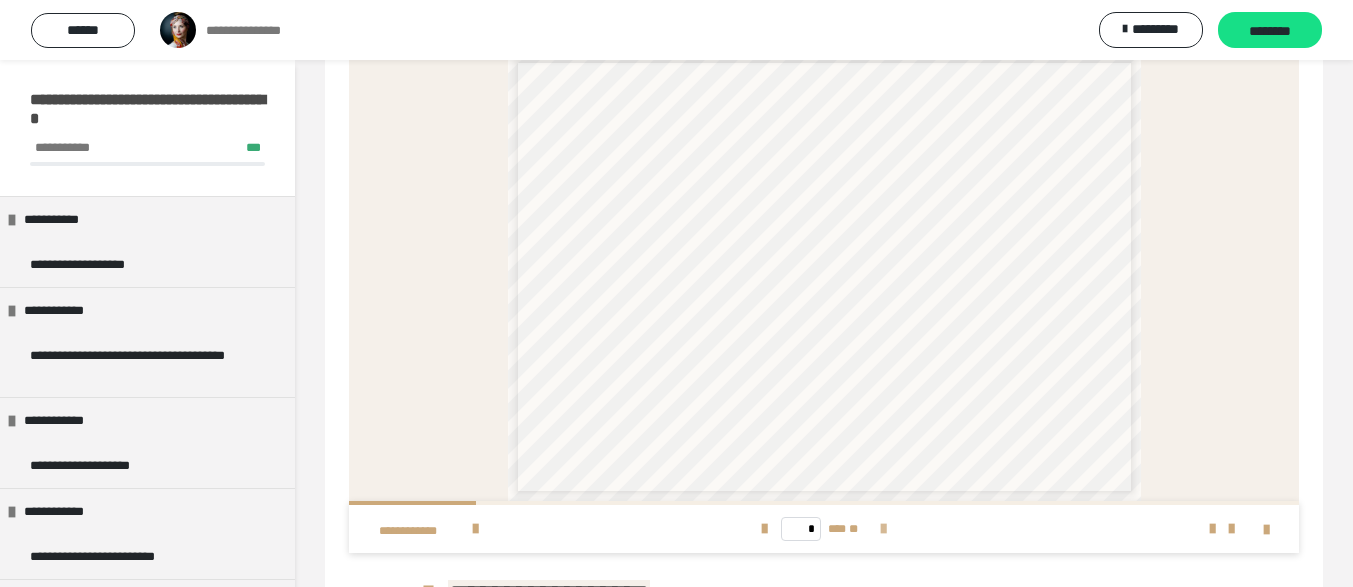 scroll, scrollTop: 317, scrollLeft: 0, axis: vertical 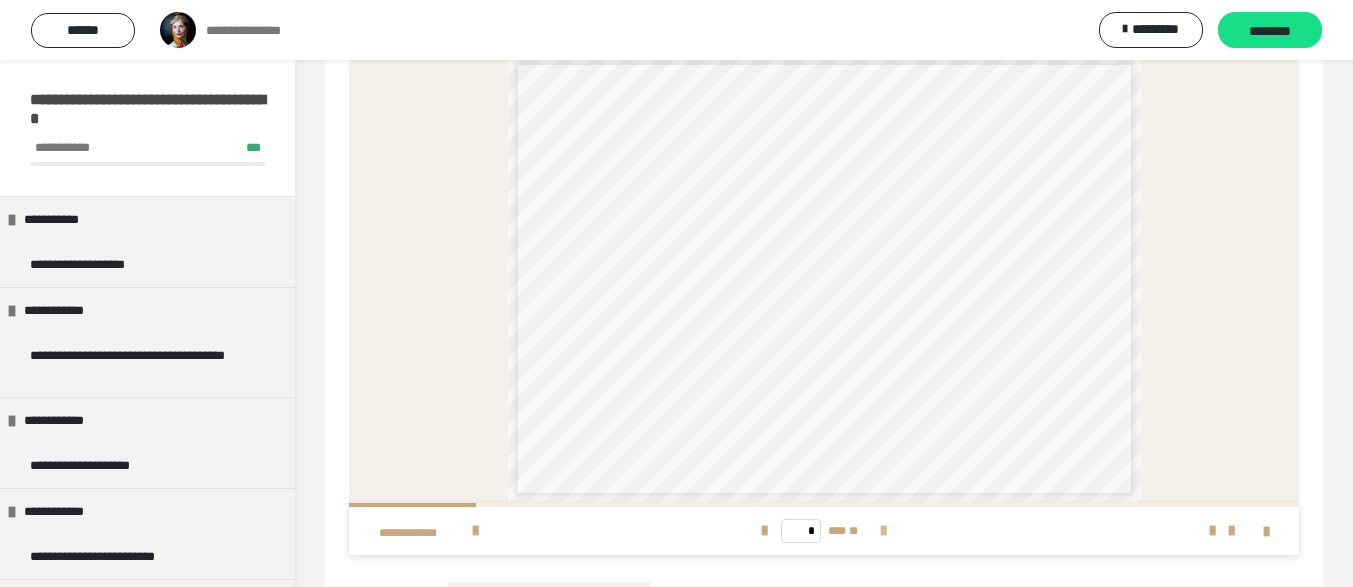 click at bounding box center [883, 531] 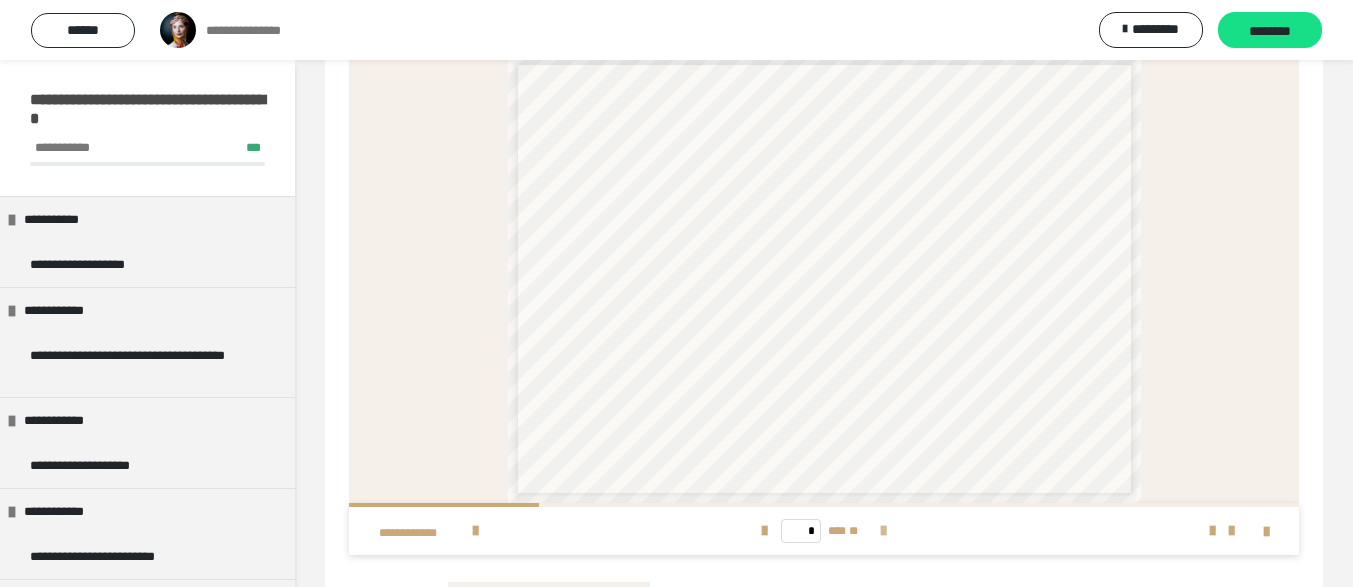 click at bounding box center (883, 531) 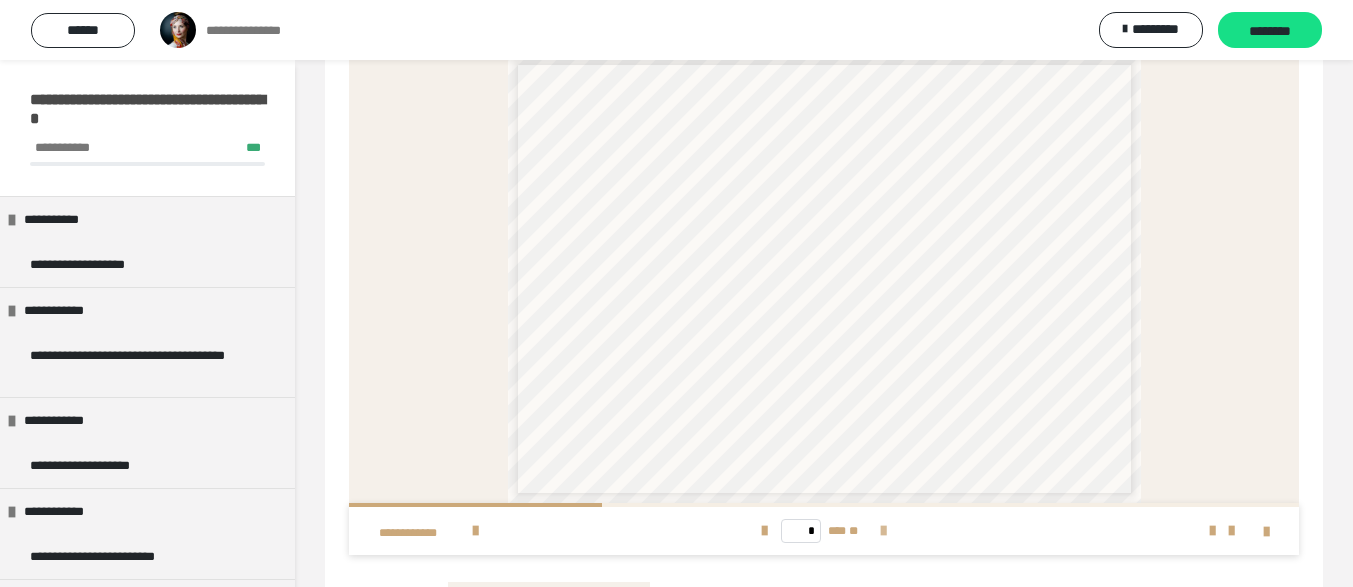 click at bounding box center (883, 531) 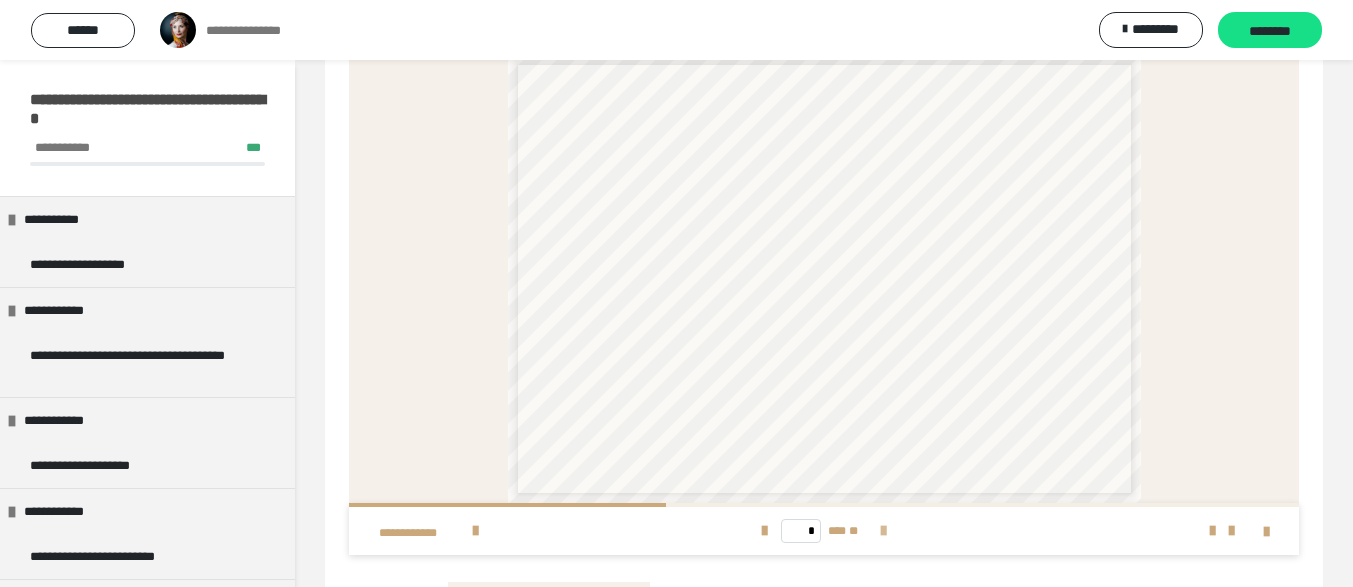 click at bounding box center [883, 531] 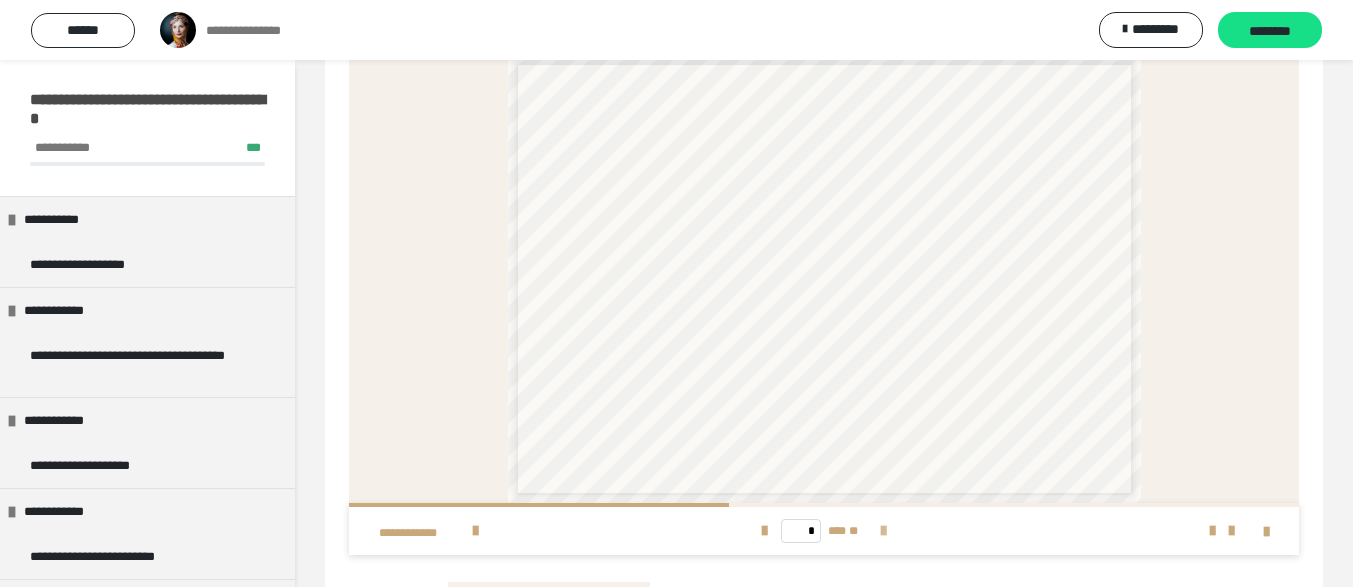 click at bounding box center (883, 531) 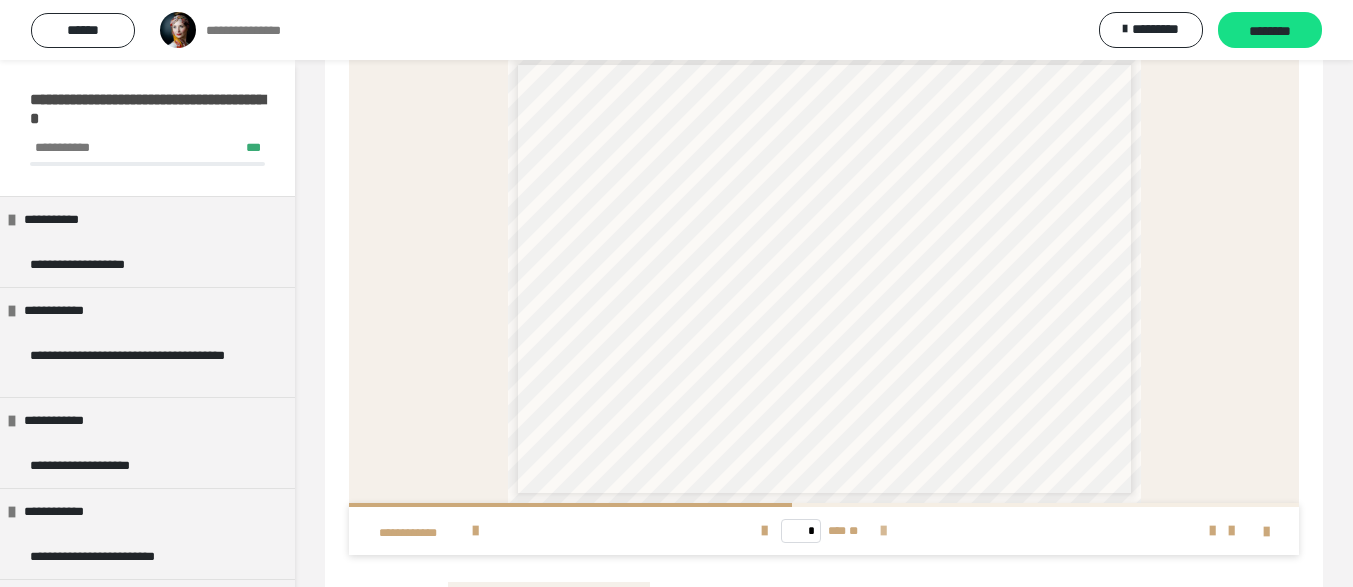 click at bounding box center (883, 531) 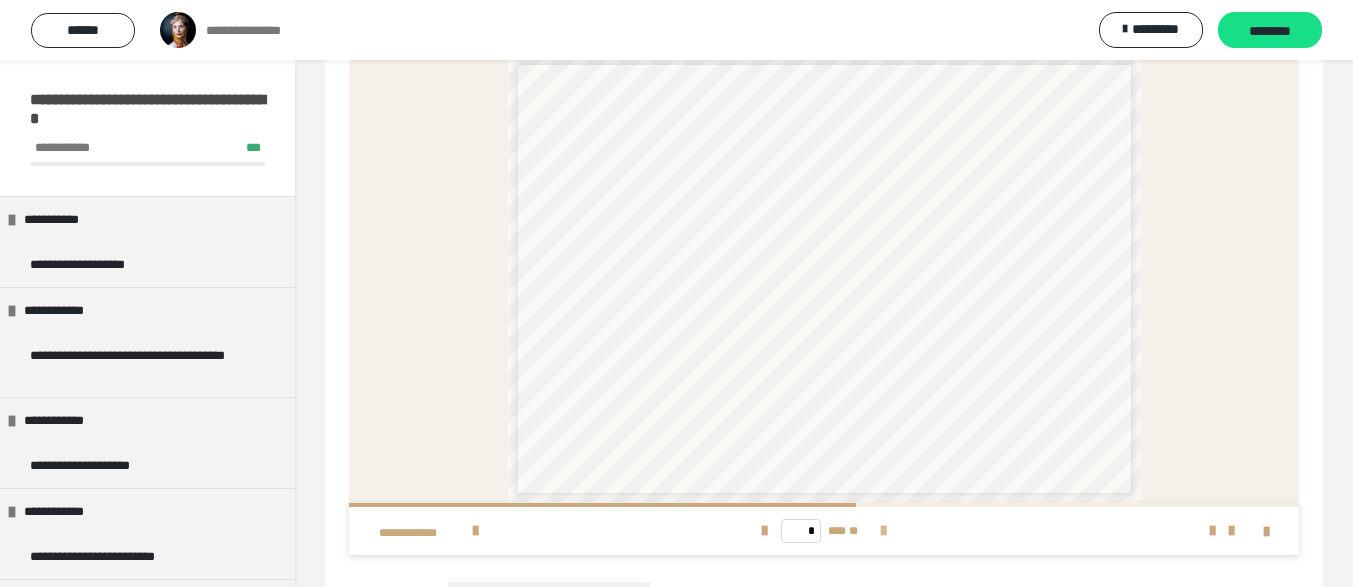 click at bounding box center [883, 531] 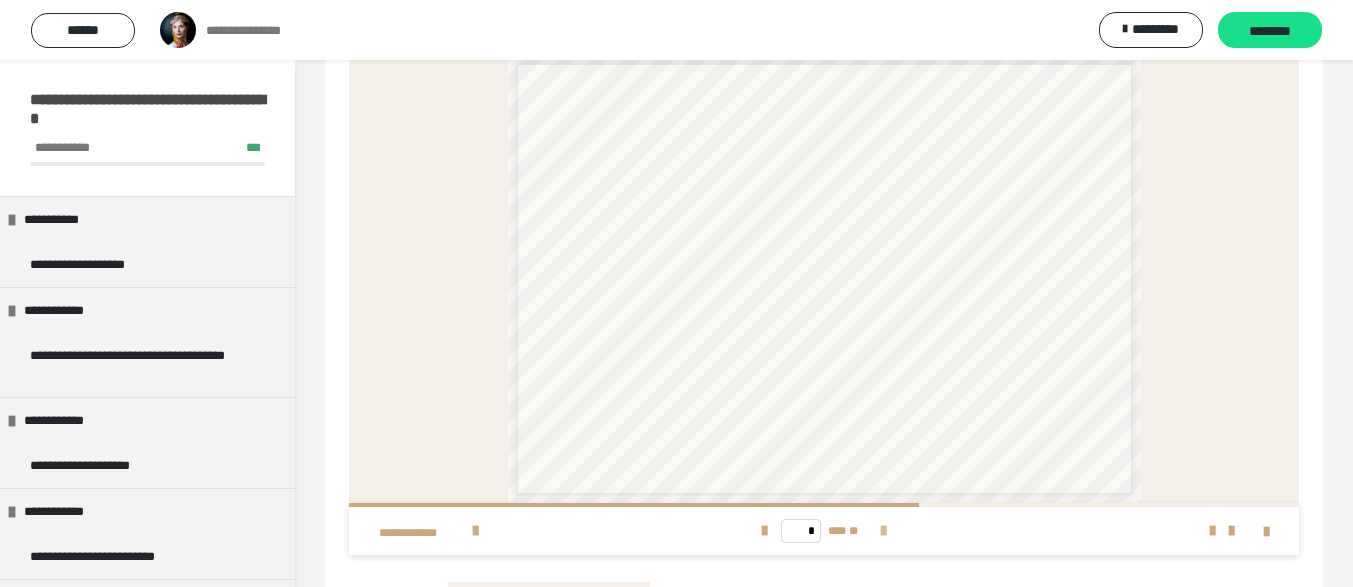 click at bounding box center [883, 531] 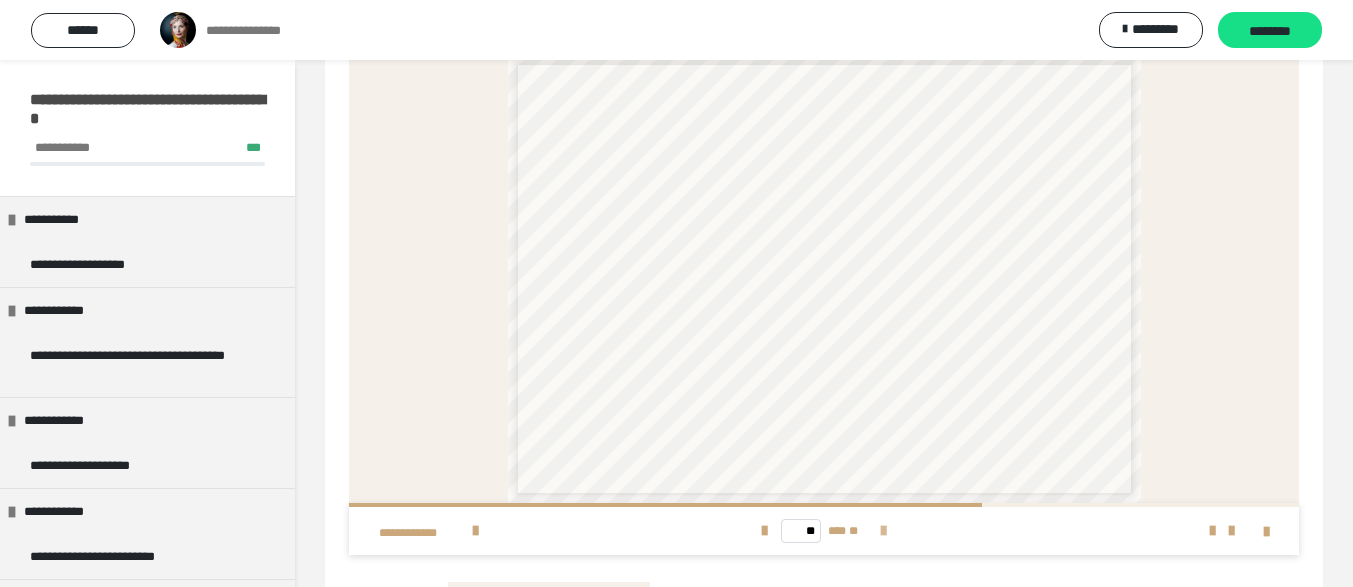click at bounding box center [883, 531] 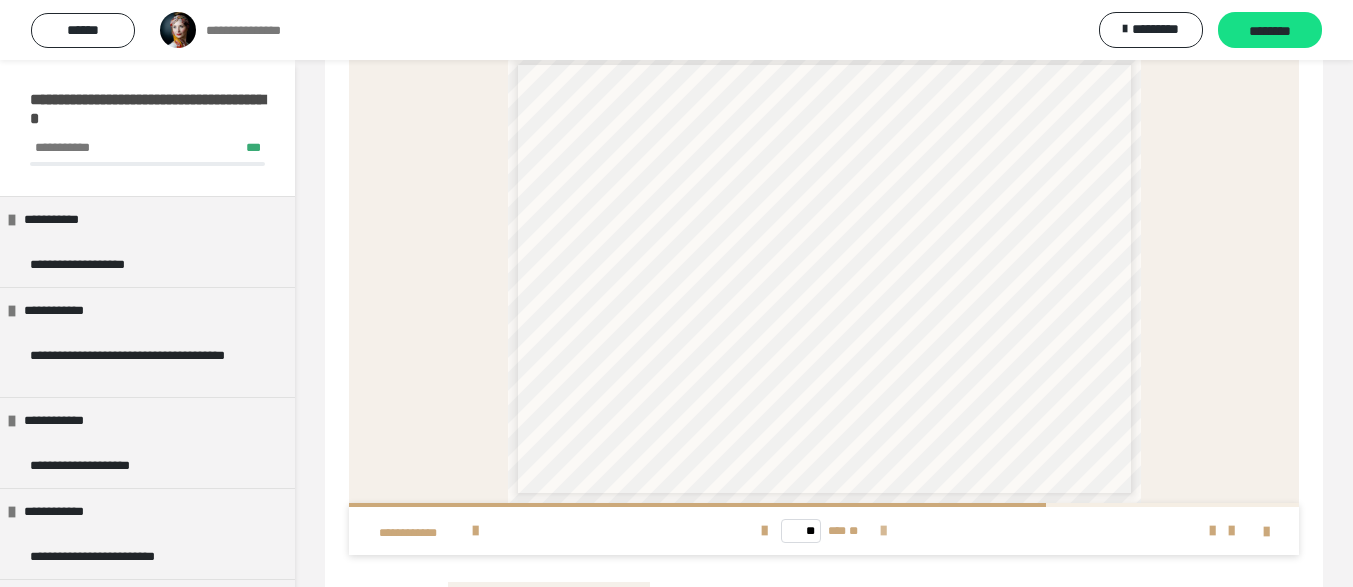 click at bounding box center [883, 531] 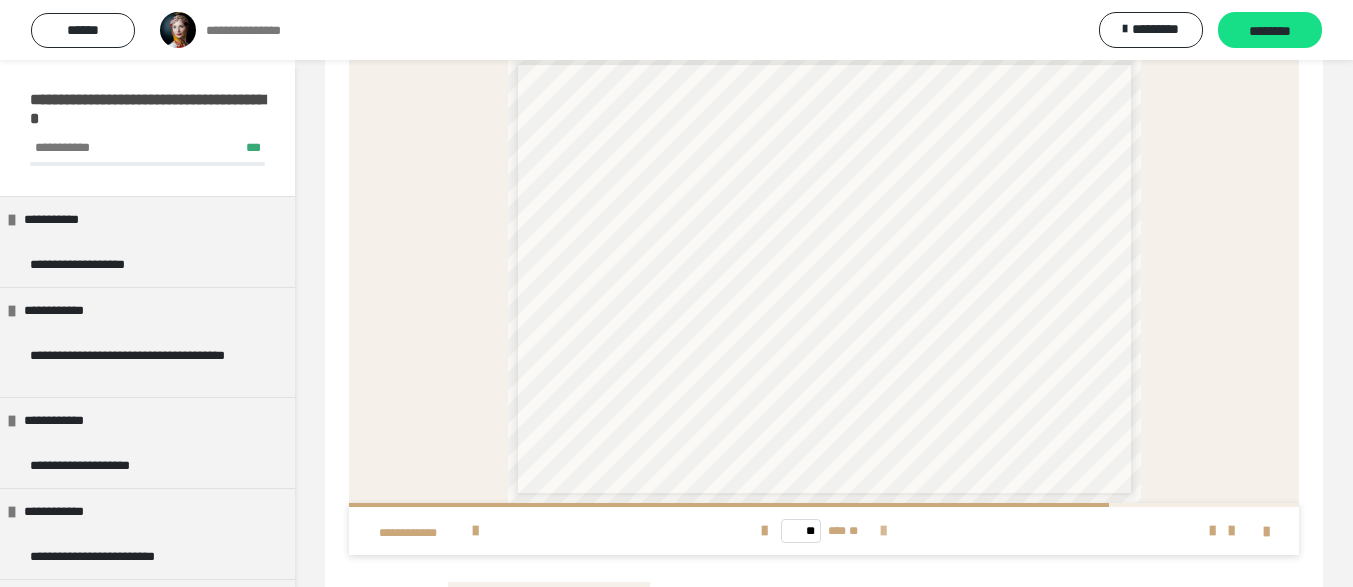 click at bounding box center [883, 531] 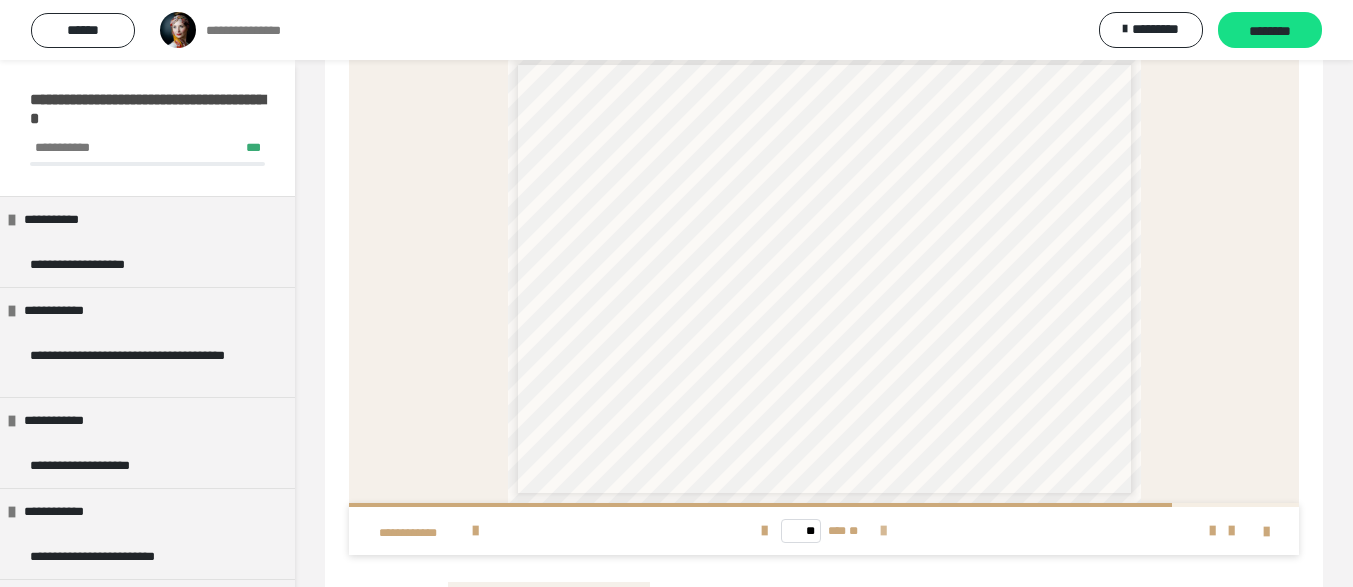 click at bounding box center (883, 531) 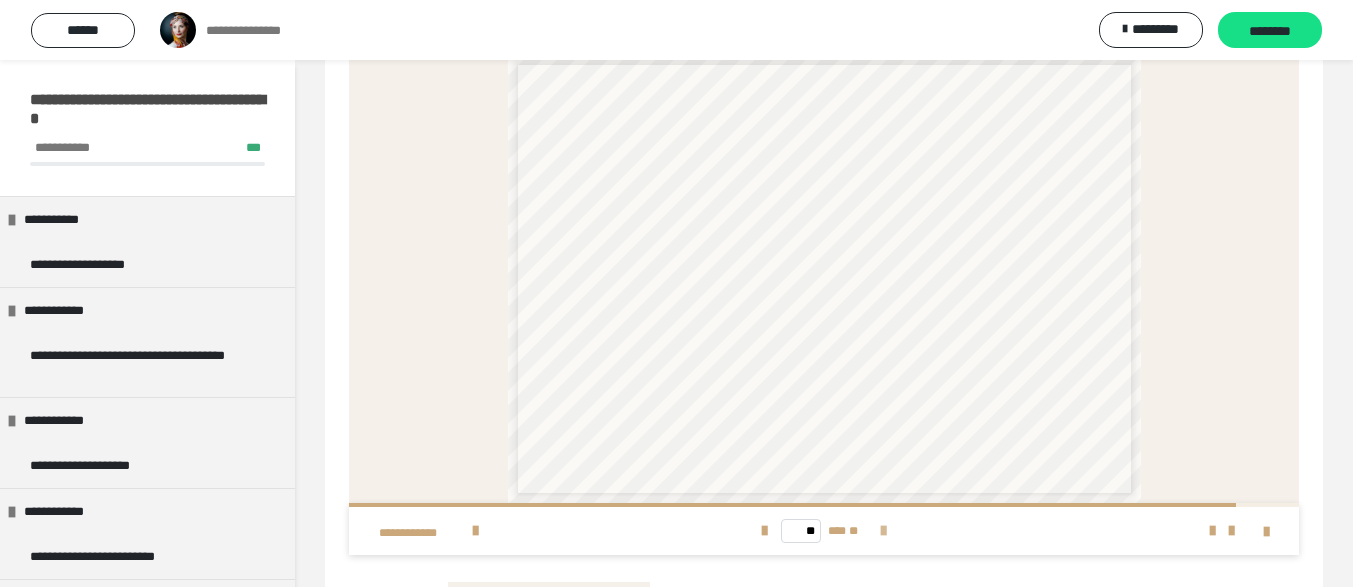 click at bounding box center [883, 531] 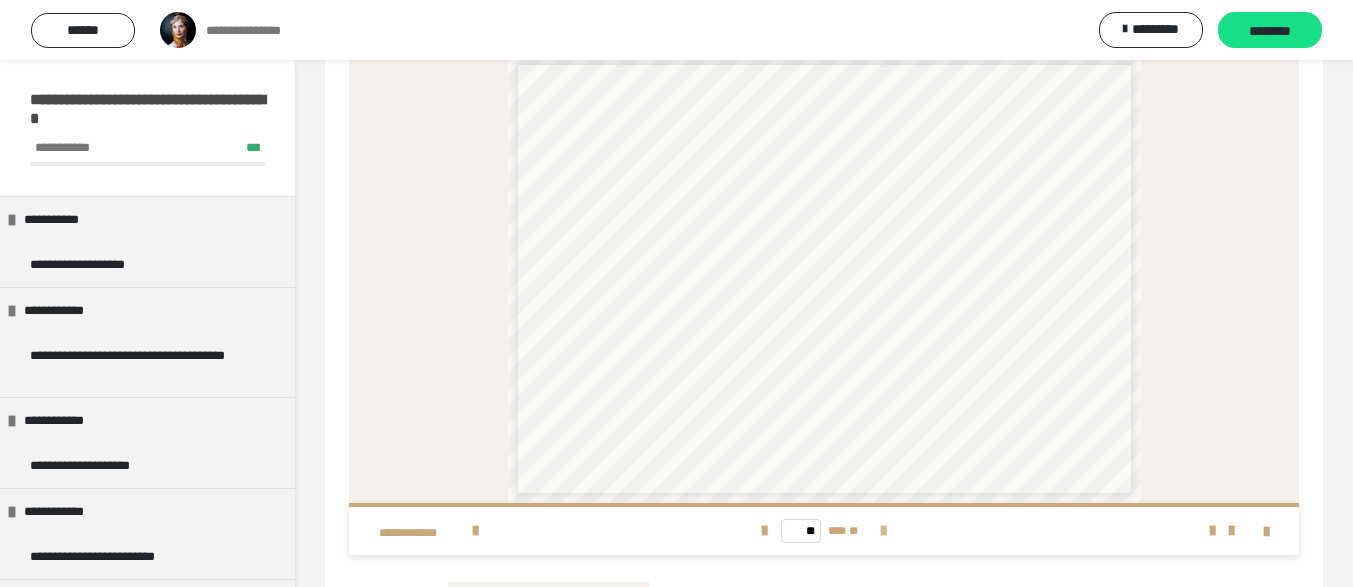 click on "** *** **" at bounding box center (824, 531) 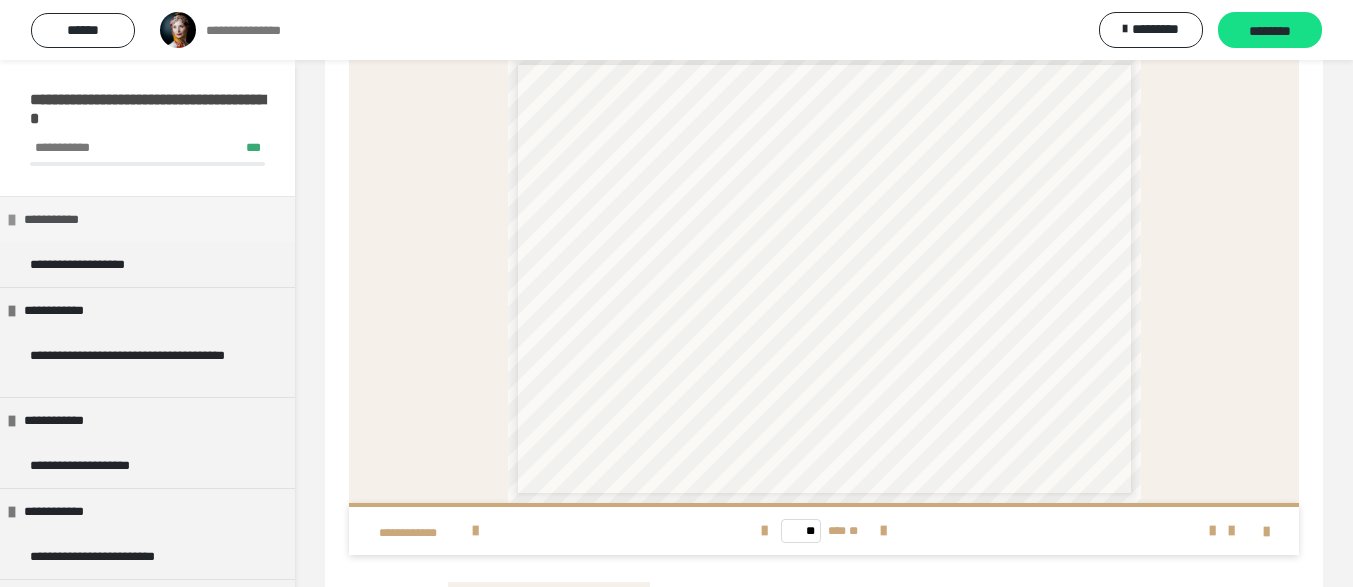 click at bounding box center [12, 220] 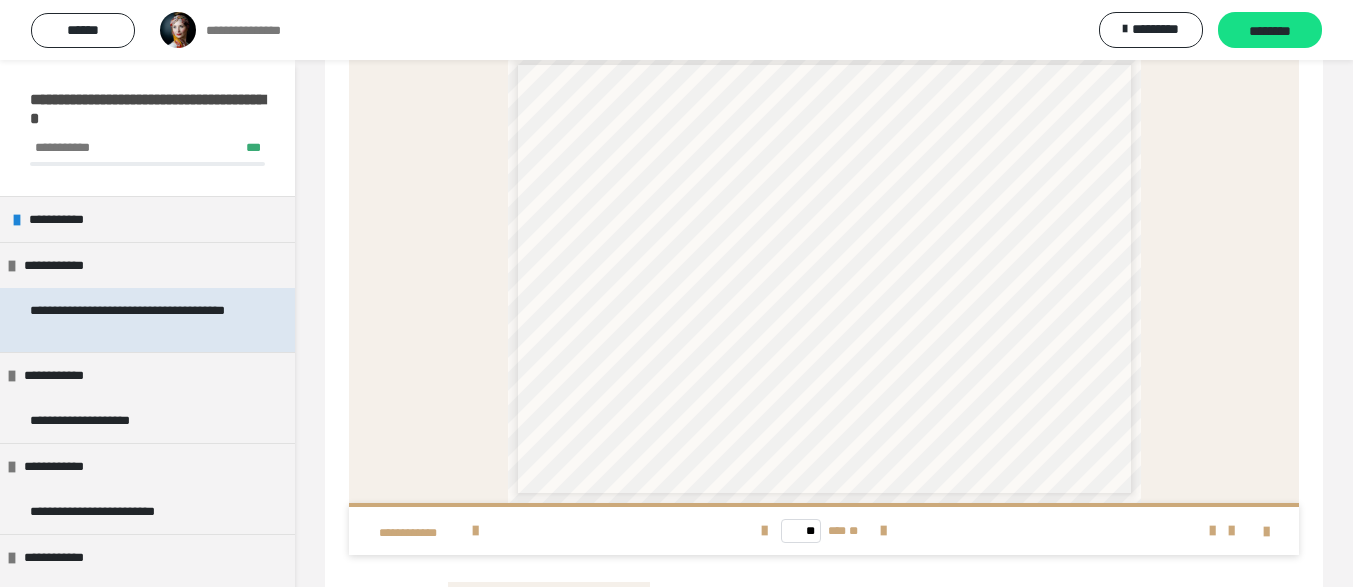 click on "**********" at bounding box center [139, 320] 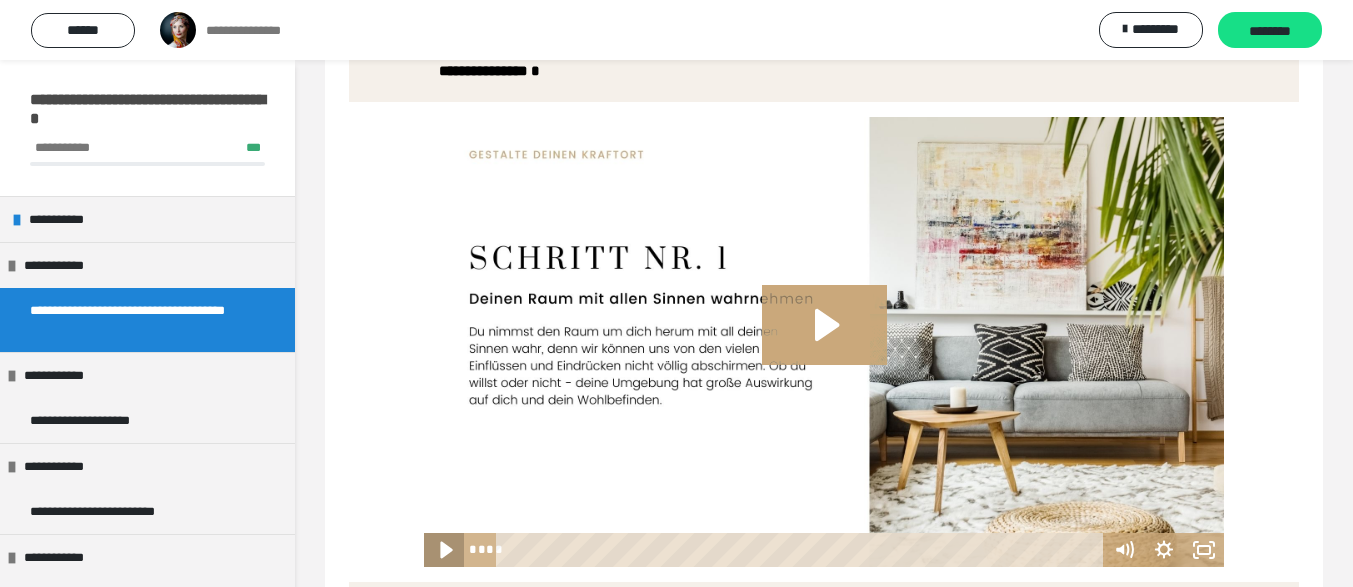 click 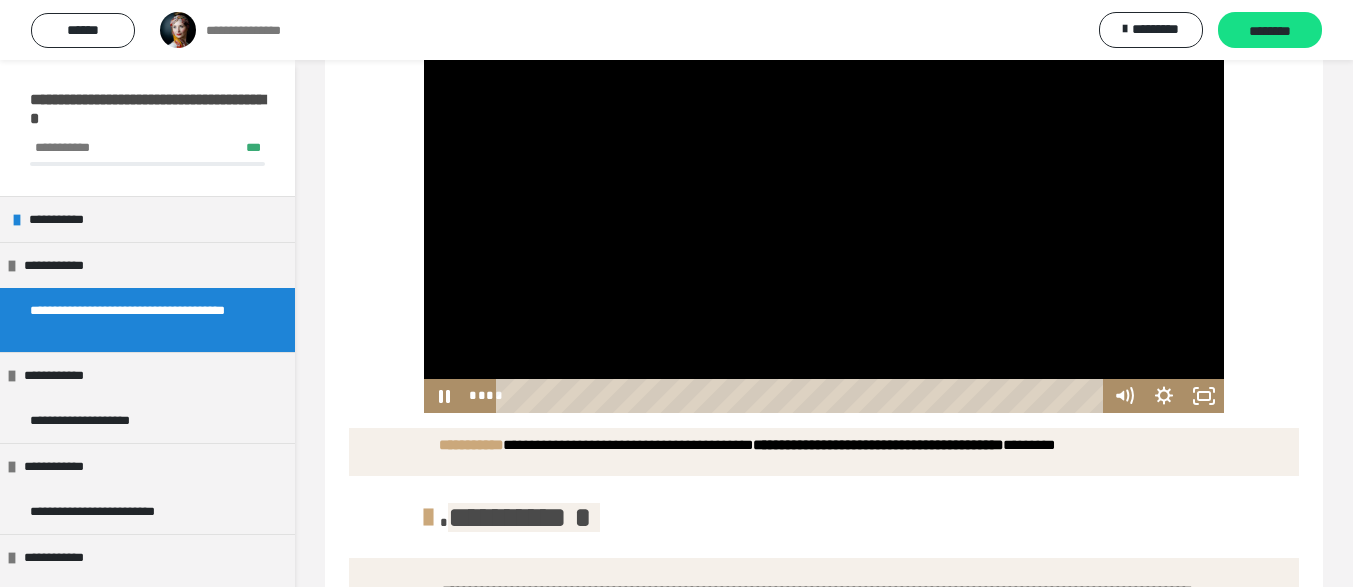 scroll, scrollTop: 468, scrollLeft: 0, axis: vertical 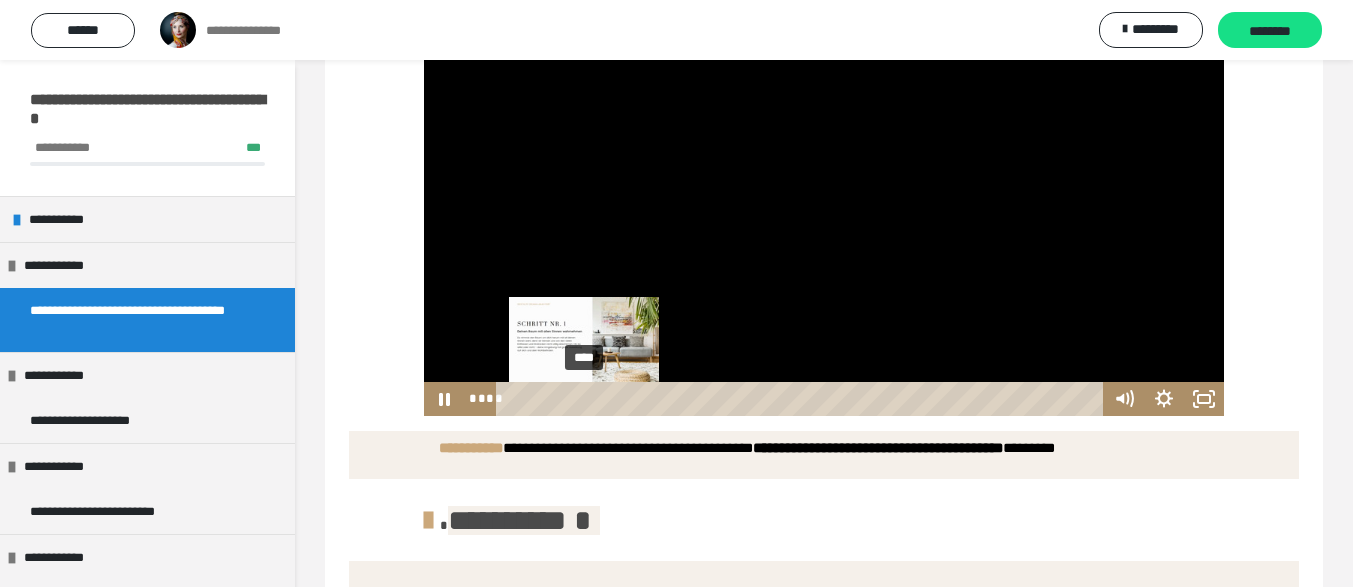 click on "****" at bounding box center [802, 399] 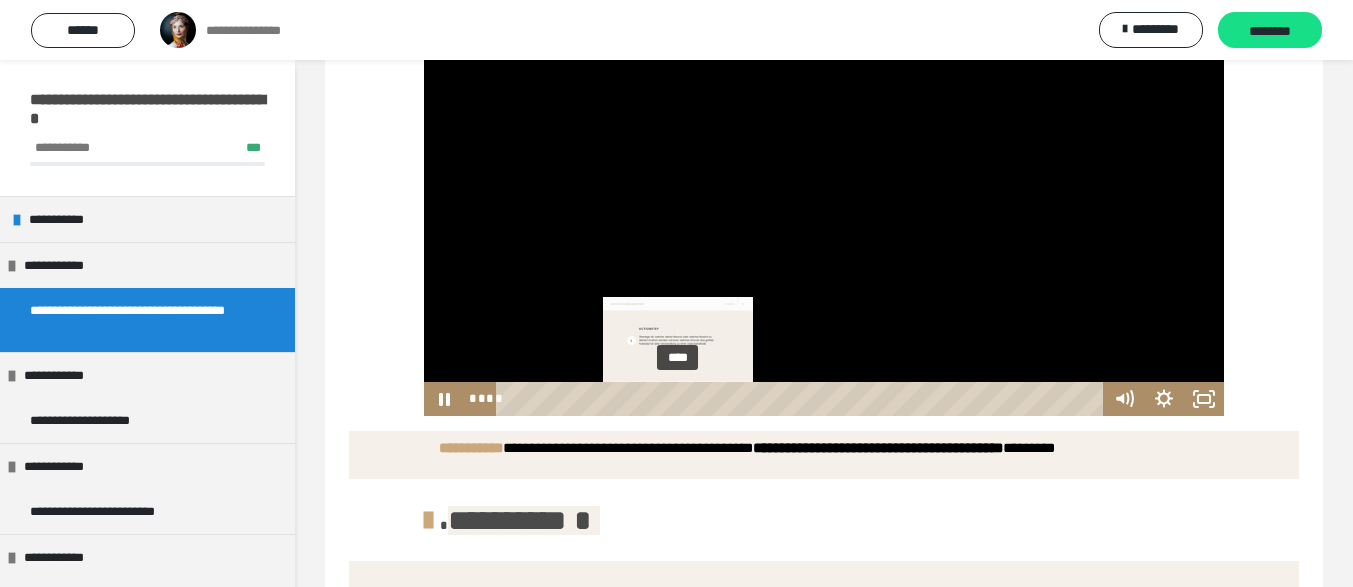 click on "****" at bounding box center (802, 399) 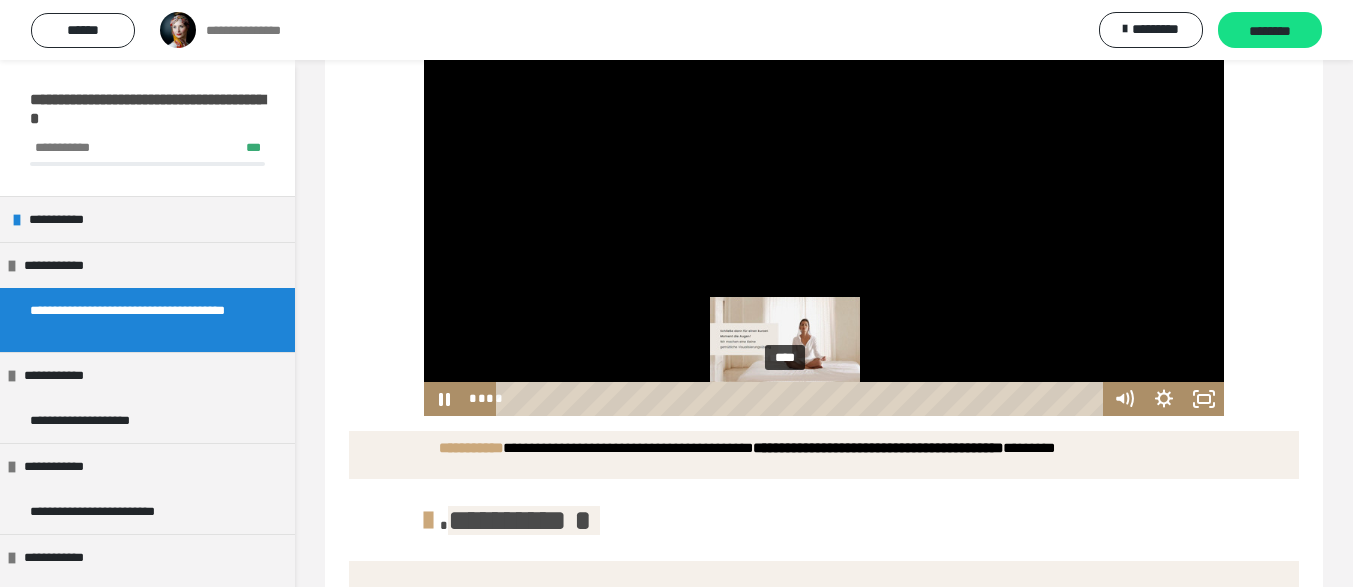 click on "****" at bounding box center (802, 399) 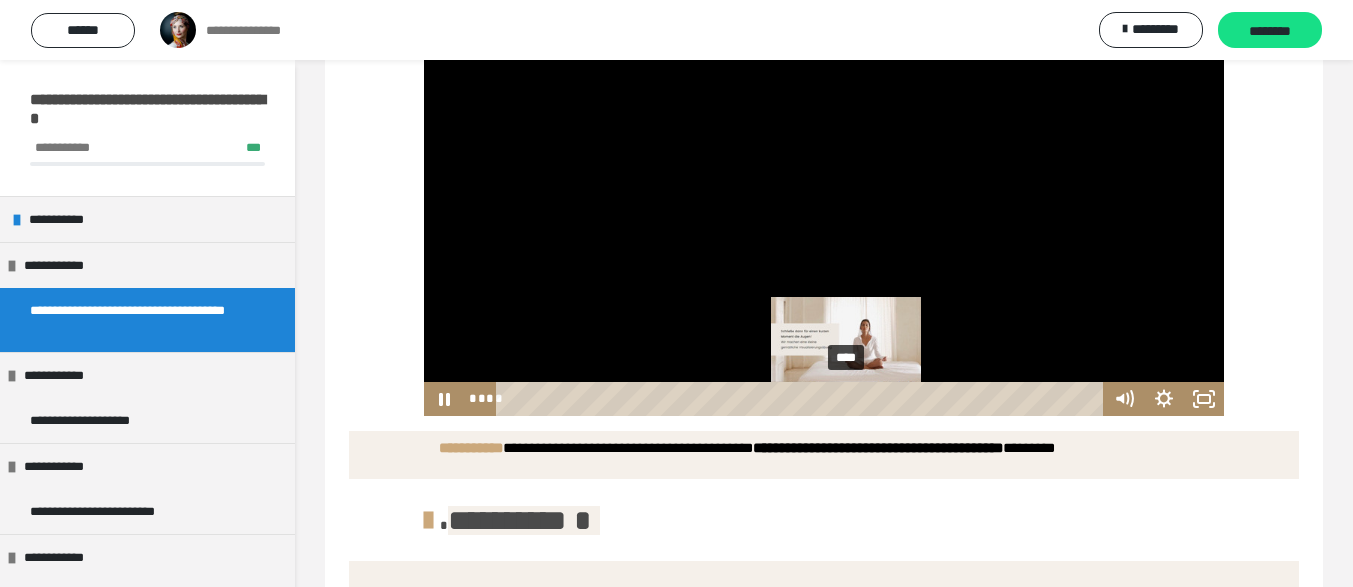 click on "****" at bounding box center [802, 399] 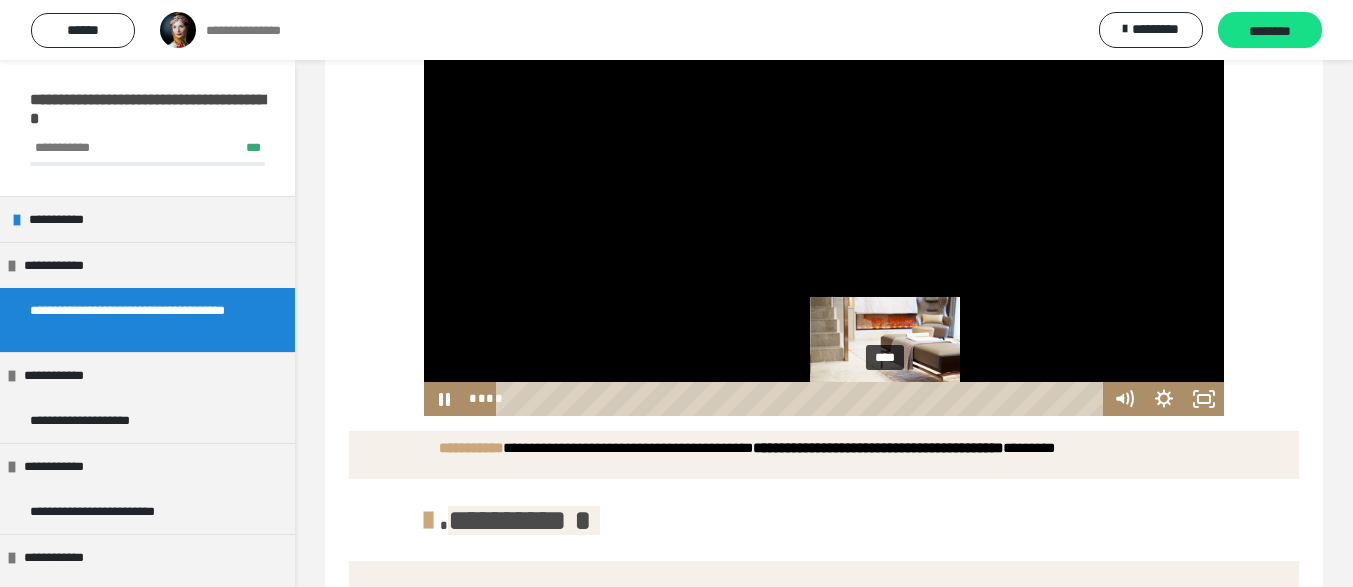 click on "****" at bounding box center [802, 399] 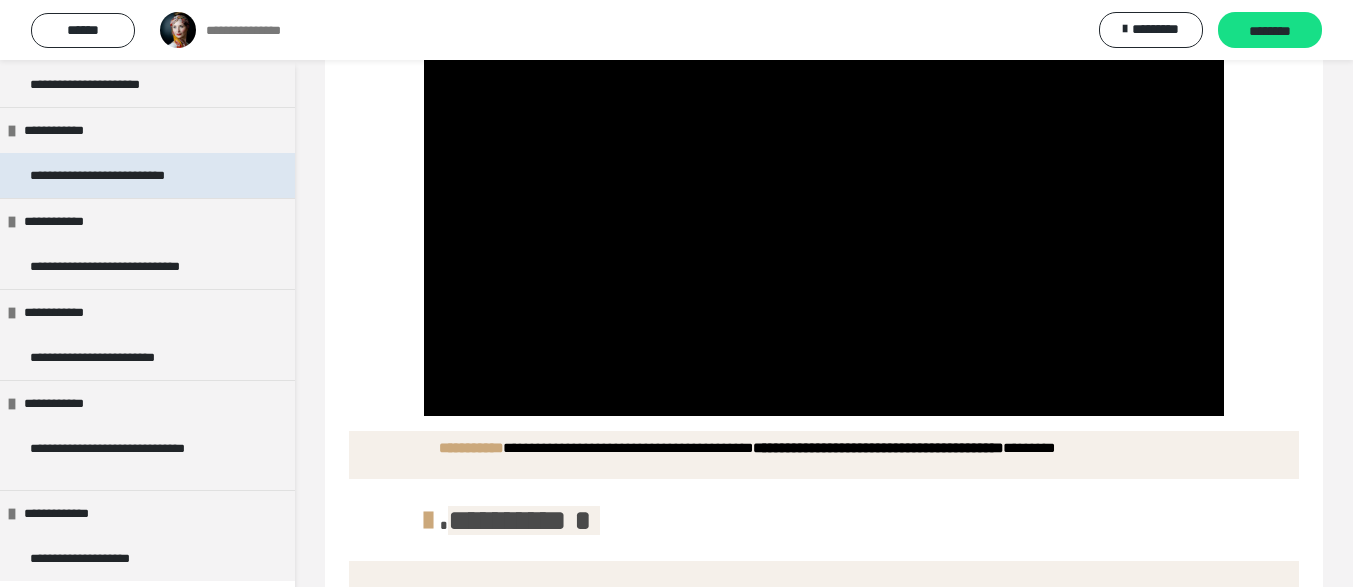 scroll, scrollTop: 627, scrollLeft: 0, axis: vertical 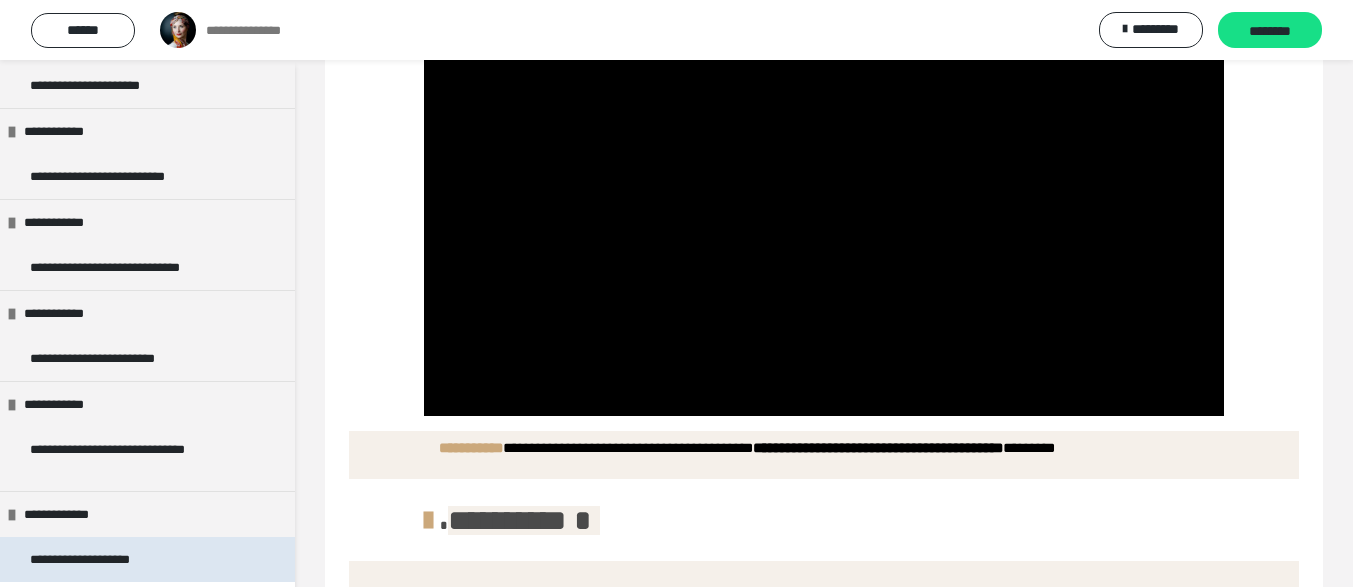 click on "**********" at bounding box center (106, 559) 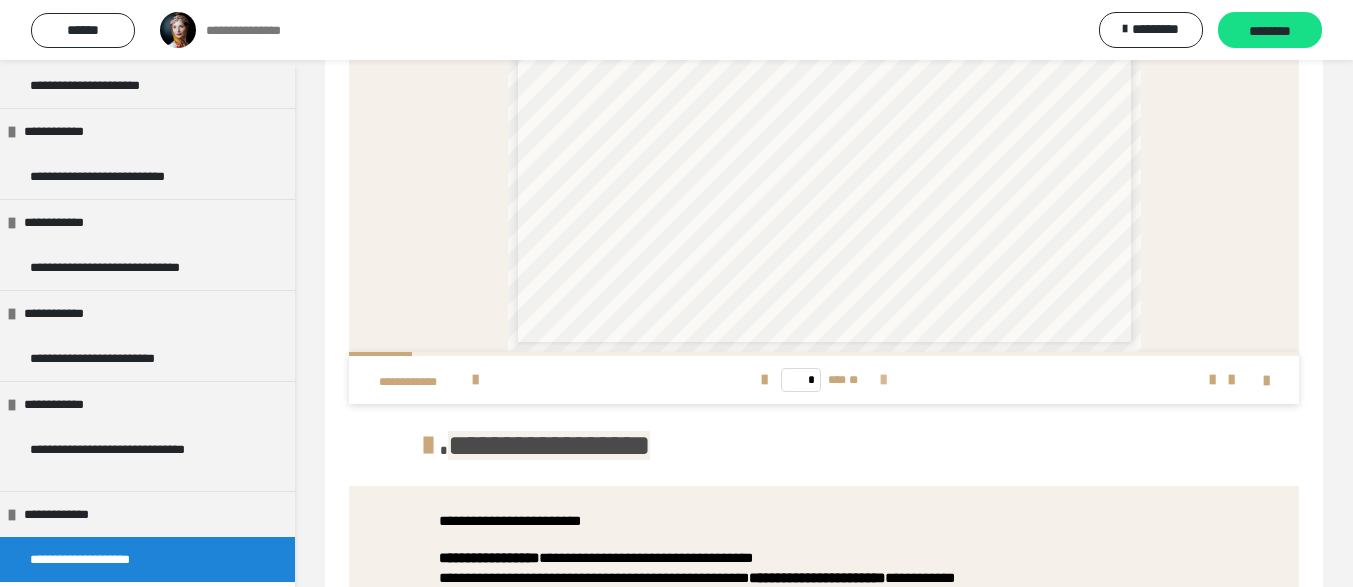 click at bounding box center (883, 380) 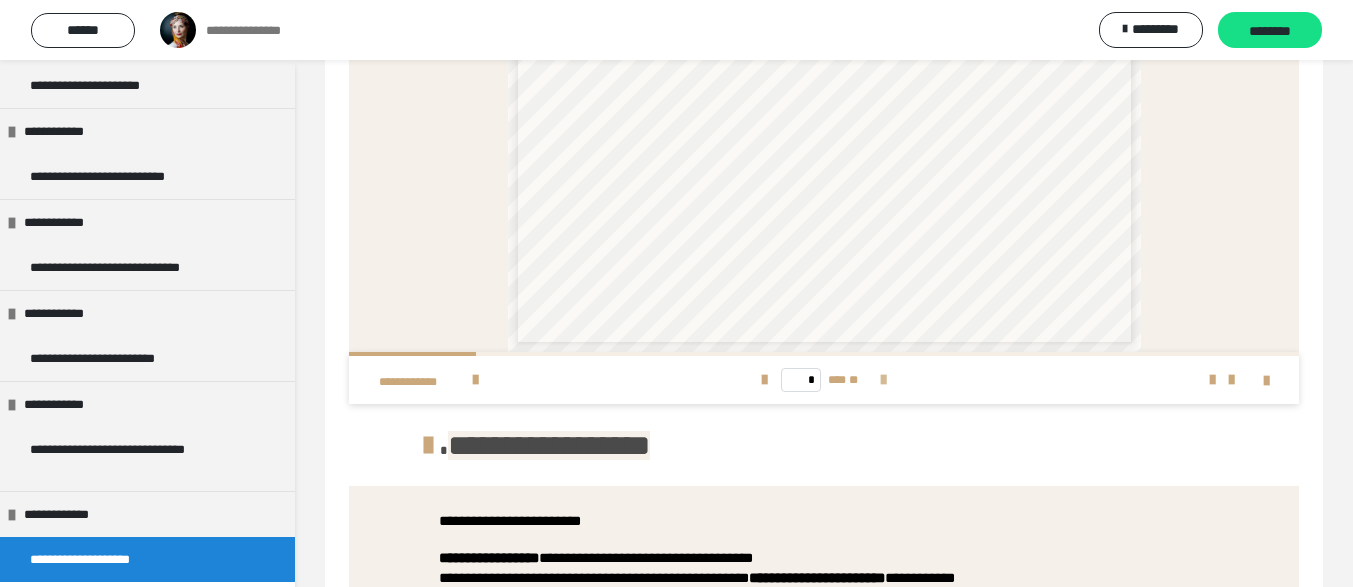 click at bounding box center (883, 380) 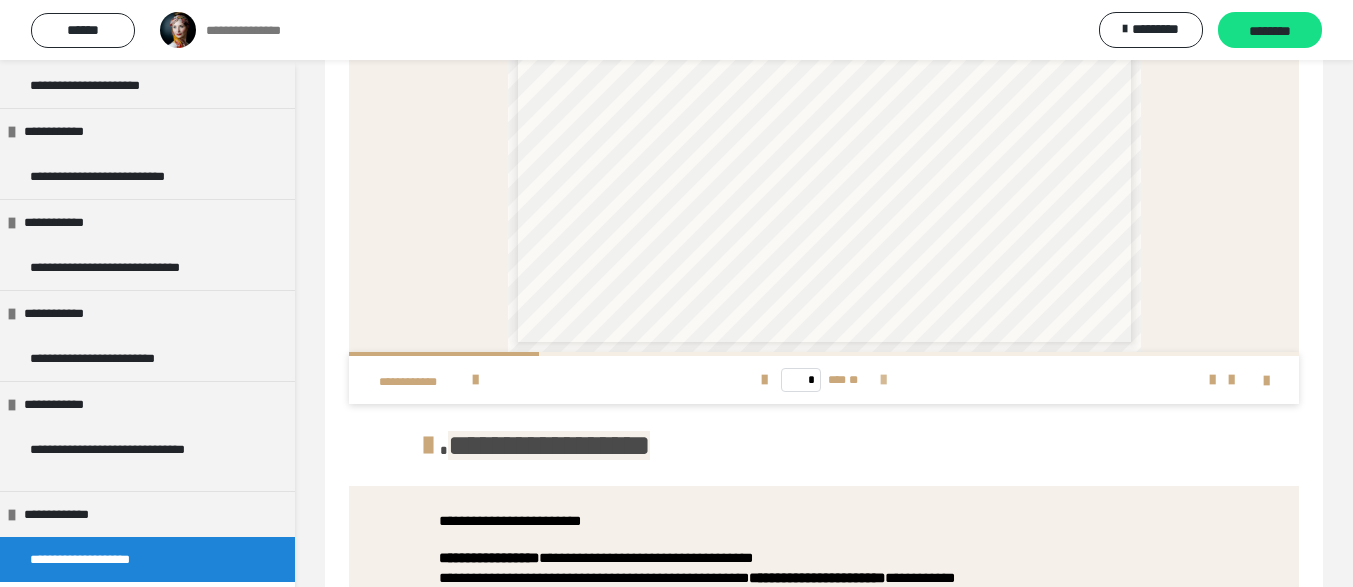 click at bounding box center [883, 380] 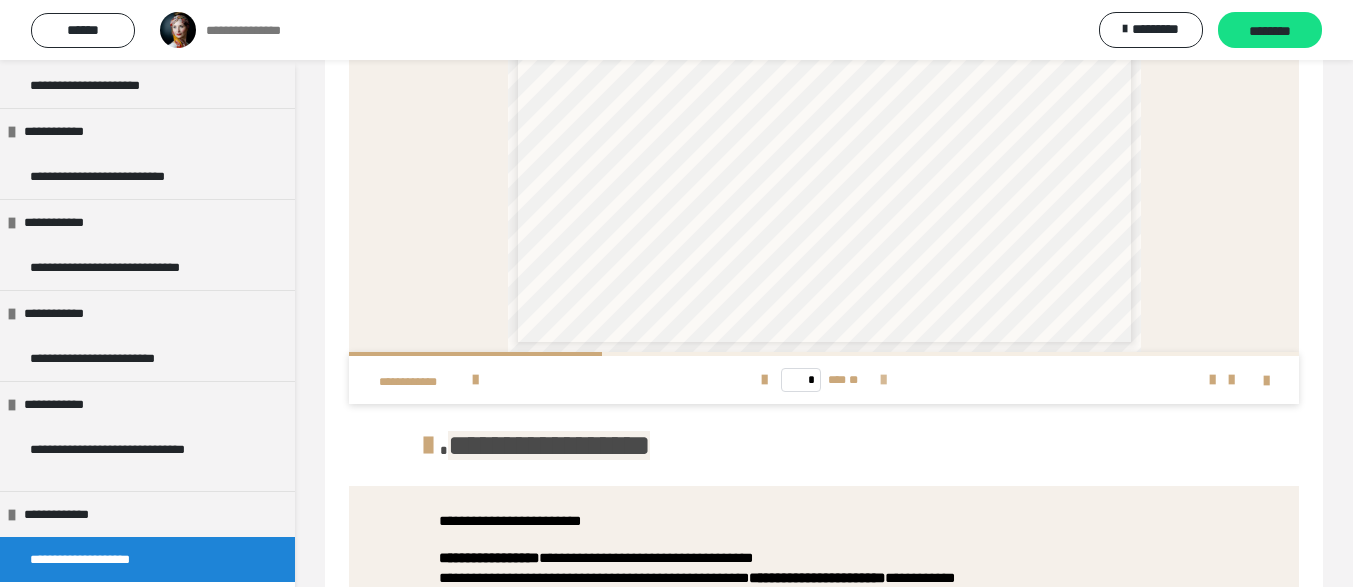 click at bounding box center [883, 380] 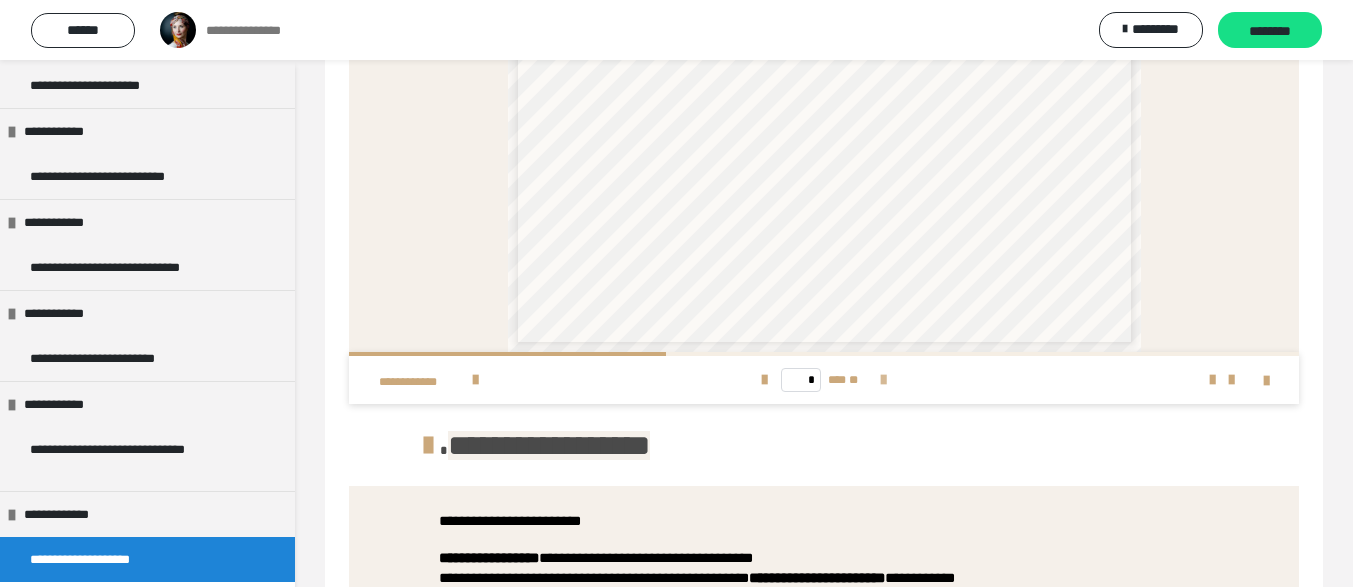 click at bounding box center (883, 380) 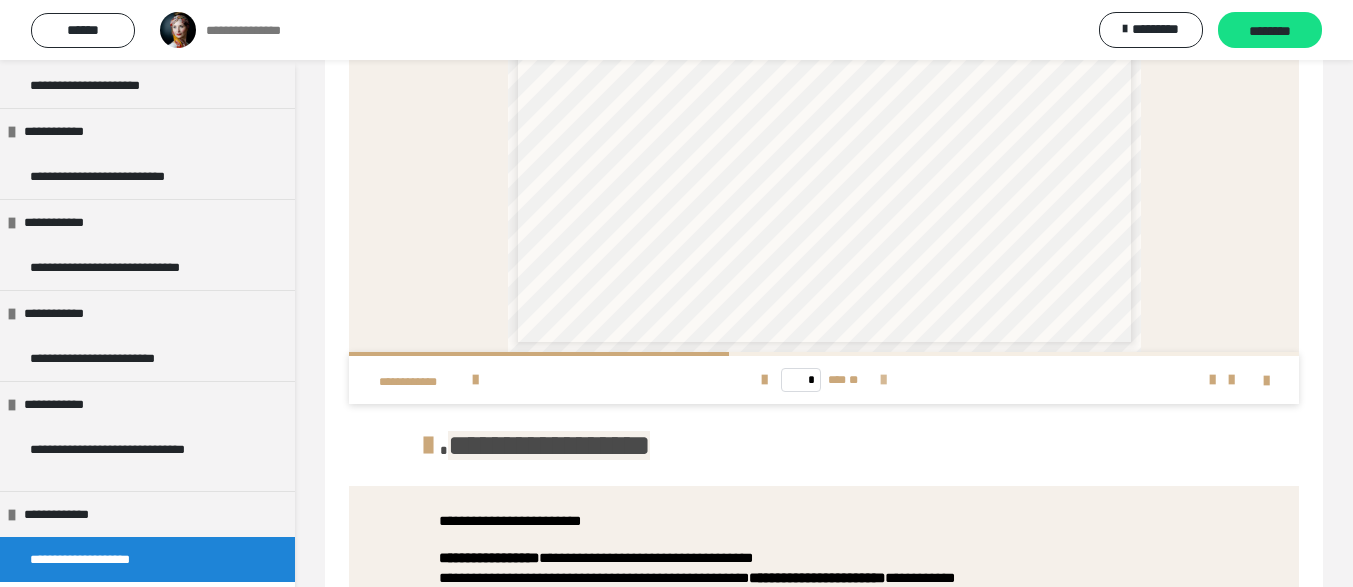 click at bounding box center (883, 380) 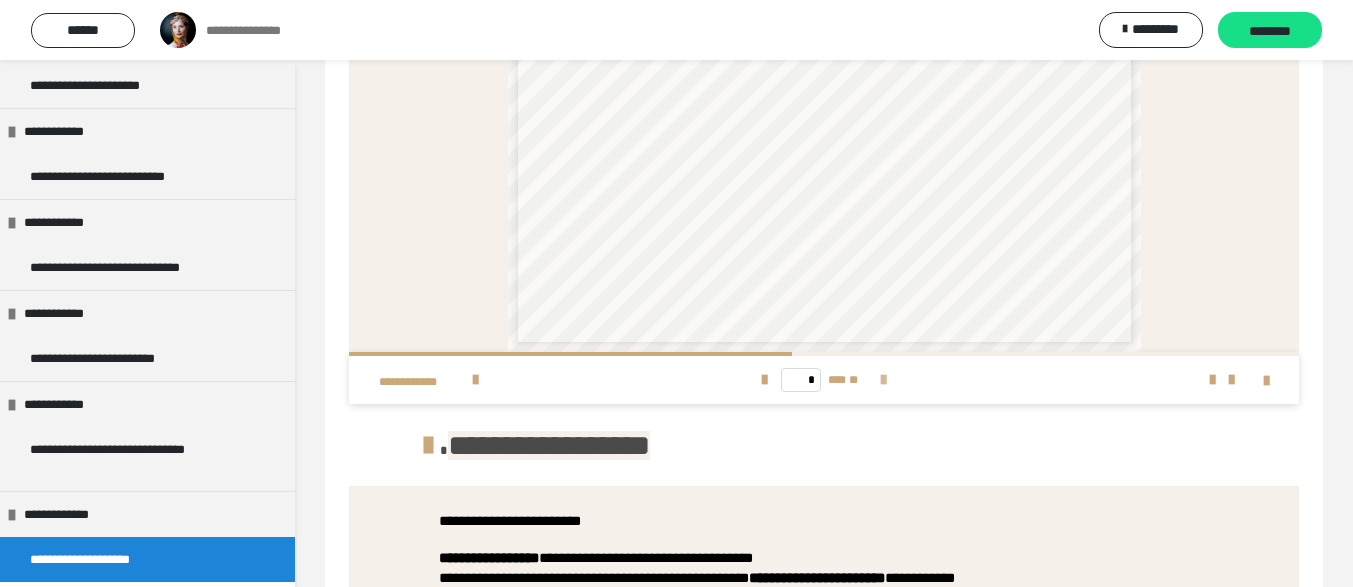 click at bounding box center (883, 380) 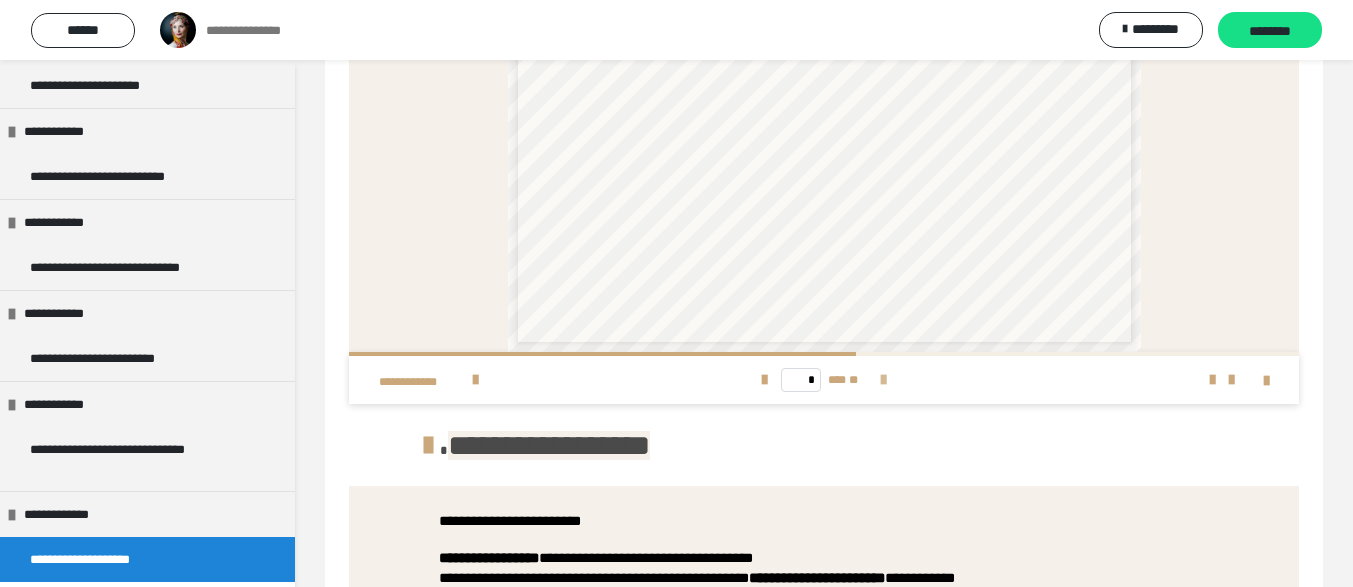 click at bounding box center (883, 380) 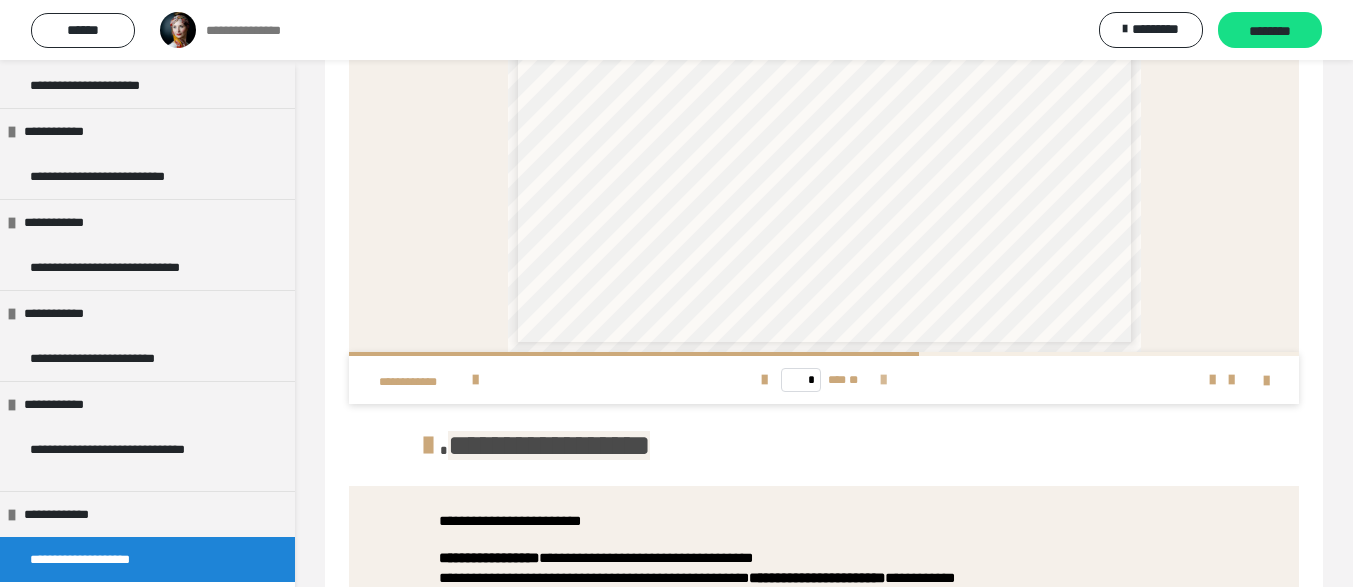 click at bounding box center (883, 380) 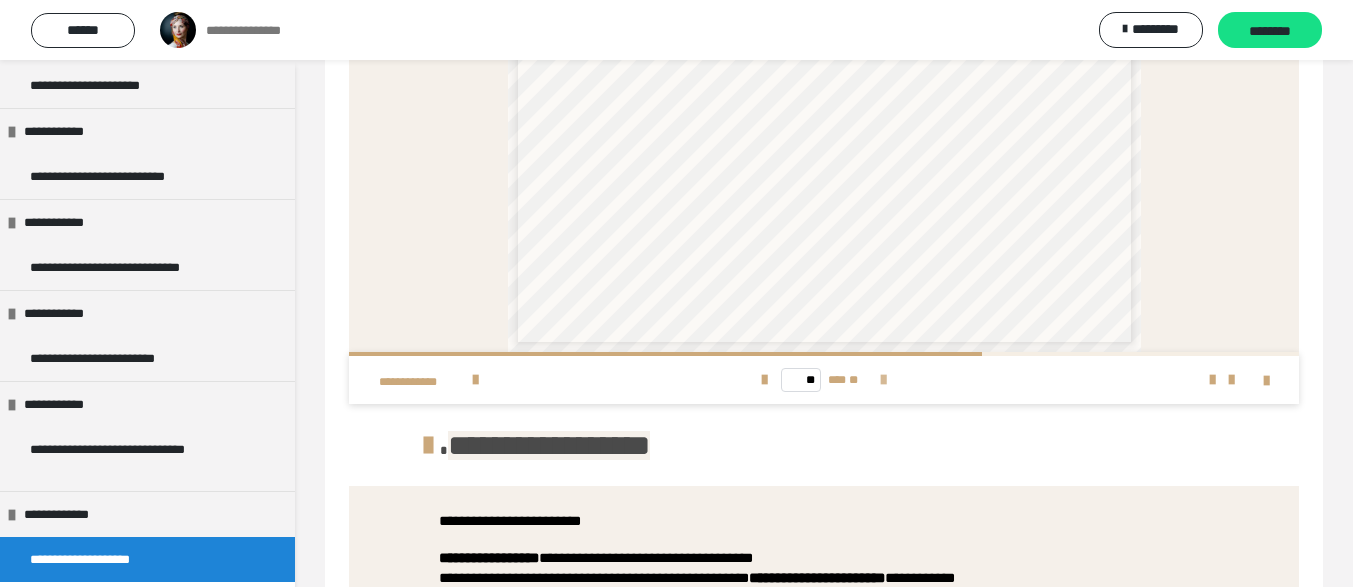 click at bounding box center (883, 380) 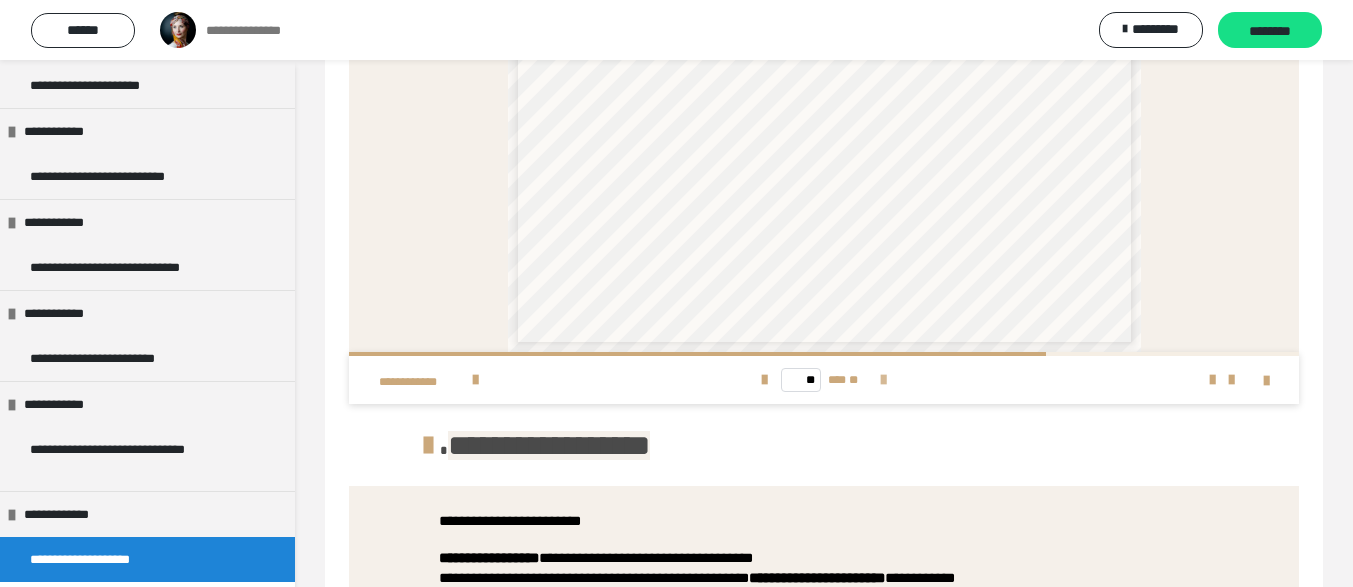 click at bounding box center (883, 380) 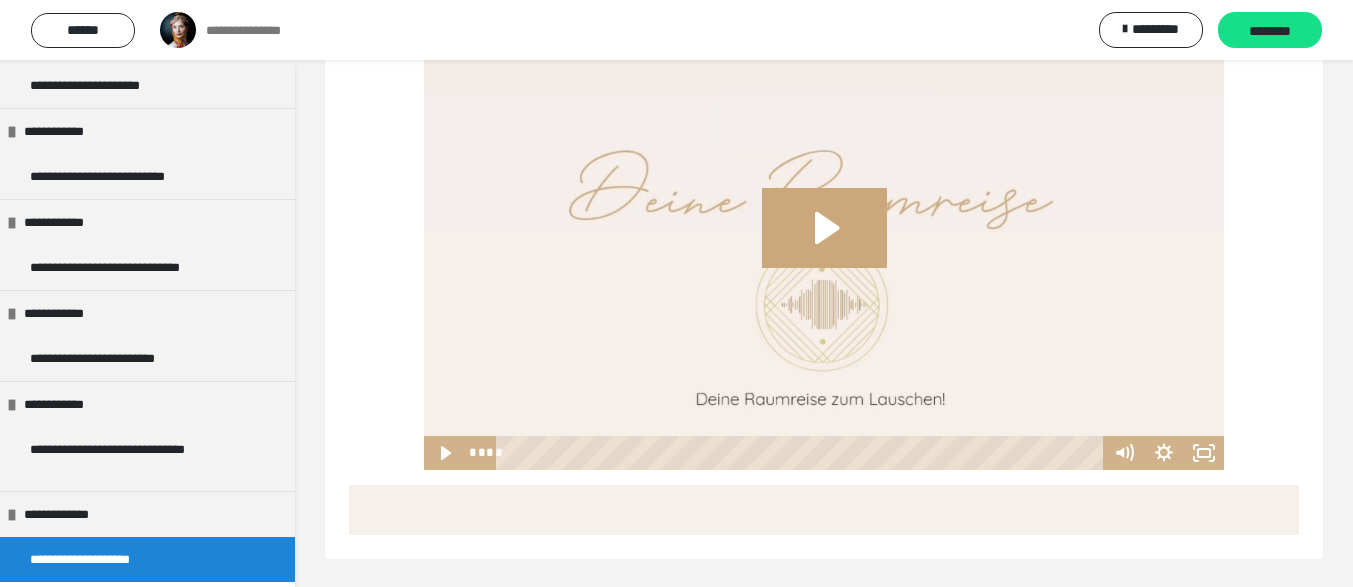 scroll, scrollTop: 1094, scrollLeft: 0, axis: vertical 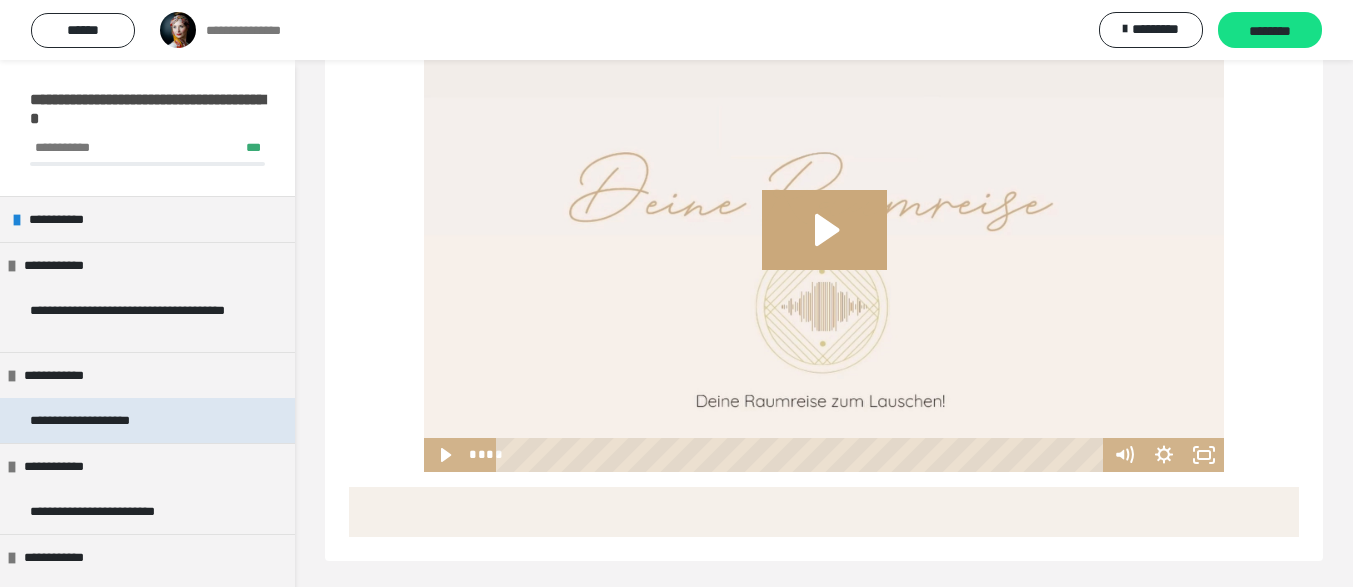 click on "**********" at bounding box center [147, 420] 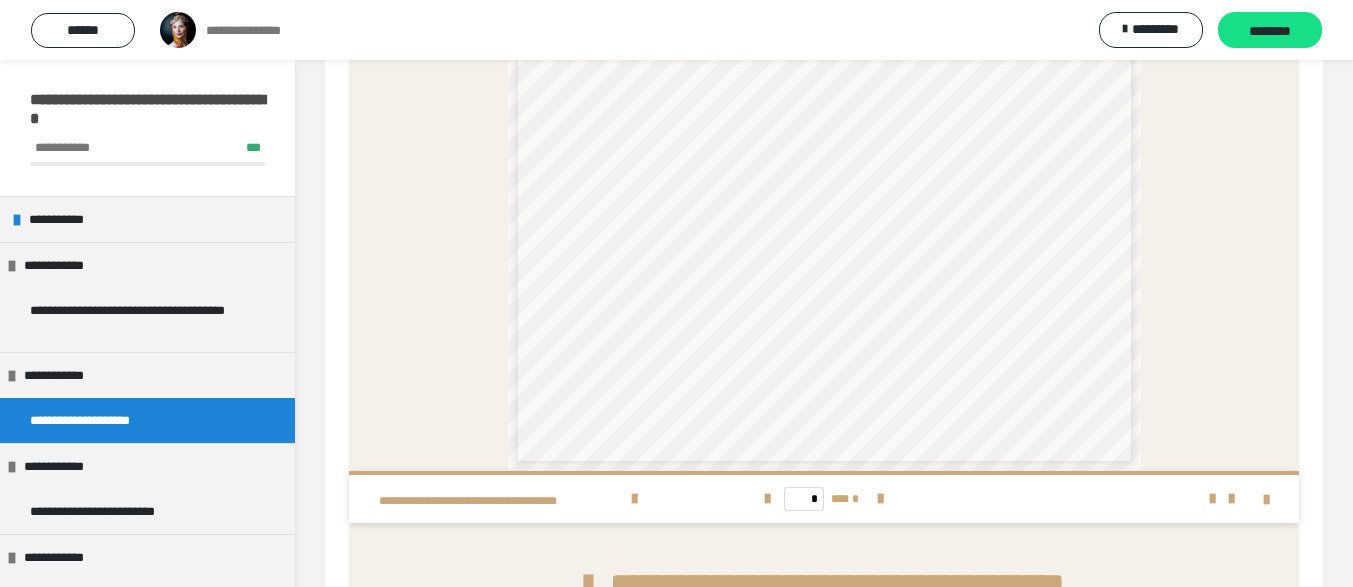scroll, scrollTop: 2029, scrollLeft: 0, axis: vertical 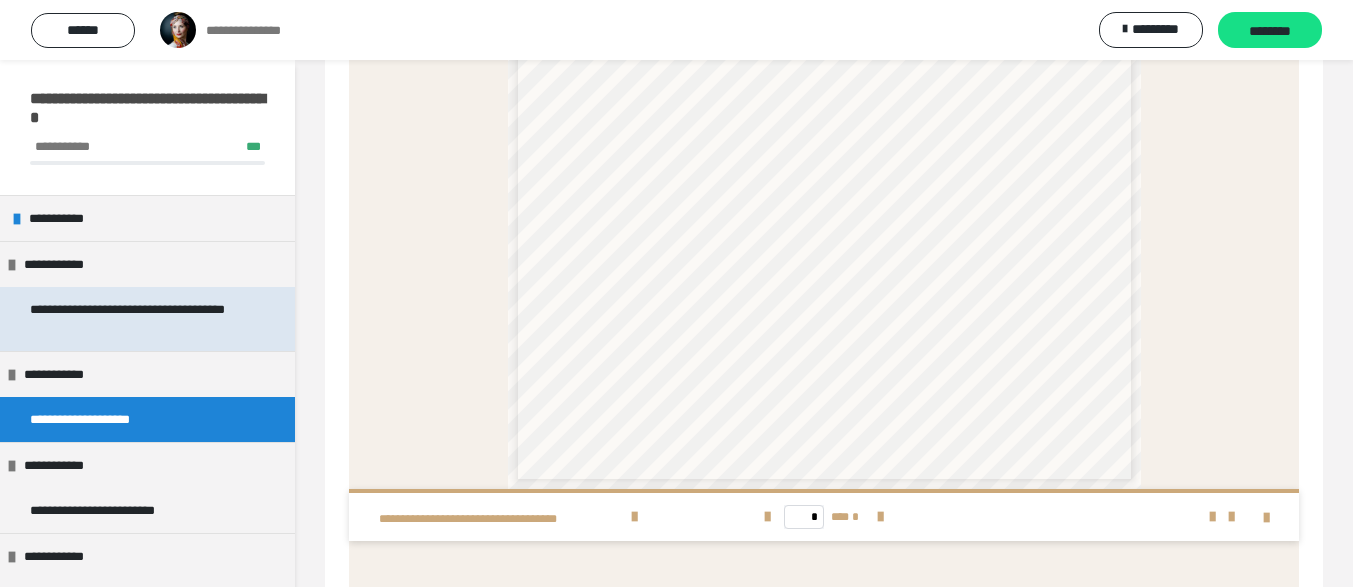 click on "**********" at bounding box center [139, 319] 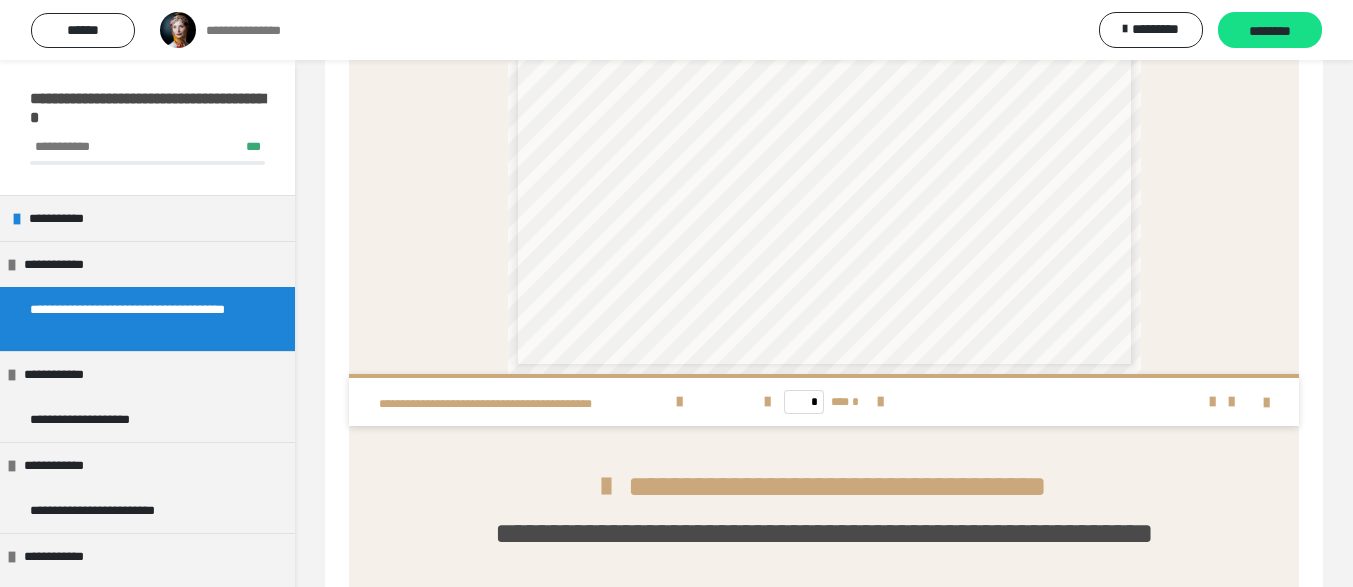 scroll, scrollTop: 1901, scrollLeft: 0, axis: vertical 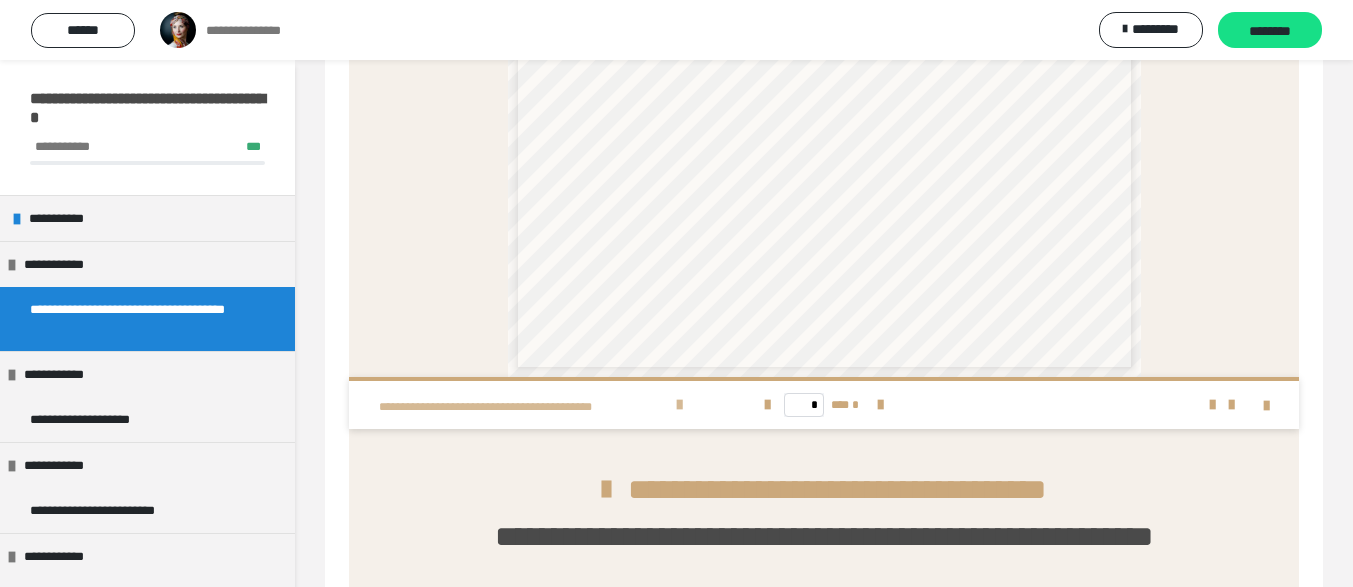 click on "**********" at bounding box center [524, 407] 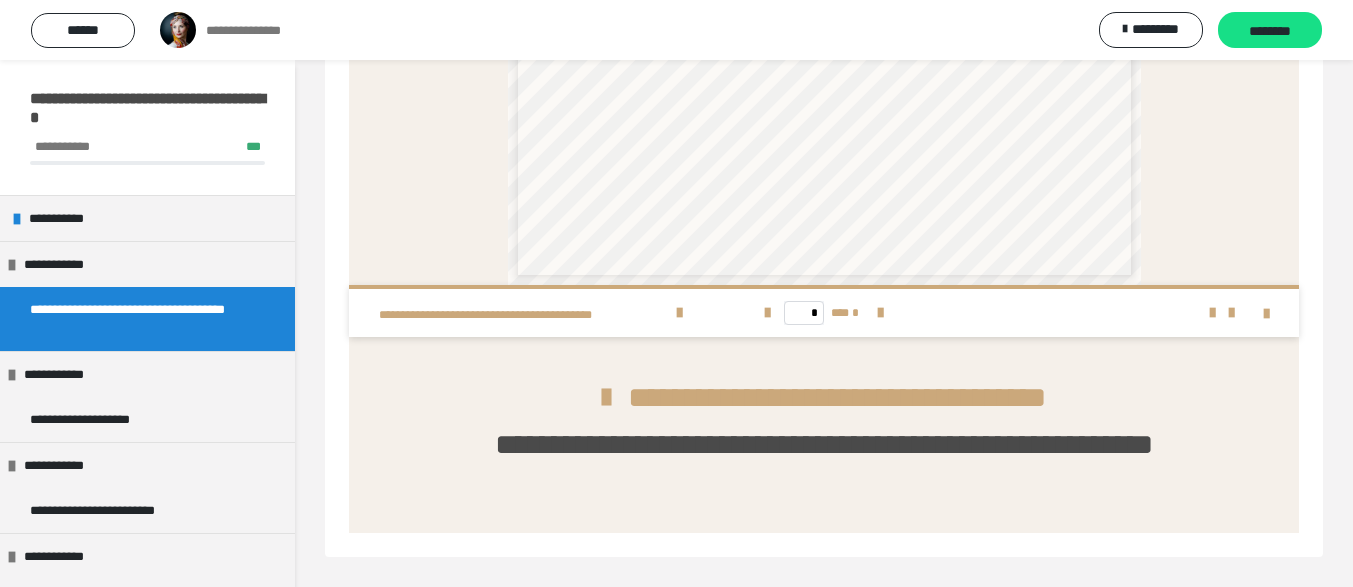scroll, scrollTop: 2000, scrollLeft: 0, axis: vertical 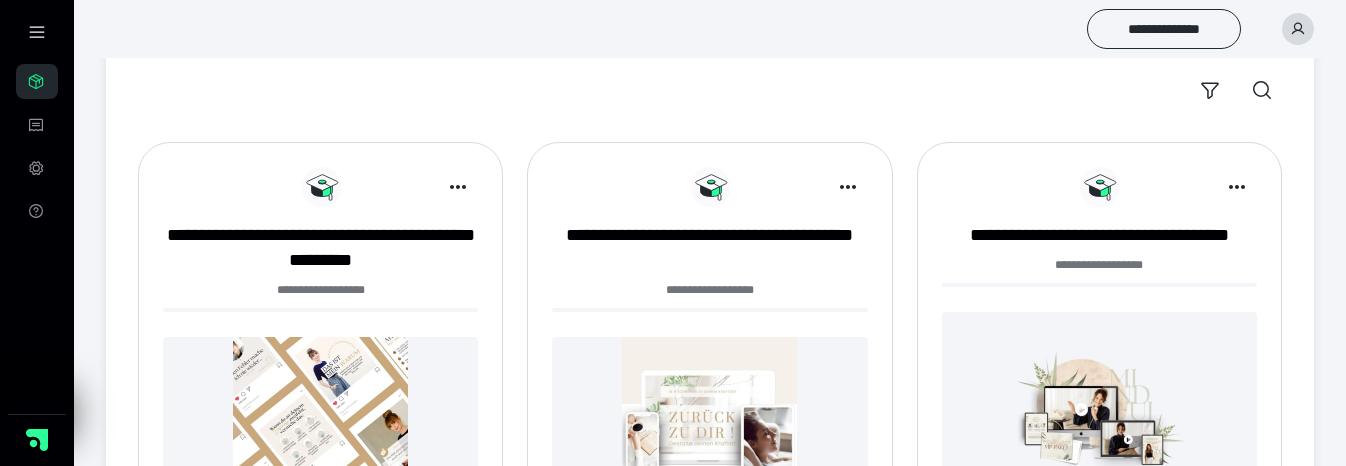 click on "**********" at bounding box center [320, 290] 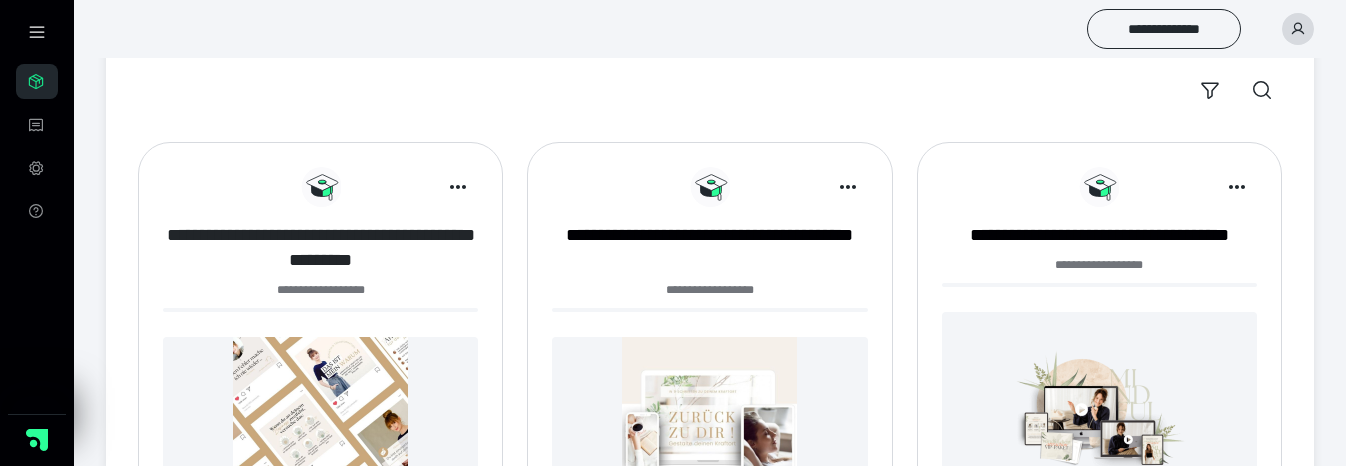 click on "**********" at bounding box center (320, 248) 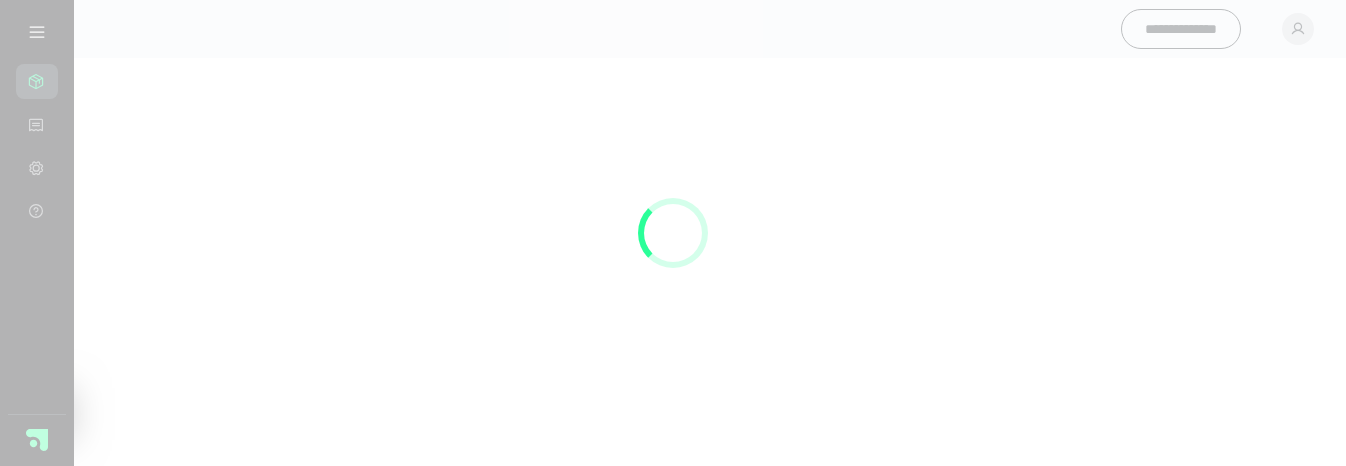 scroll, scrollTop: 0, scrollLeft: 0, axis: both 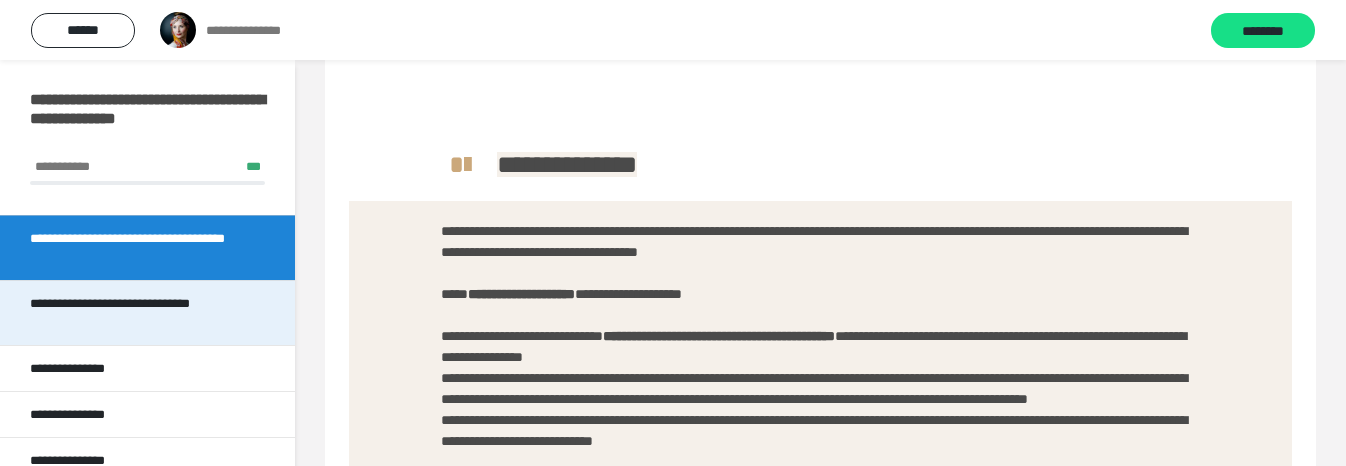 click on "**********" at bounding box center [139, 313] 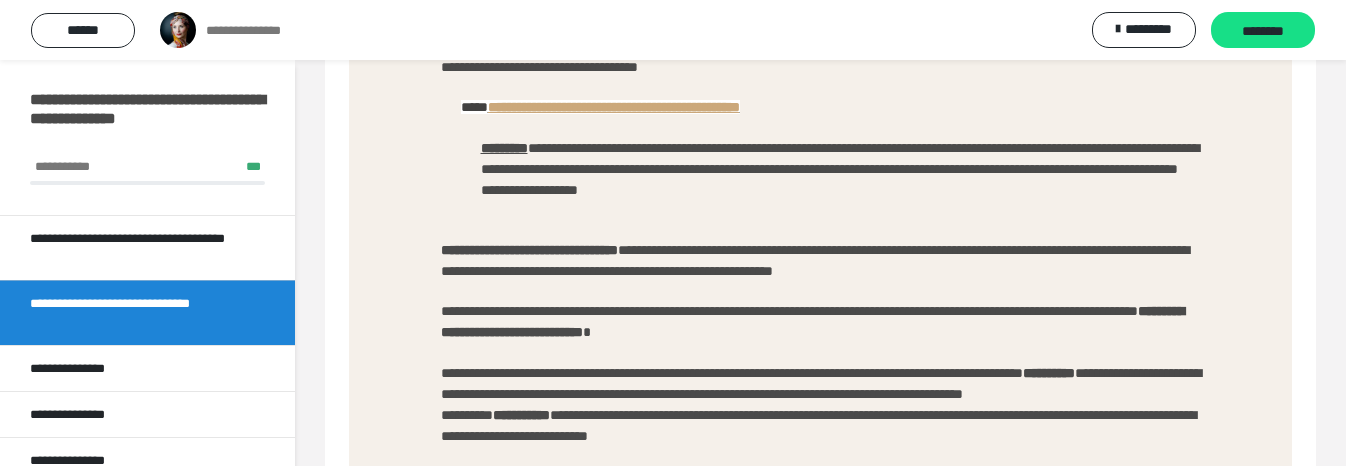 scroll, scrollTop: 1089, scrollLeft: 0, axis: vertical 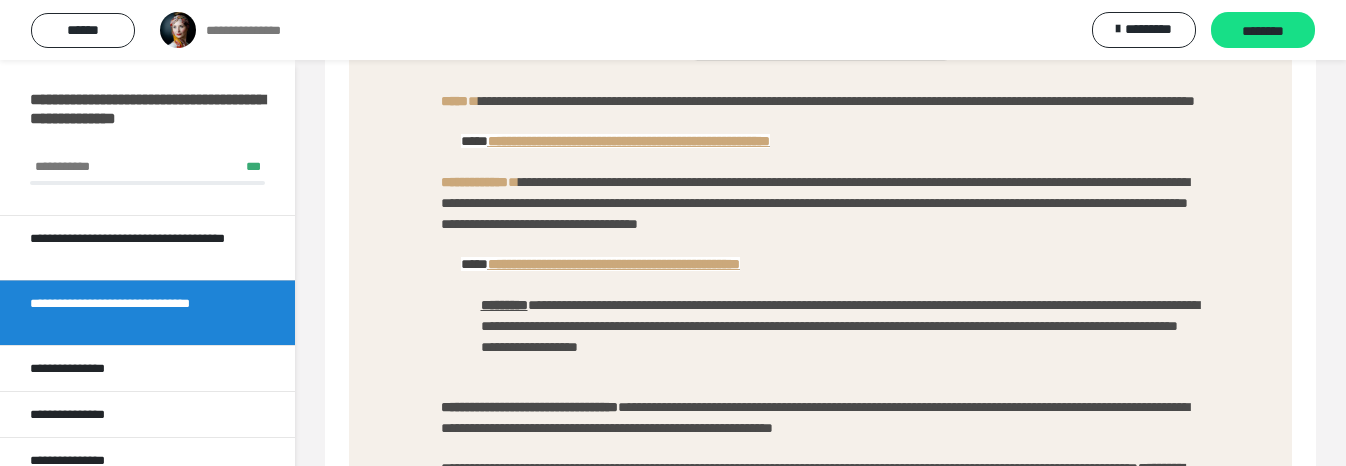 click on "**********" at bounding box center [629, 141] 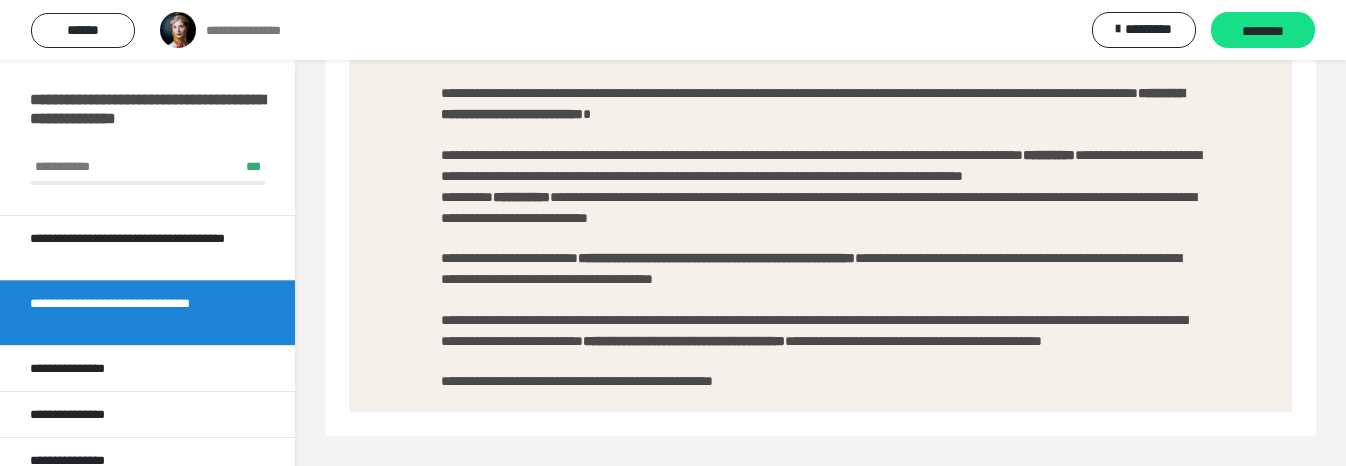 scroll, scrollTop: 1603, scrollLeft: 0, axis: vertical 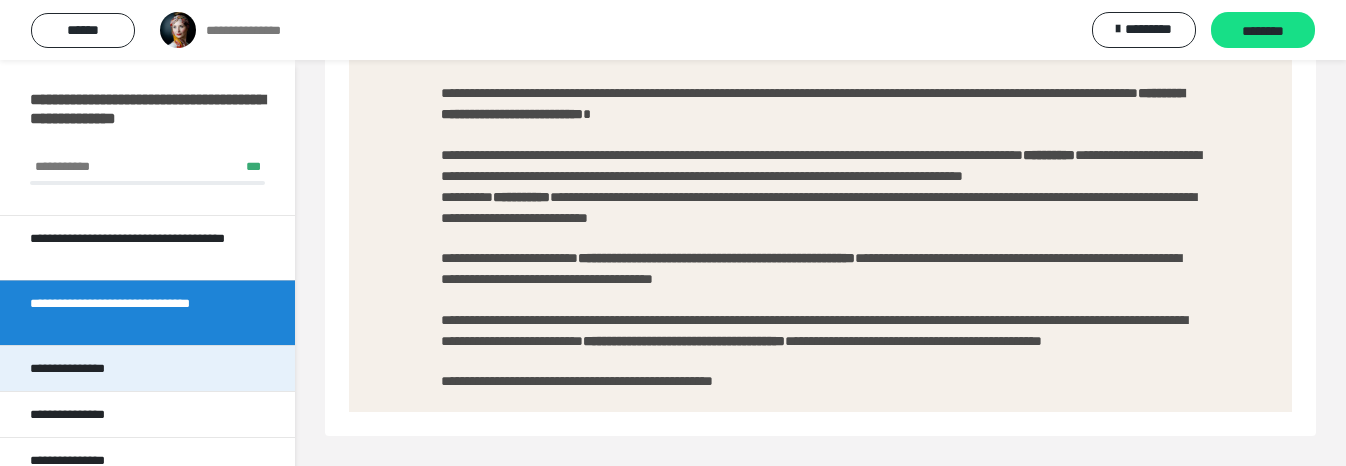 click on "**********" at bounding box center (147, 368) 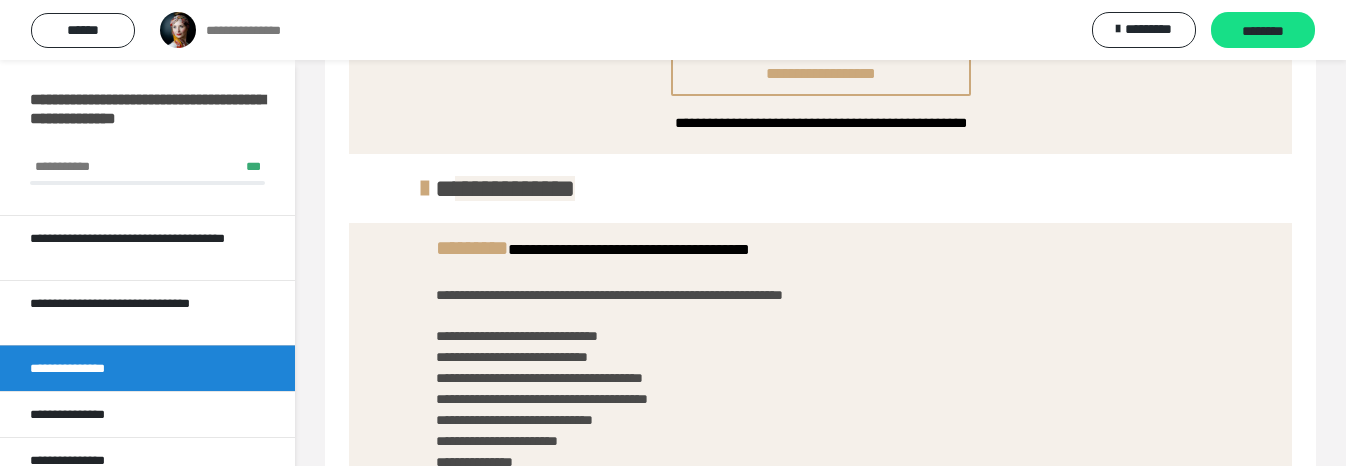 scroll, scrollTop: 1594, scrollLeft: 0, axis: vertical 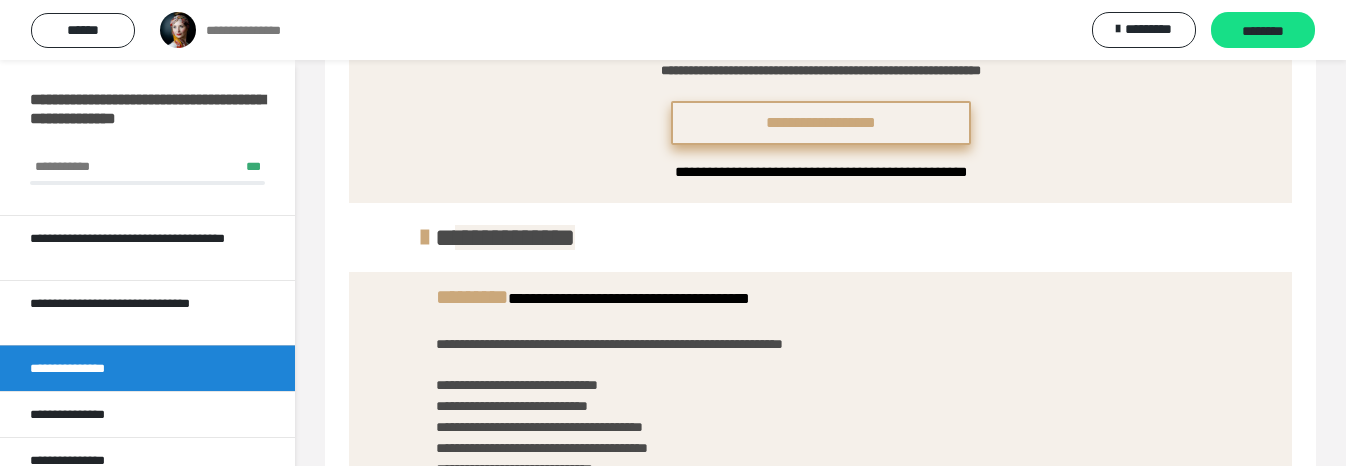 click on "**********" at bounding box center (821, 123) 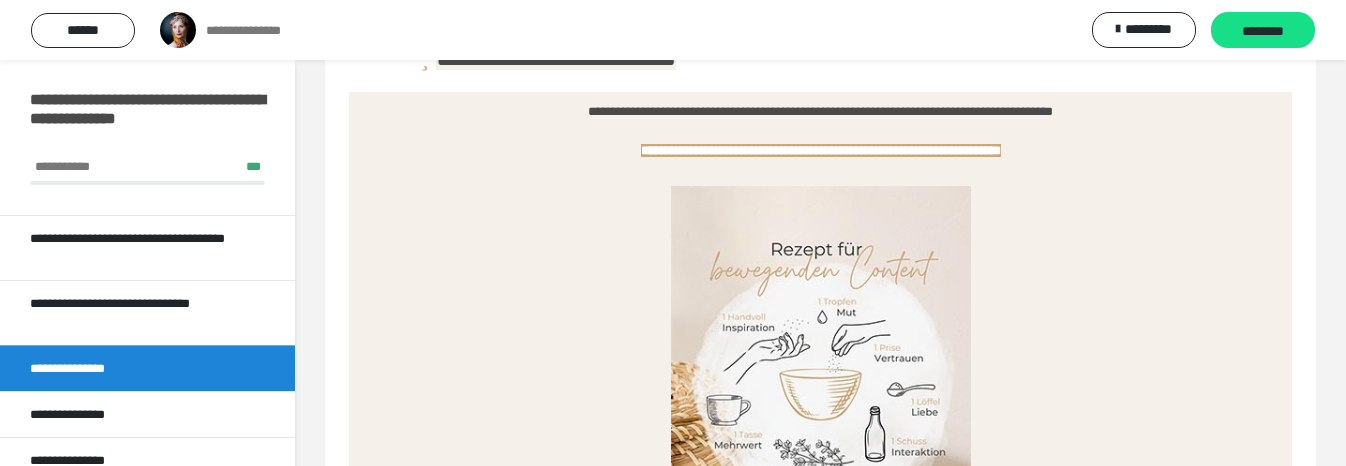 scroll, scrollTop: 815, scrollLeft: 0, axis: vertical 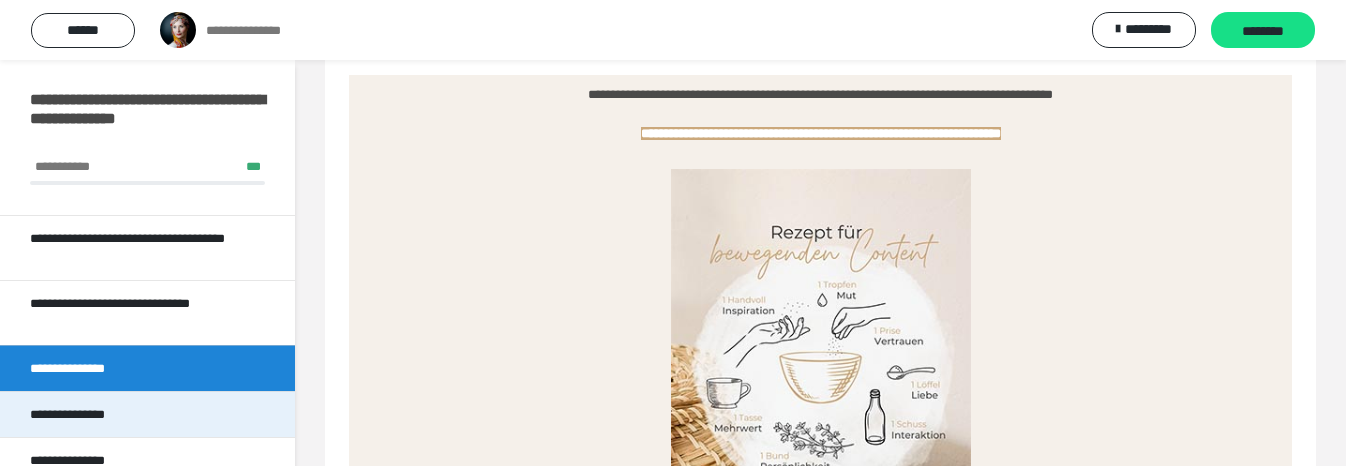 click on "**********" at bounding box center (147, 414) 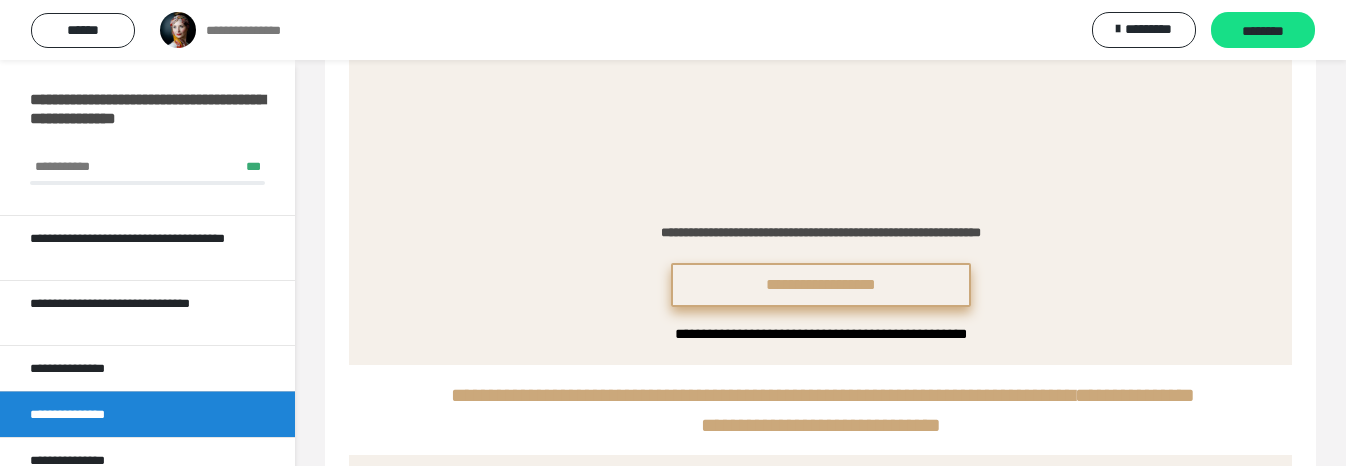 scroll, scrollTop: 1969, scrollLeft: 0, axis: vertical 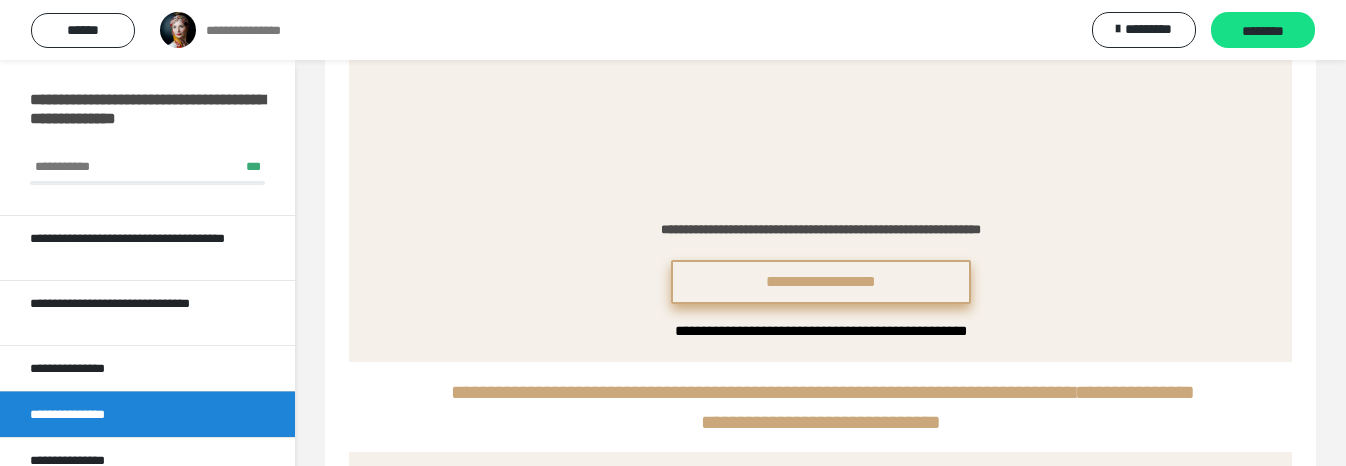 click on "**********" at bounding box center (821, 282) 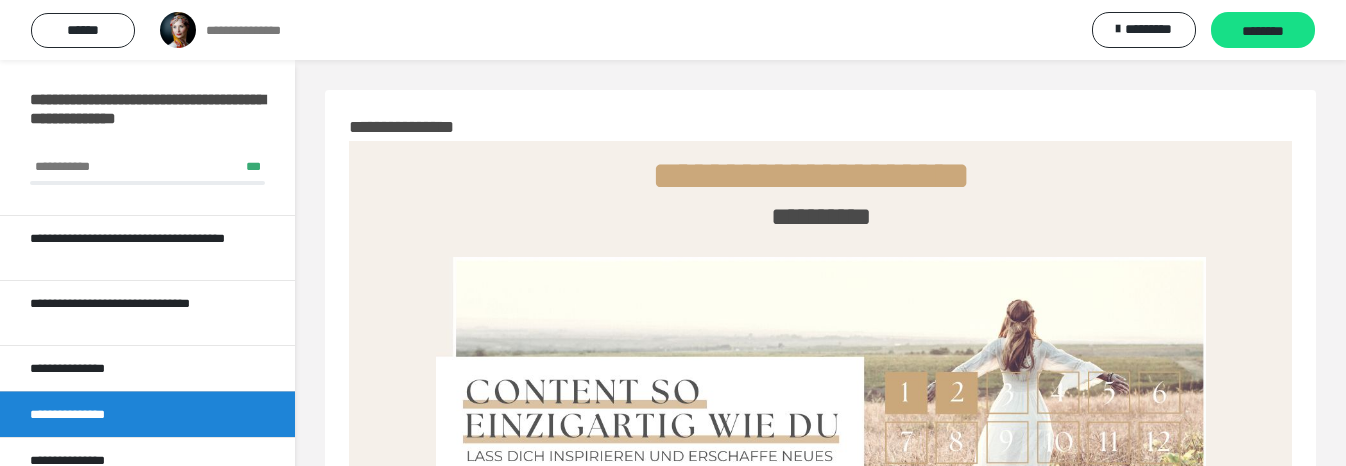 scroll, scrollTop: 0, scrollLeft: 0, axis: both 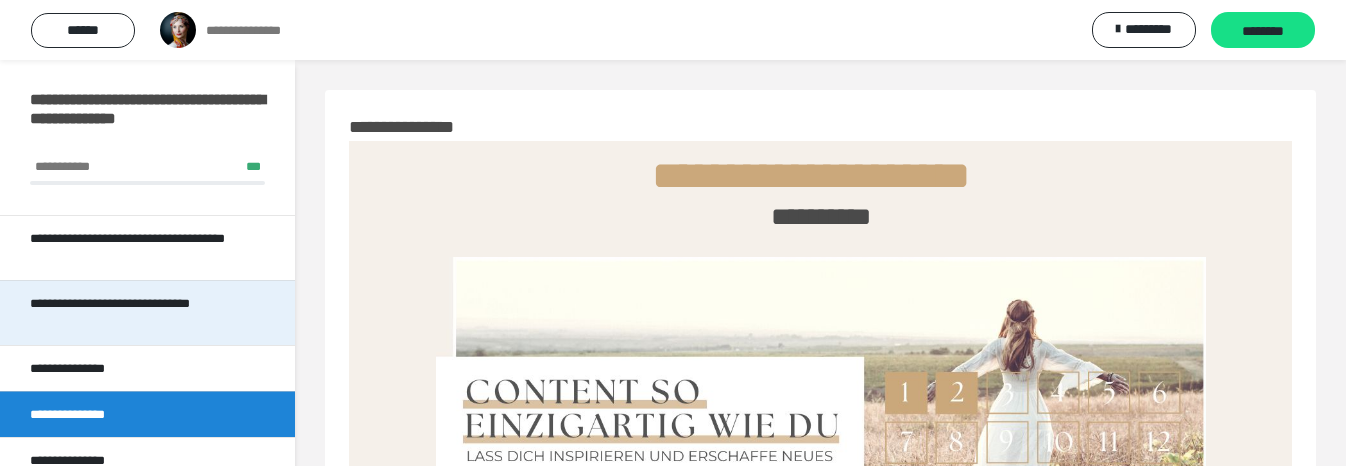 click on "**********" at bounding box center [139, 313] 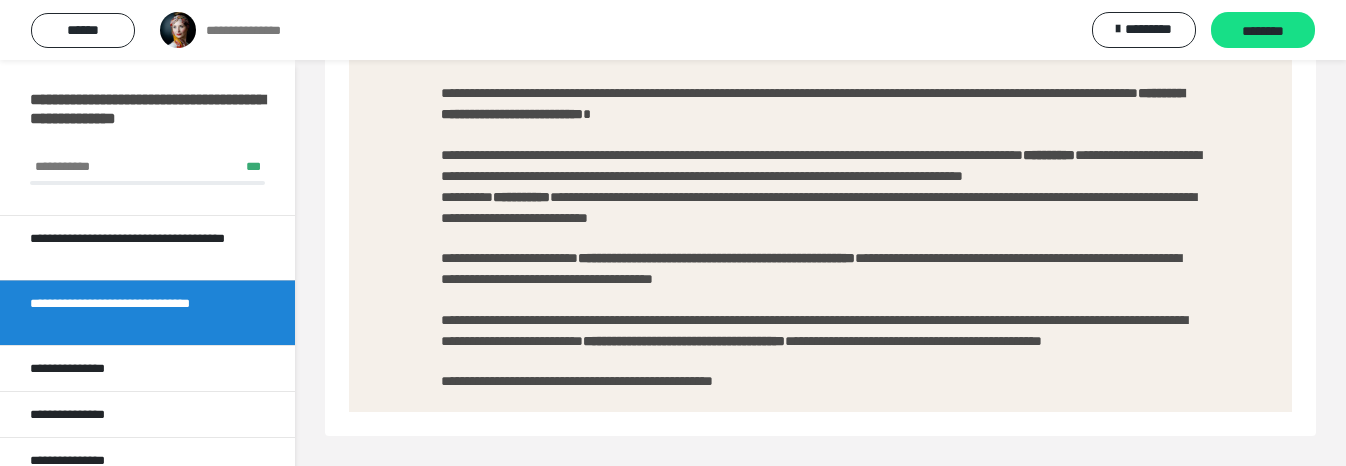 scroll, scrollTop: 1479, scrollLeft: 0, axis: vertical 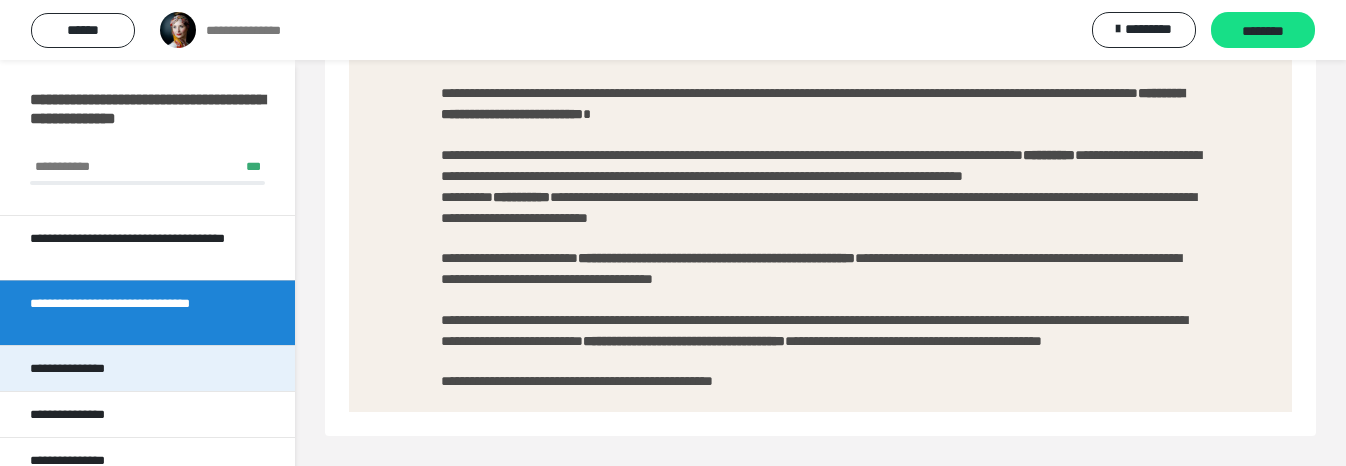 click on "**********" at bounding box center (147, 368) 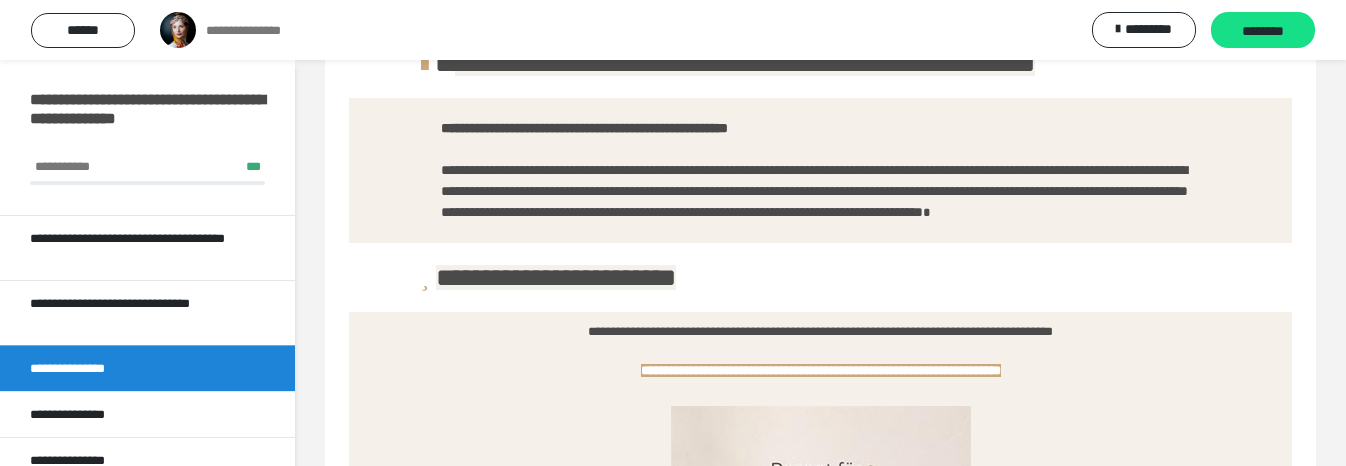 scroll, scrollTop: 579, scrollLeft: 0, axis: vertical 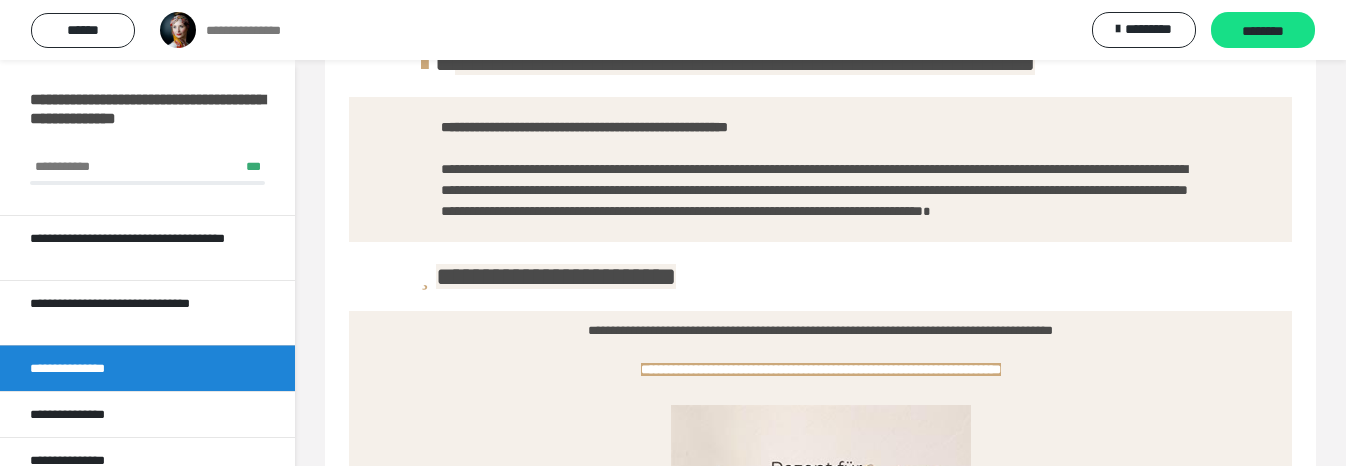 click on "**********" at bounding box center (821, 169) 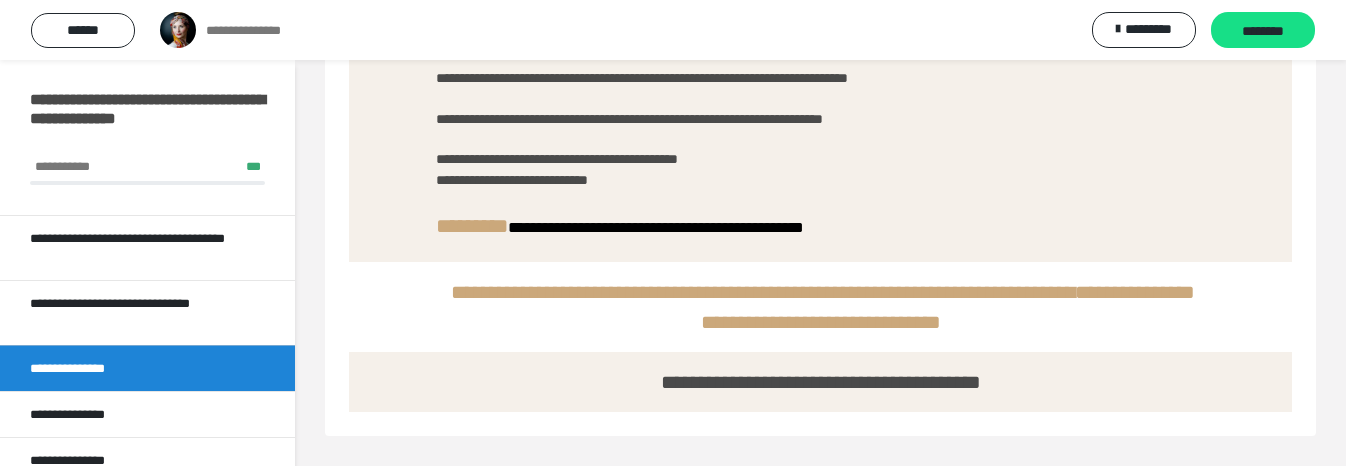 scroll, scrollTop: 2239, scrollLeft: 0, axis: vertical 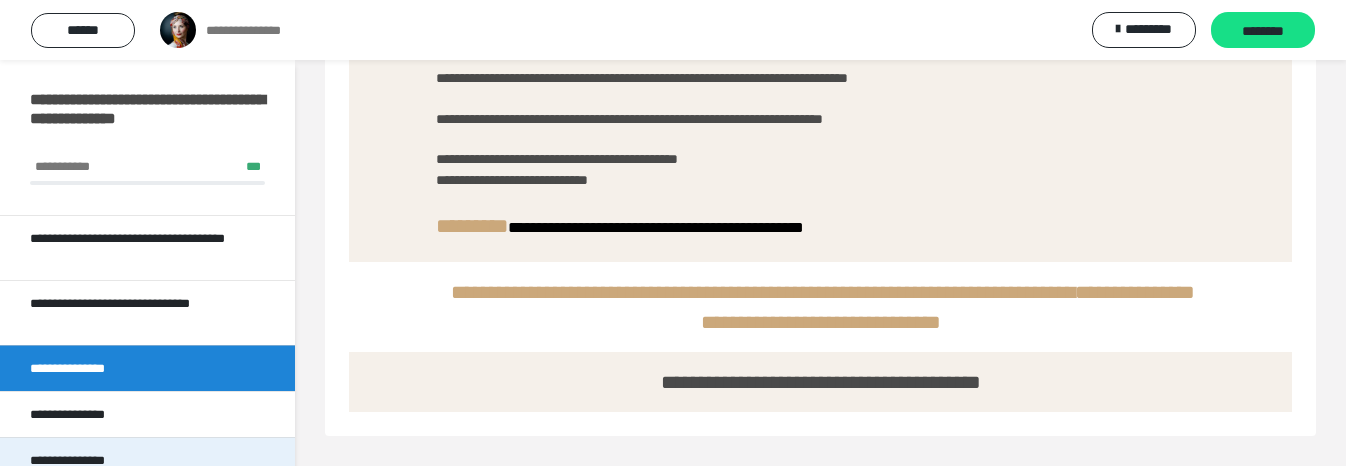 click on "**********" at bounding box center [147, 460] 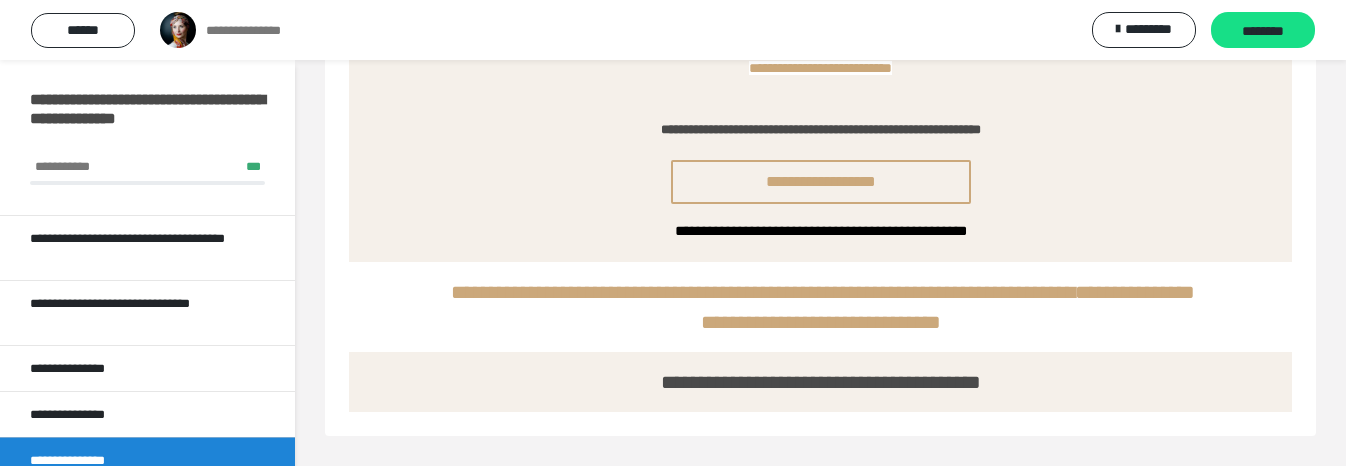 scroll, scrollTop: 1341, scrollLeft: 0, axis: vertical 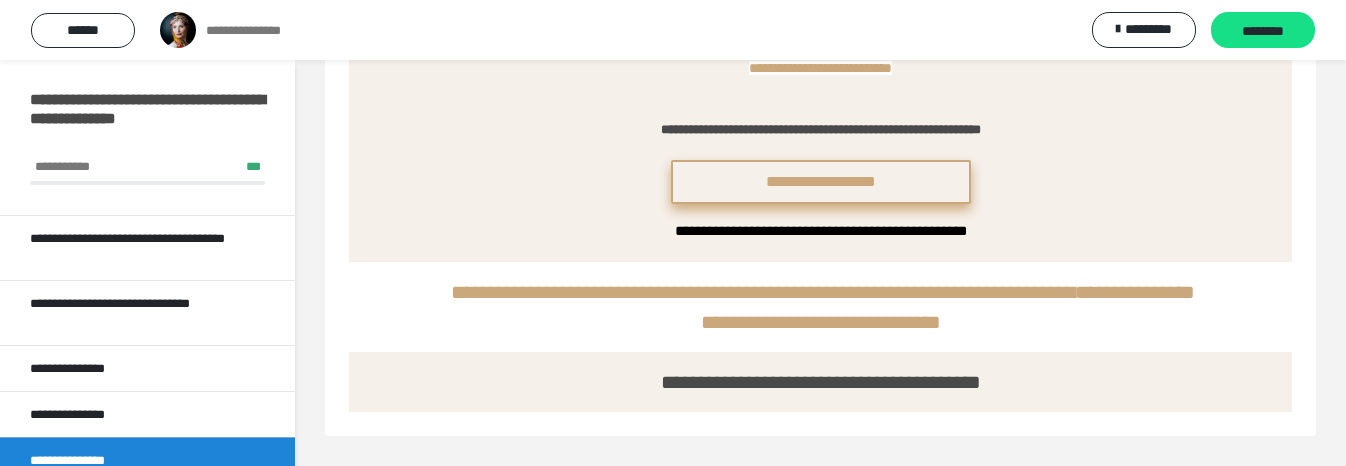 click on "**********" at bounding box center [821, 182] 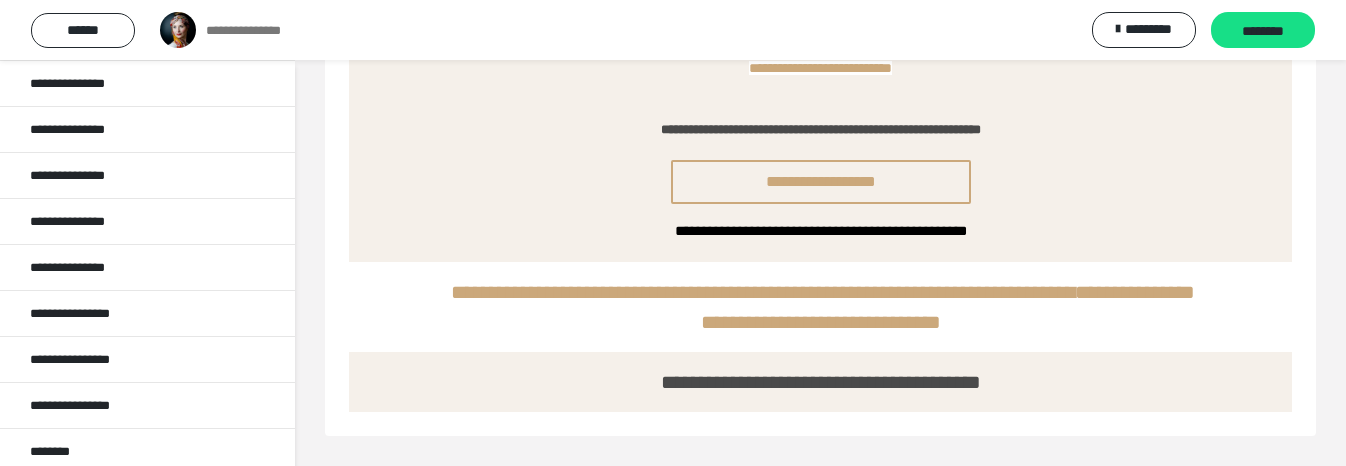 scroll, scrollTop: 484, scrollLeft: 0, axis: vertical 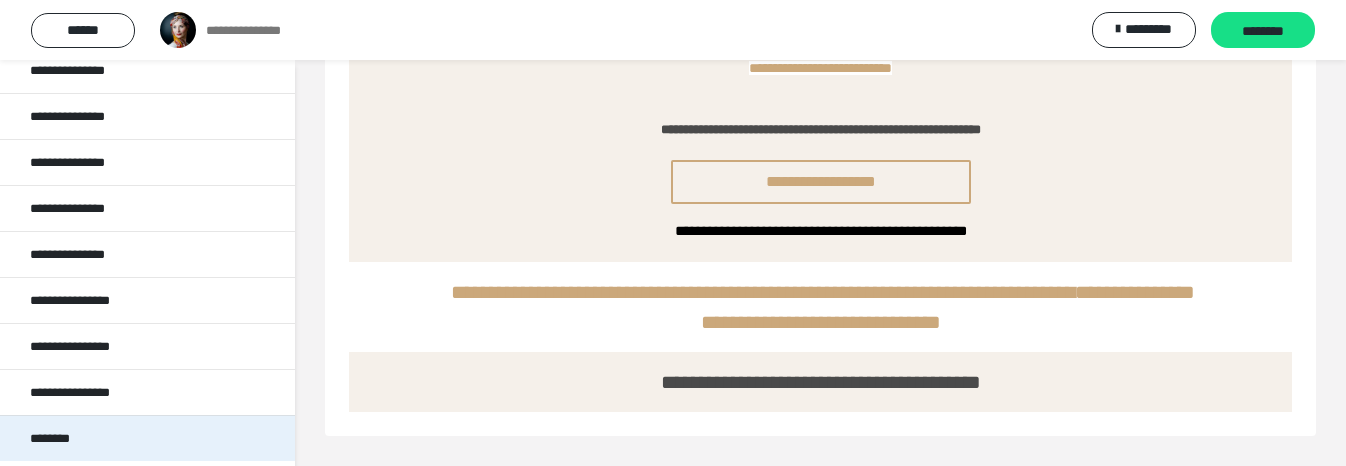 click on "********" at bounding box center [147, 438] 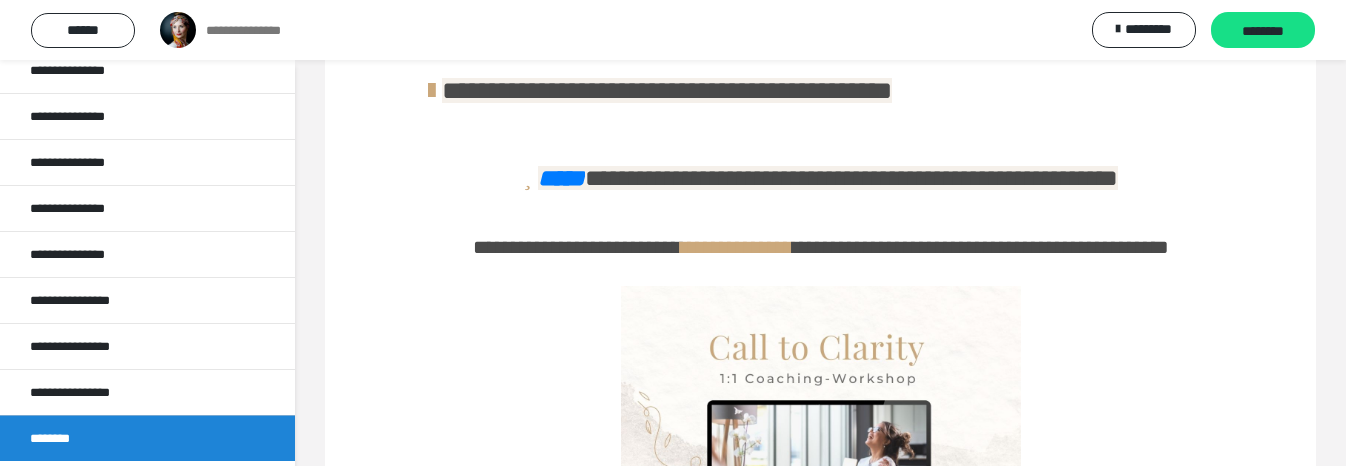 scroll, scrollTop: 492, scrollLeft: 0, axis: vertical 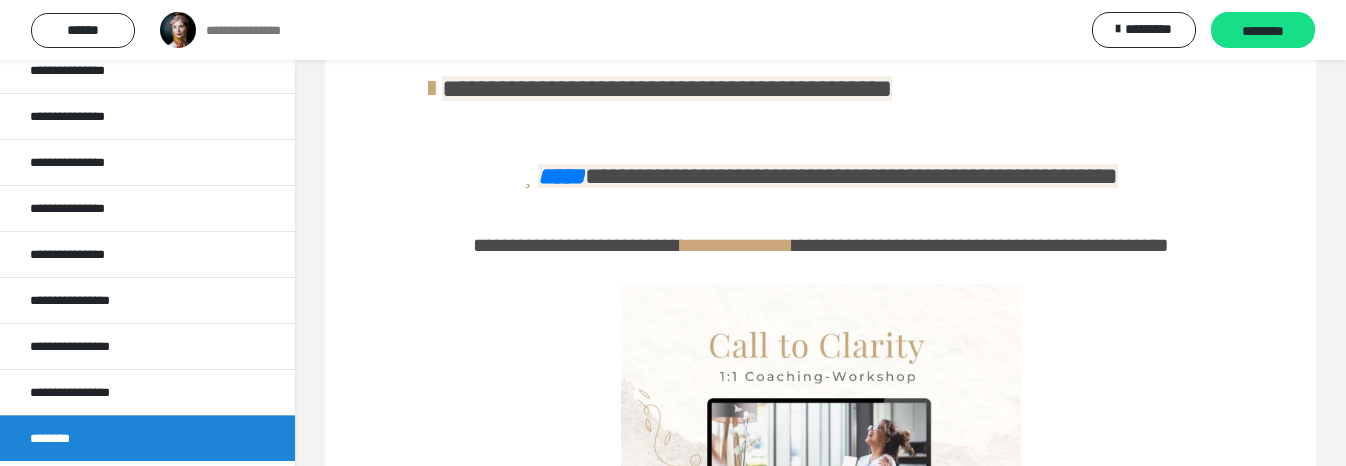 click on "**********" at bounding box center [577, 245] 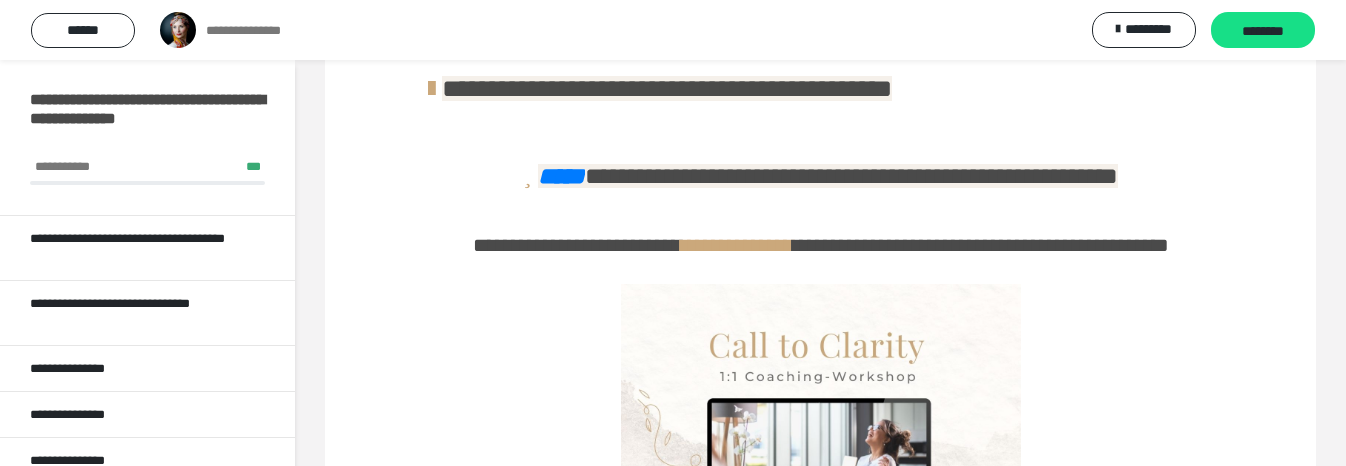 scroll, scrollTop: 0, scrollLeft: 0, axis: both 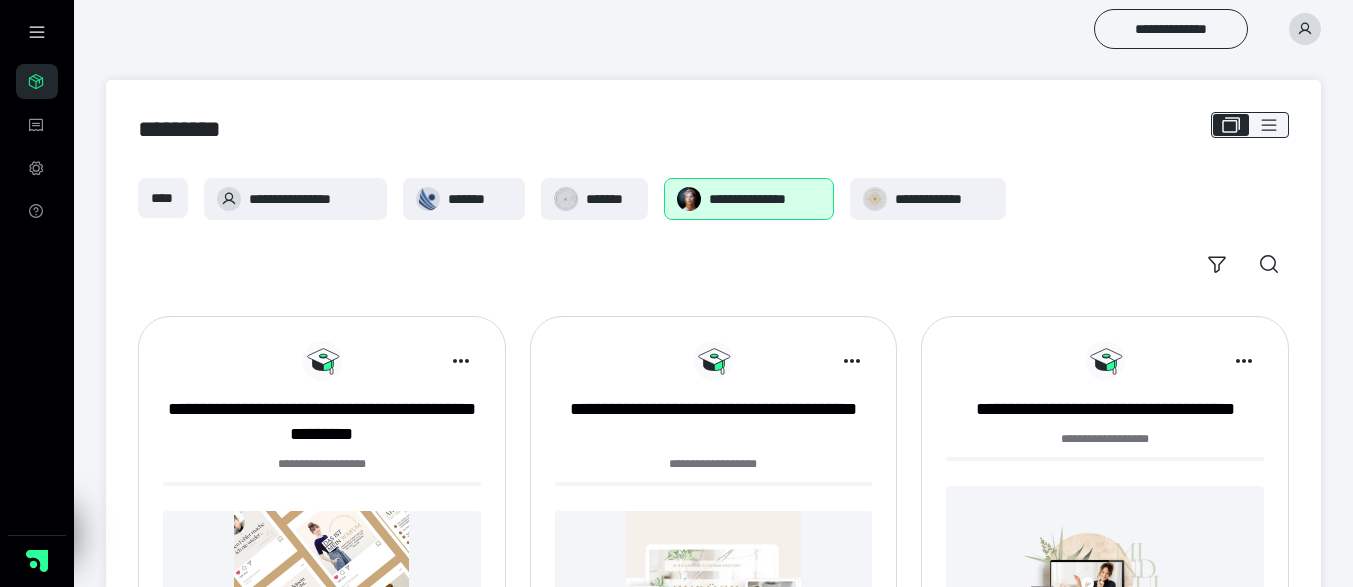 click at bounding box center [411, 361] 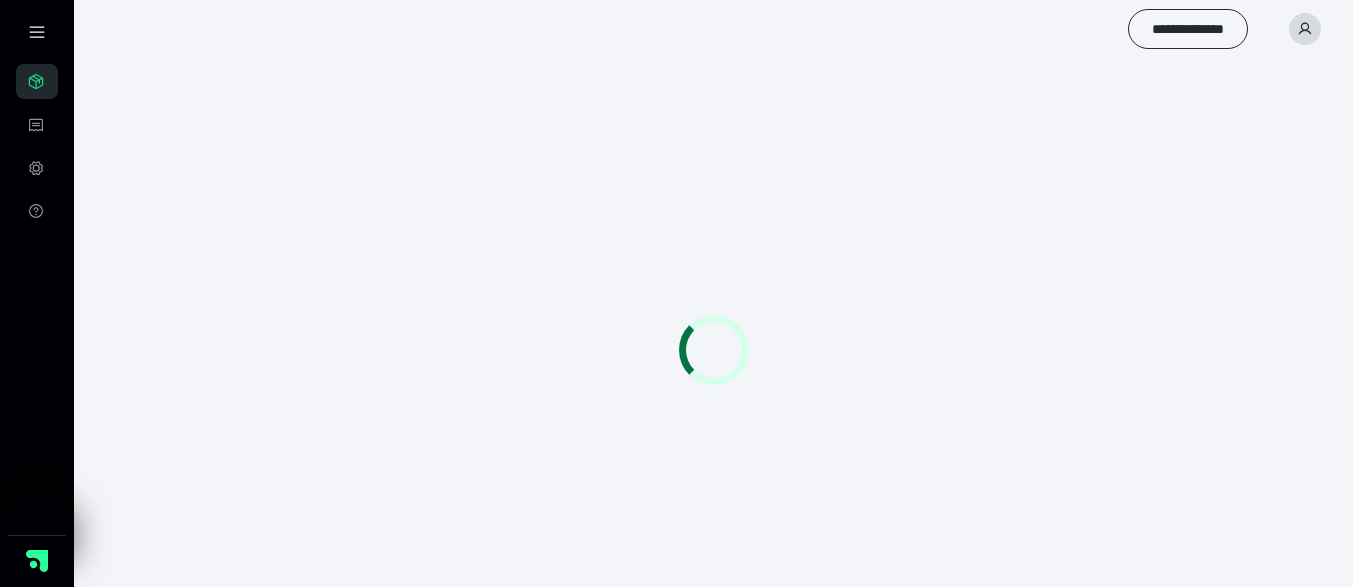 scroll, scrollTop: 0, scrollLeft: 0, axis: both 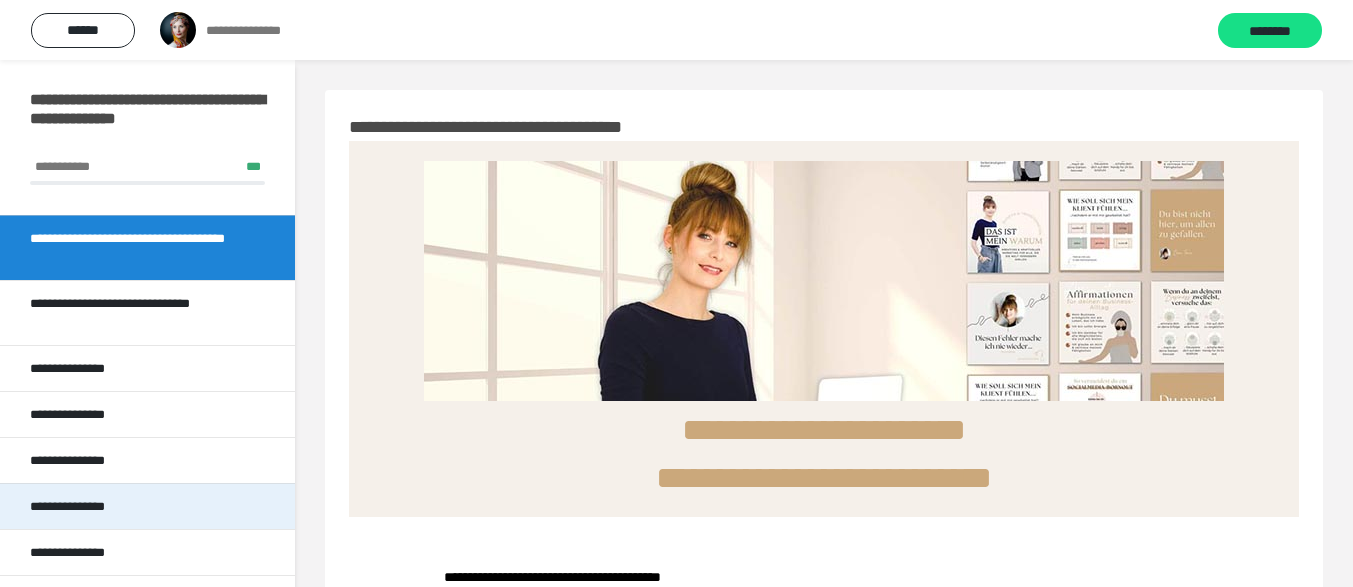 click on "**********" at bounding box center (147, 506) 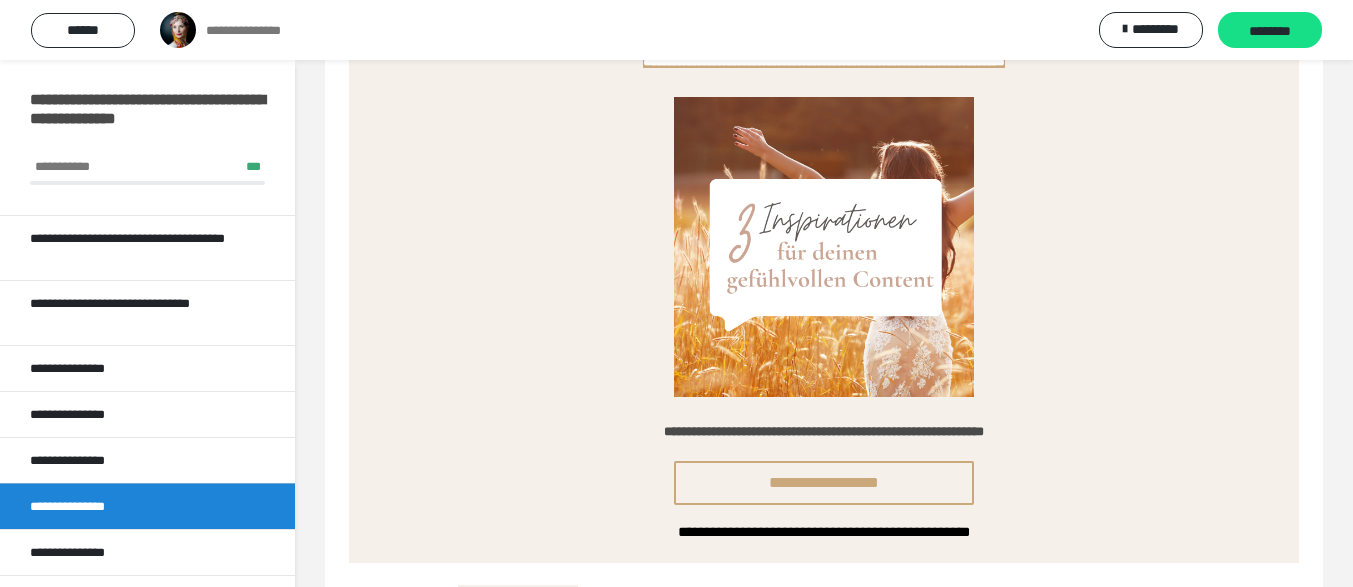 scroll, scrollTop: 1050, scrollLeft: 0, axis: vertical 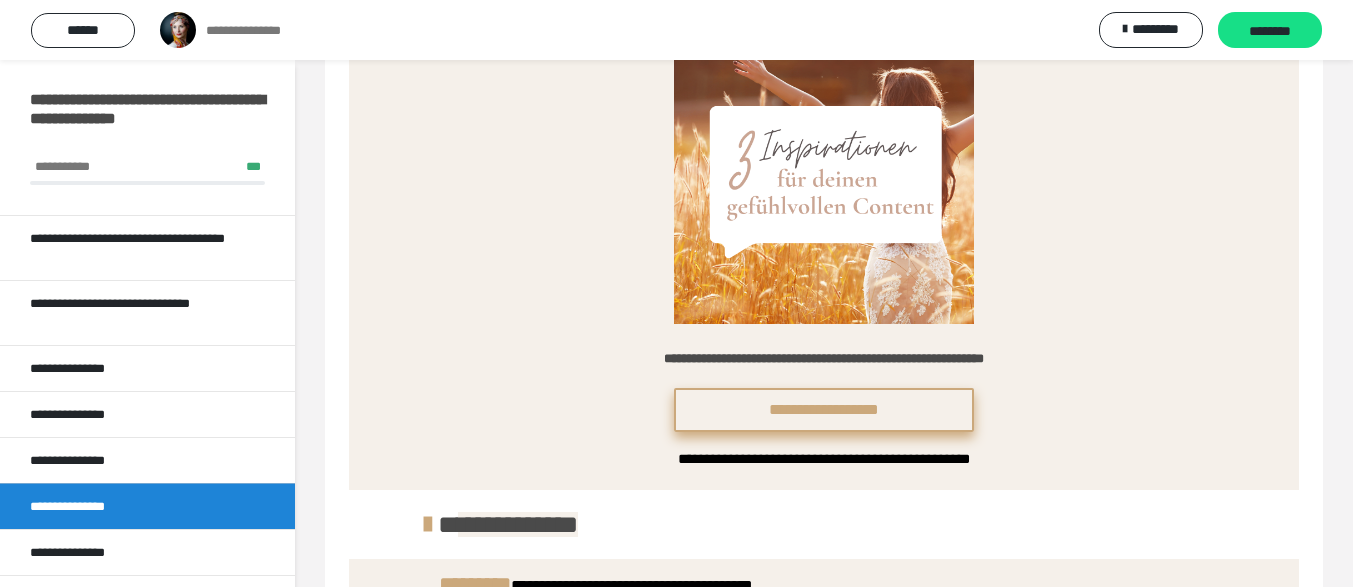 click on "**********" at bounding box center [824, 410] 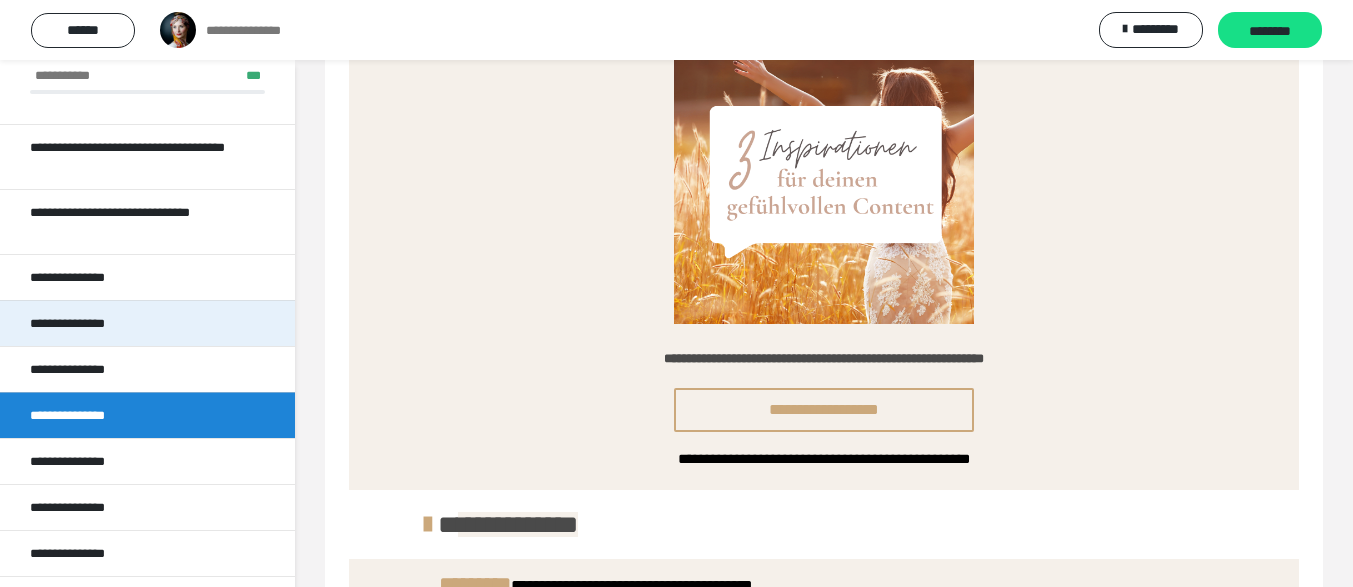 scroll, scrollTop: 92, scrollLeft: 0, axis: vertical 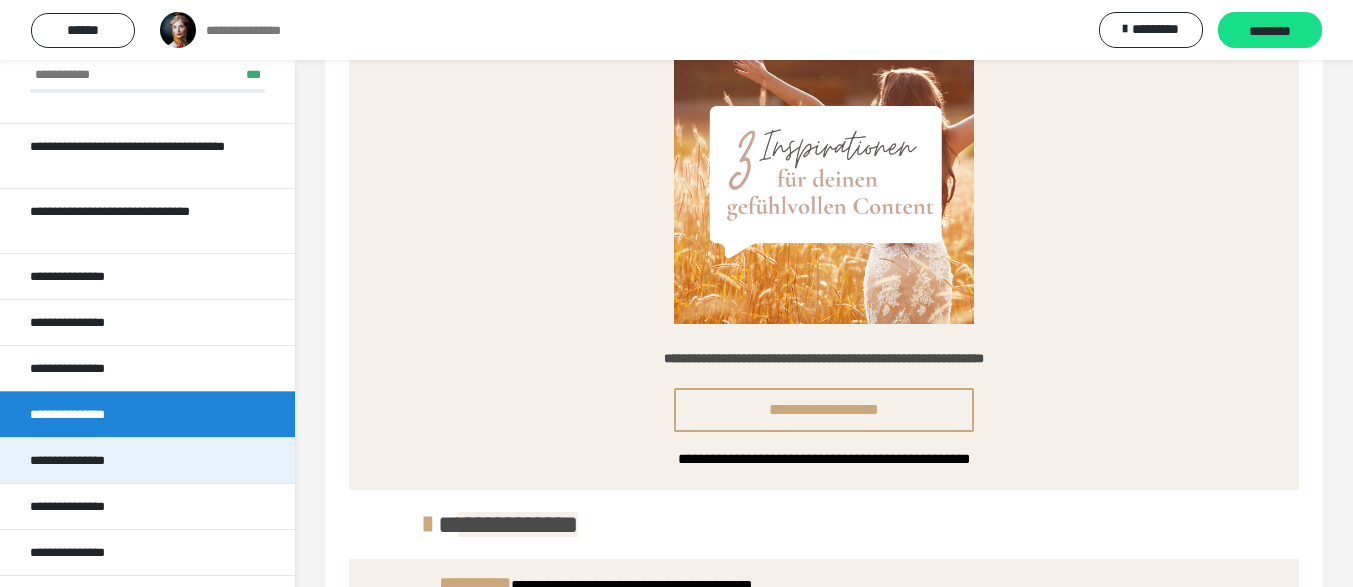 click on "**********" at bounding box center (82, 460) 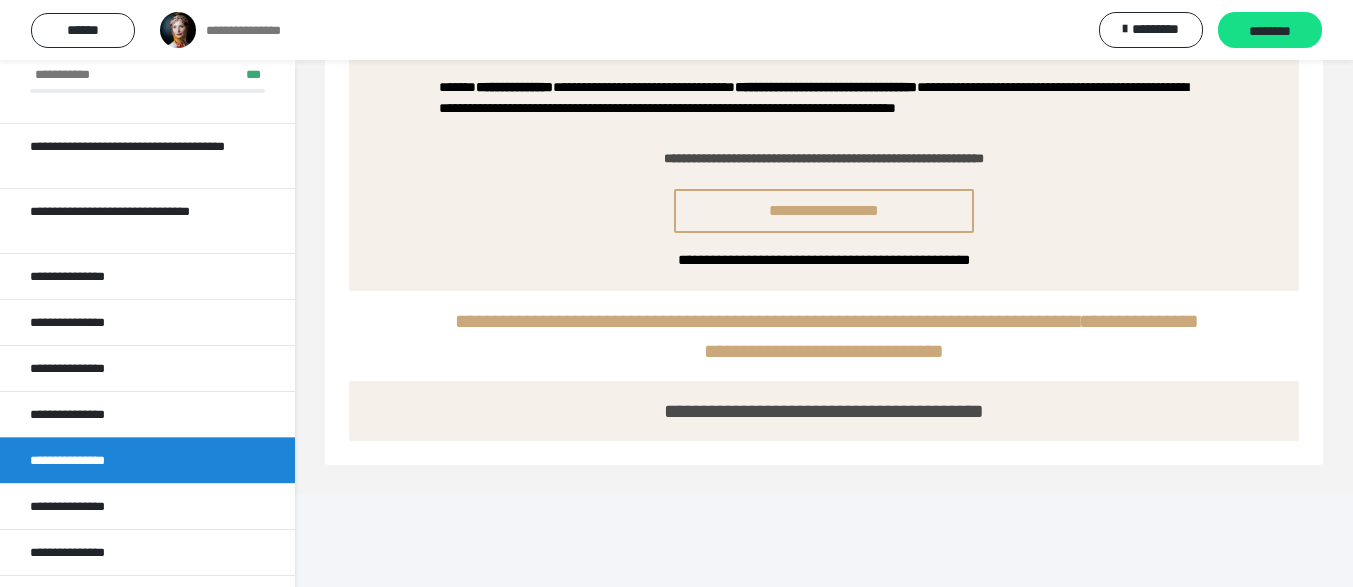 scroll, scrollTop: 1846, scrollLeft: 0, axis: vertical 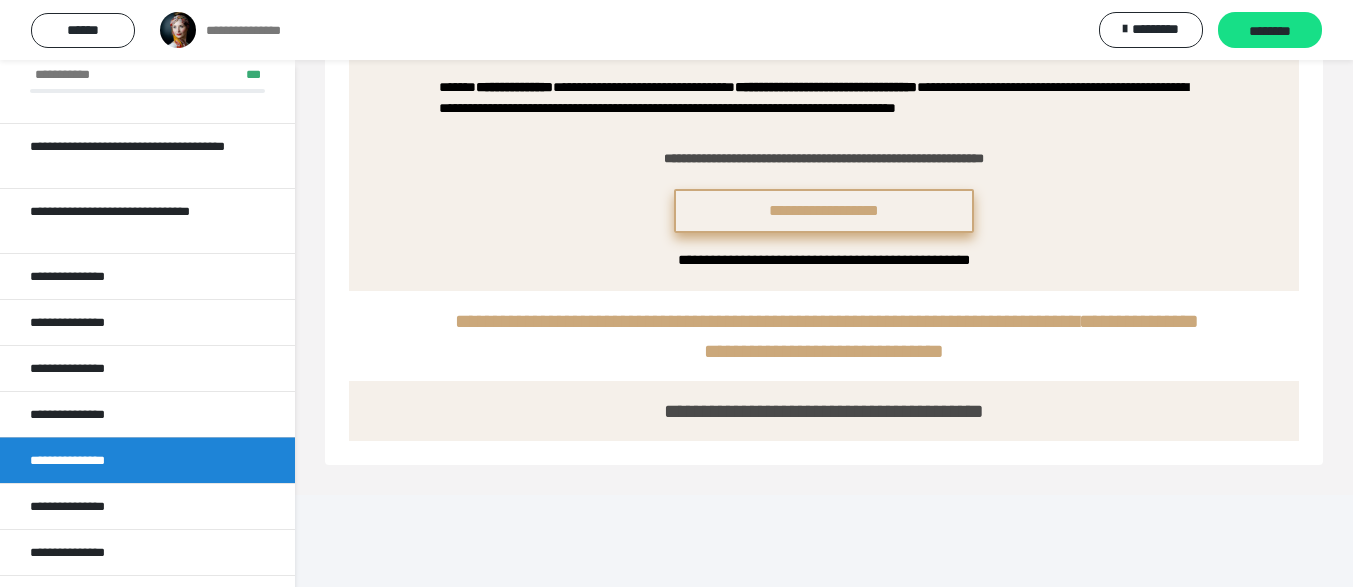 click on "**********" at bounding box center [824, 211] 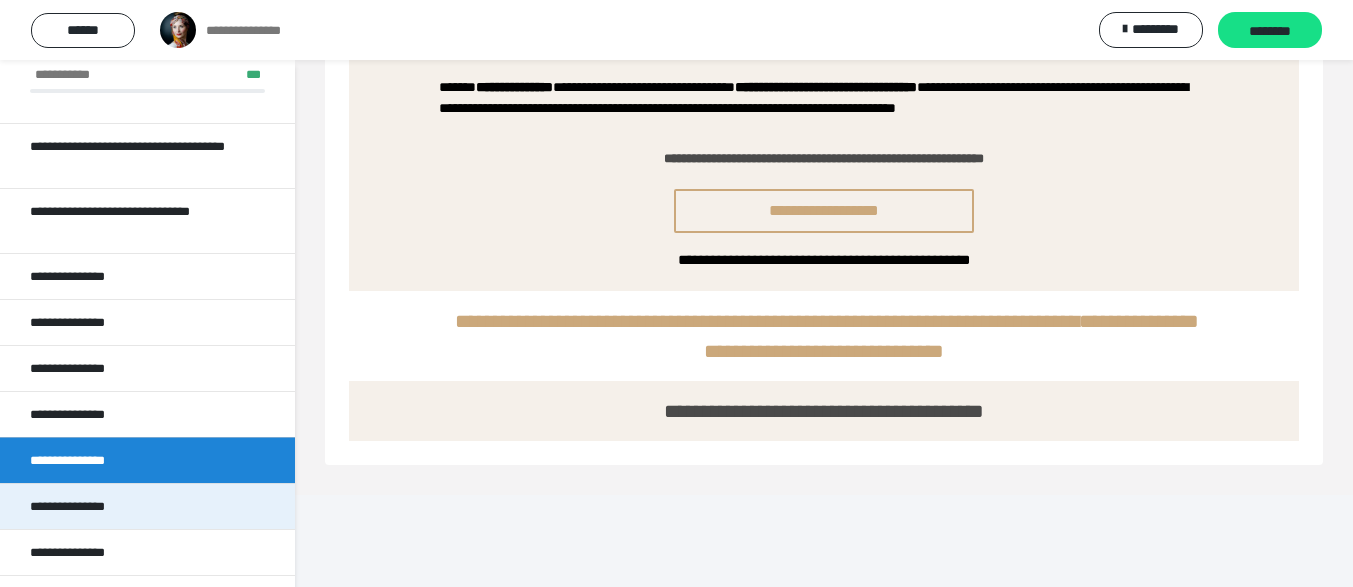 click on "**********" at bounding box center (82, 506) 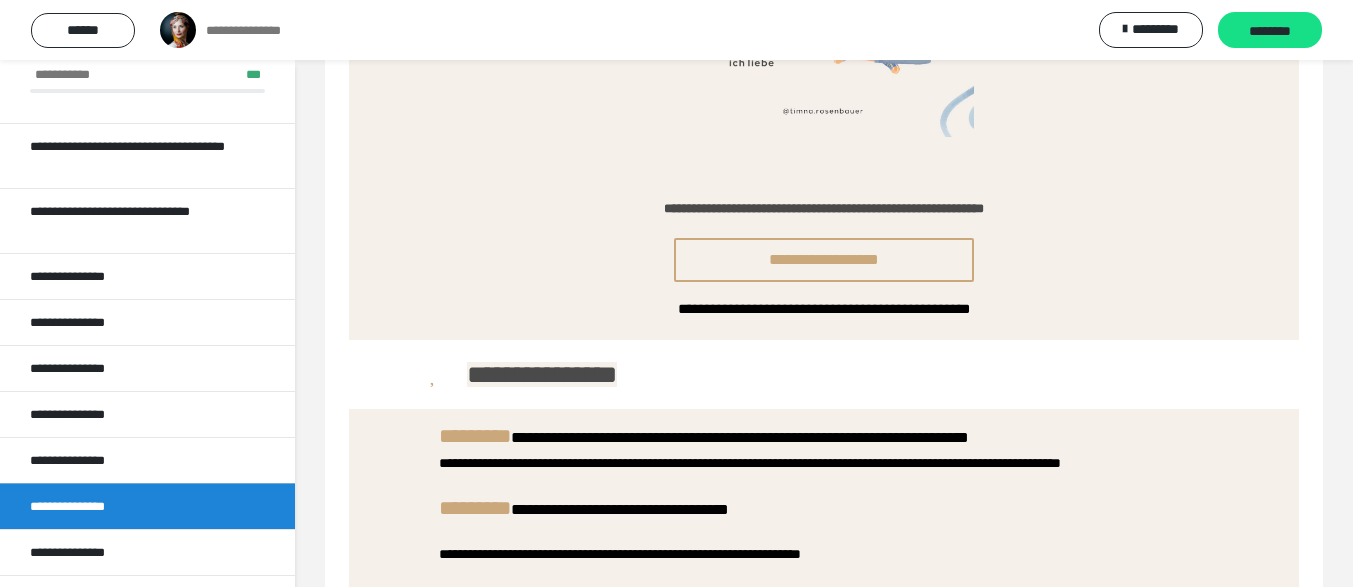 scroll, scrollTop: 1372, scrollLeft: 0, axis: vertical 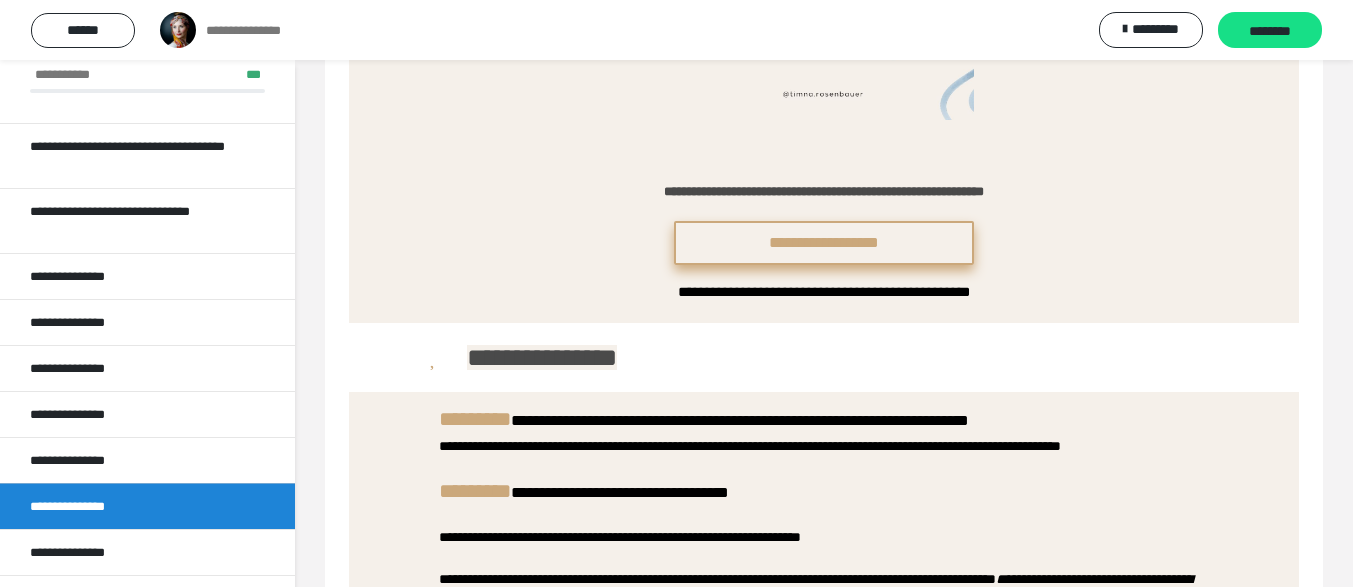 click on "**********" at bounding box center [824, 243] 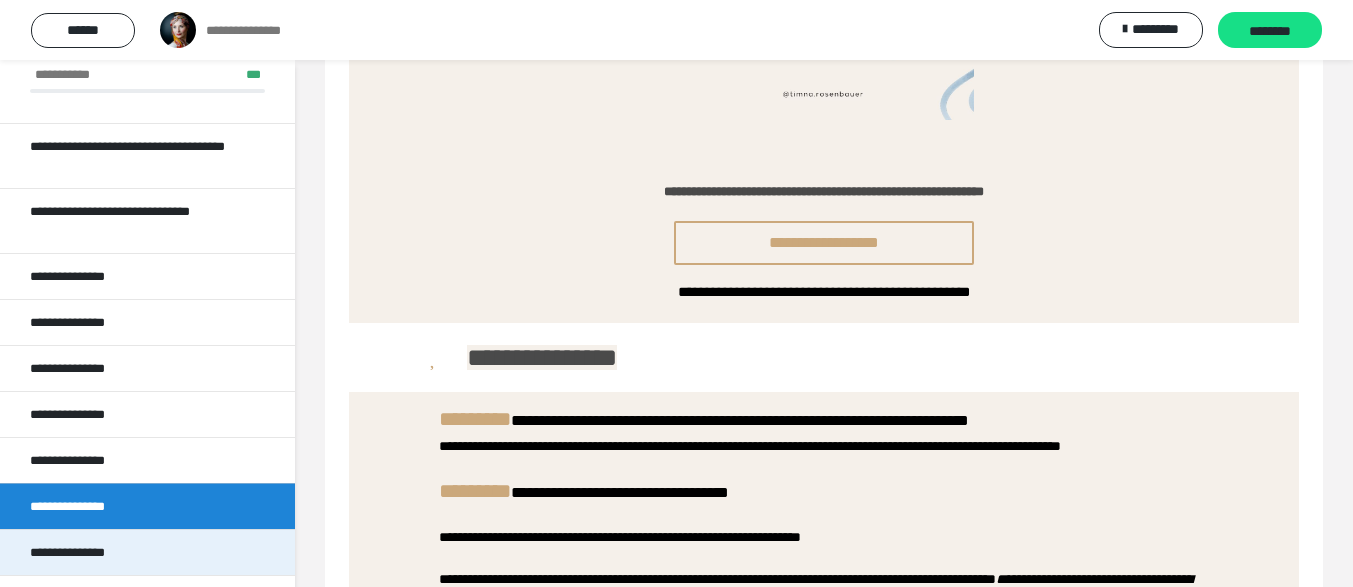 click on "**********" at bounding box center [82, 552] 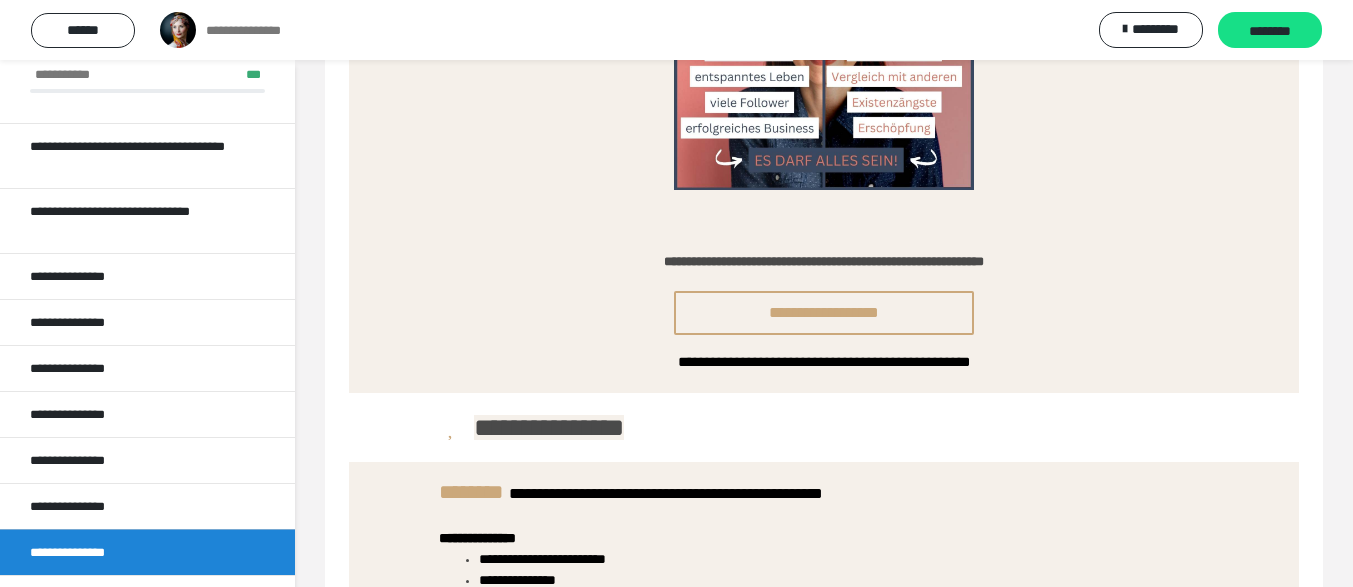 scroll, scrollTop: 1404, scrollLeft: 0, axis: vertical 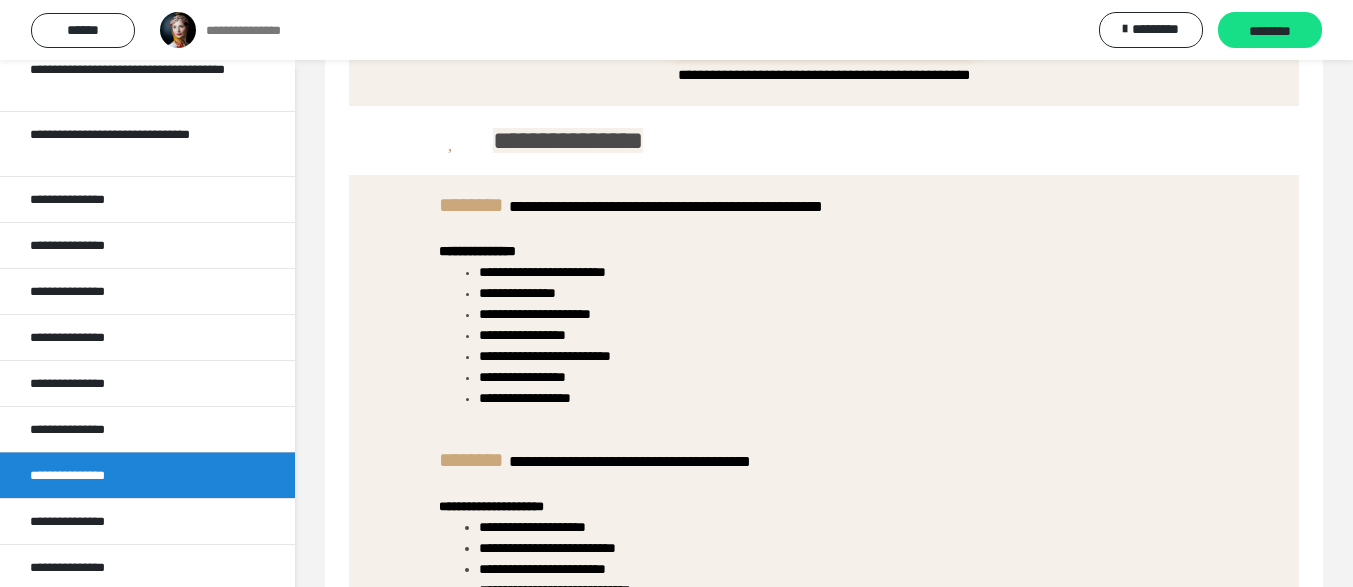 click on "**********" at bounding box center [824, 26] 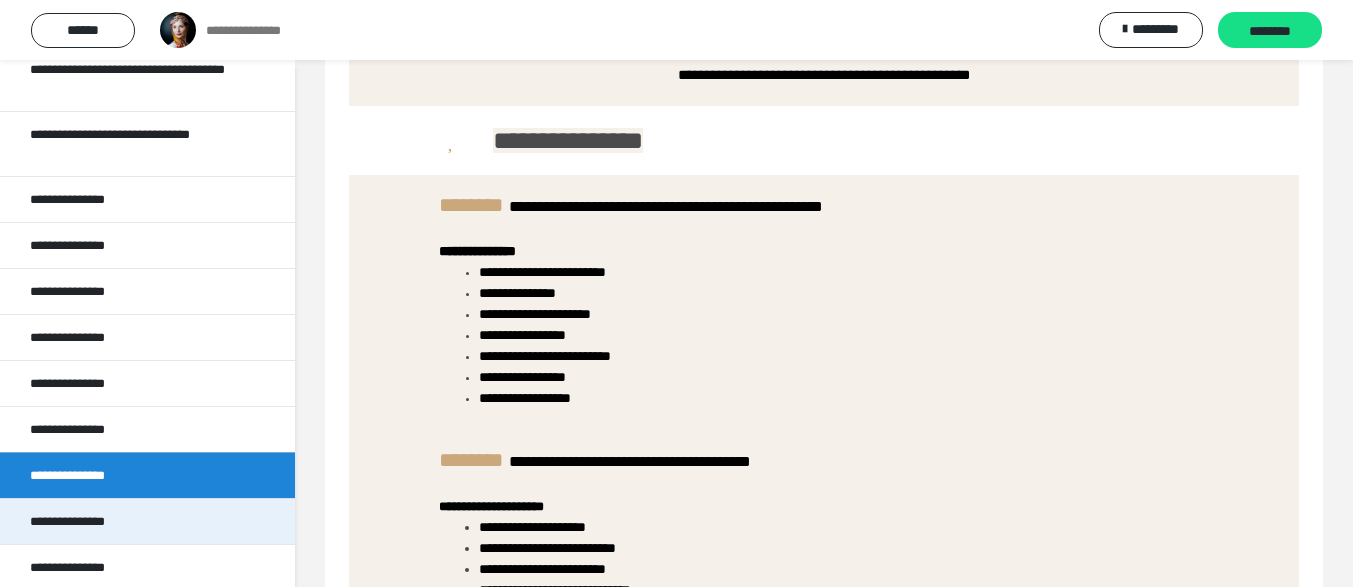 click on "**********" at bounding box center (82, 521) 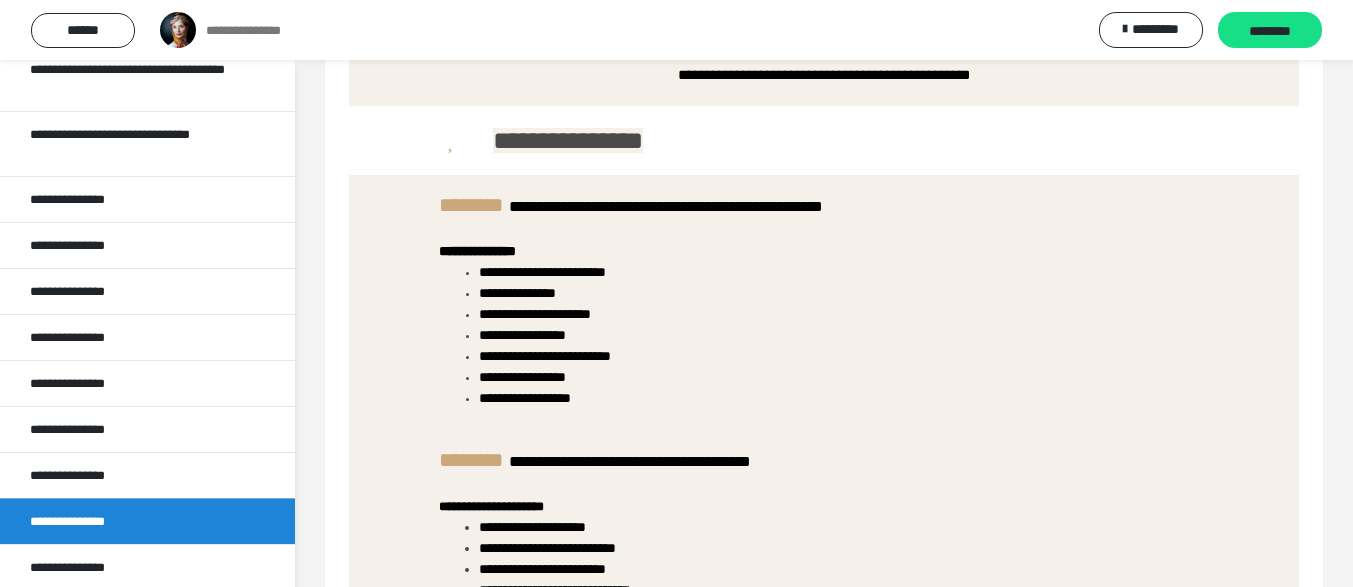 scroll, scrollTop: 1378, scrollLeft: 0, axis: vertical 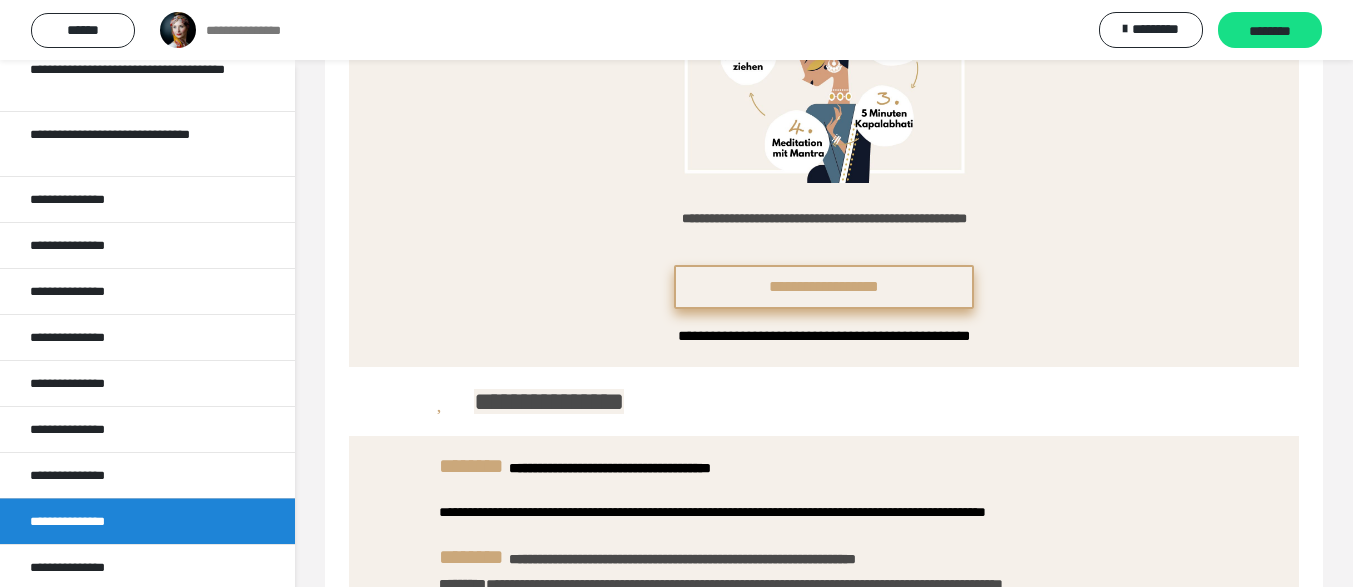 click on "**********" at bounding box center (824, 287) 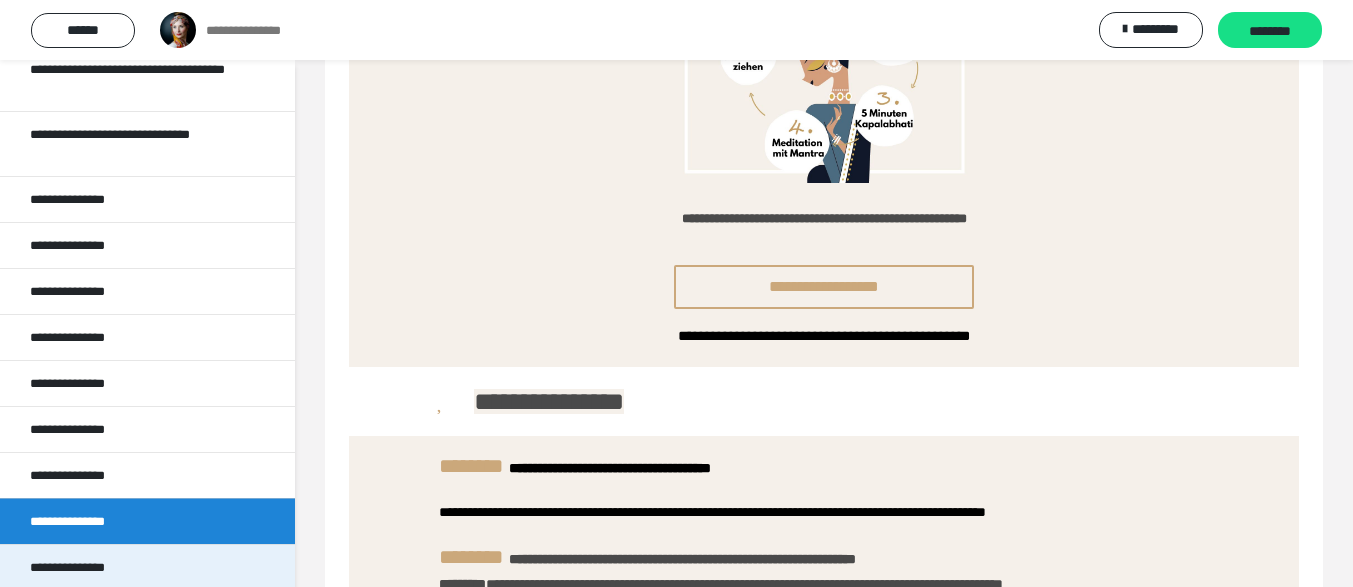 scroll, scrollTop: 268, scrollLeft: 0, axis: vertical 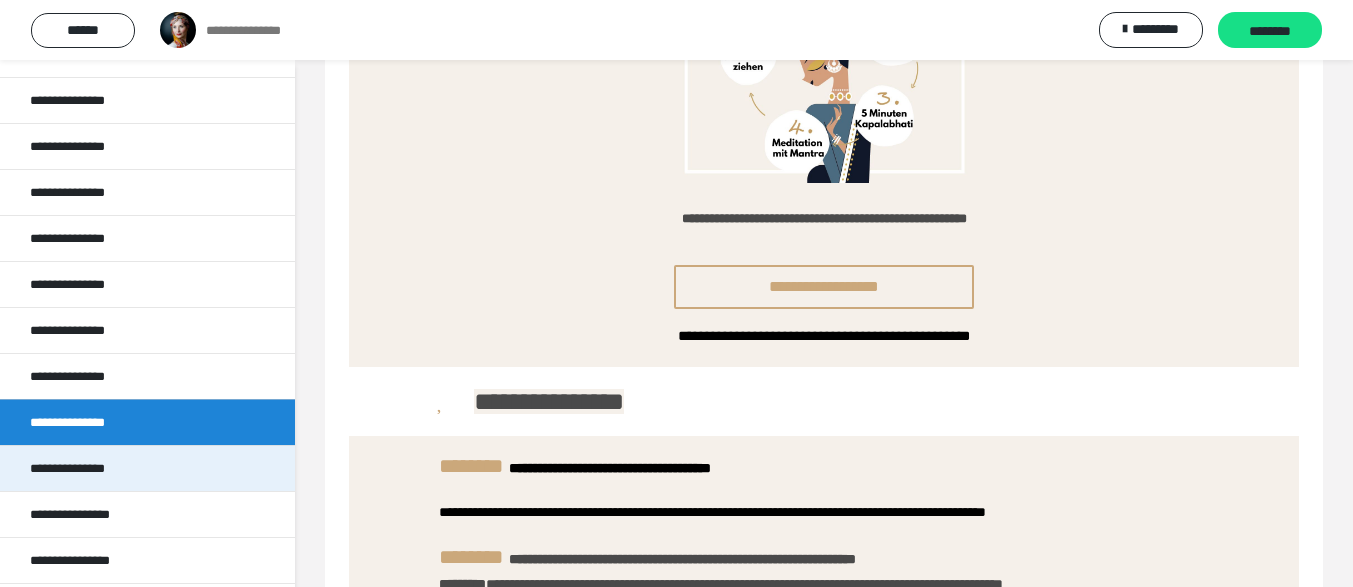 click on "**********" at bounding box center [82, 468] 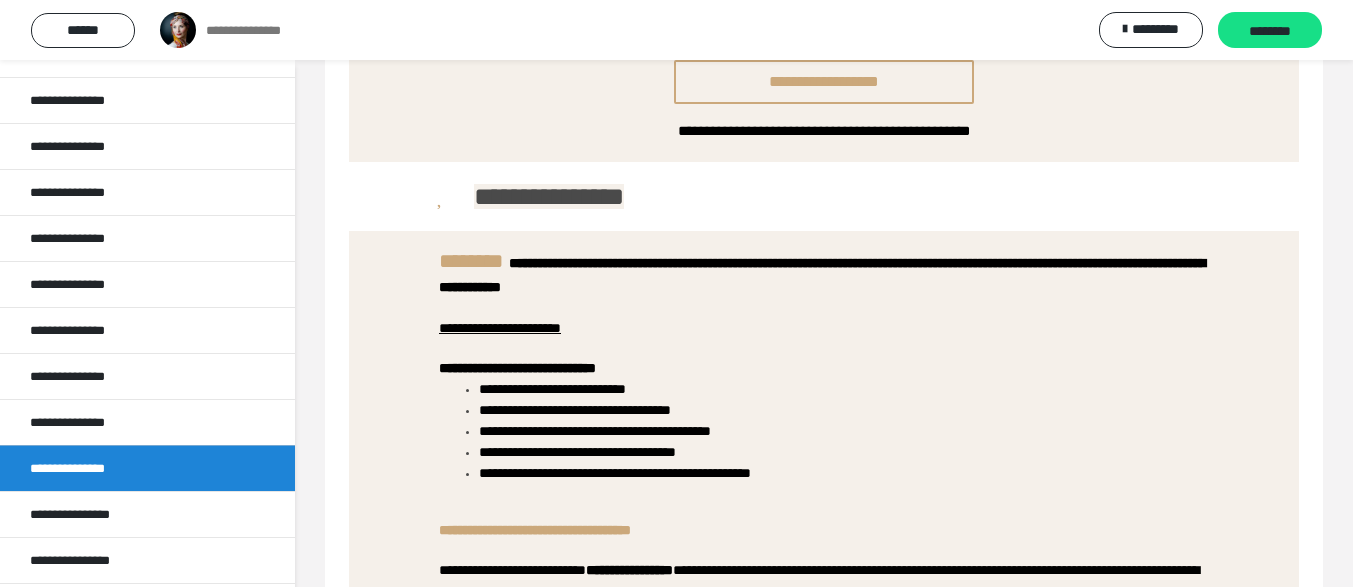 scroll, scrollTop: 1819, scrollLeft: 0, axis: vertical 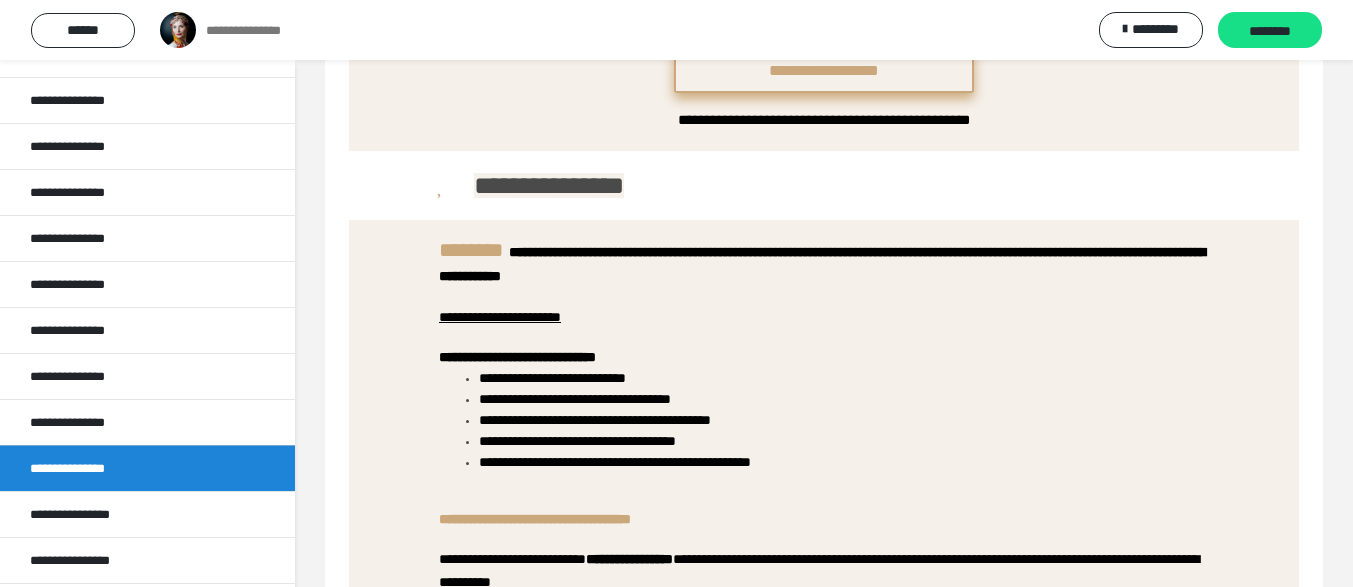 click on "**********" at bounding box center (824, 71) 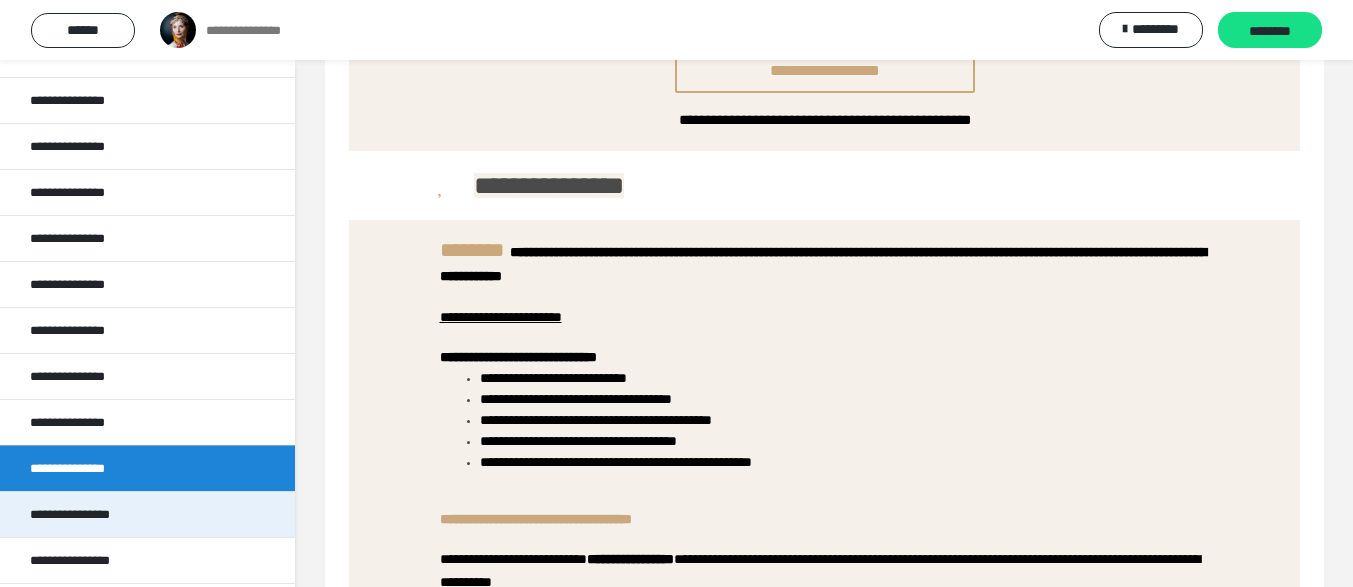 click on "**********" at bounding box center (85, 514) 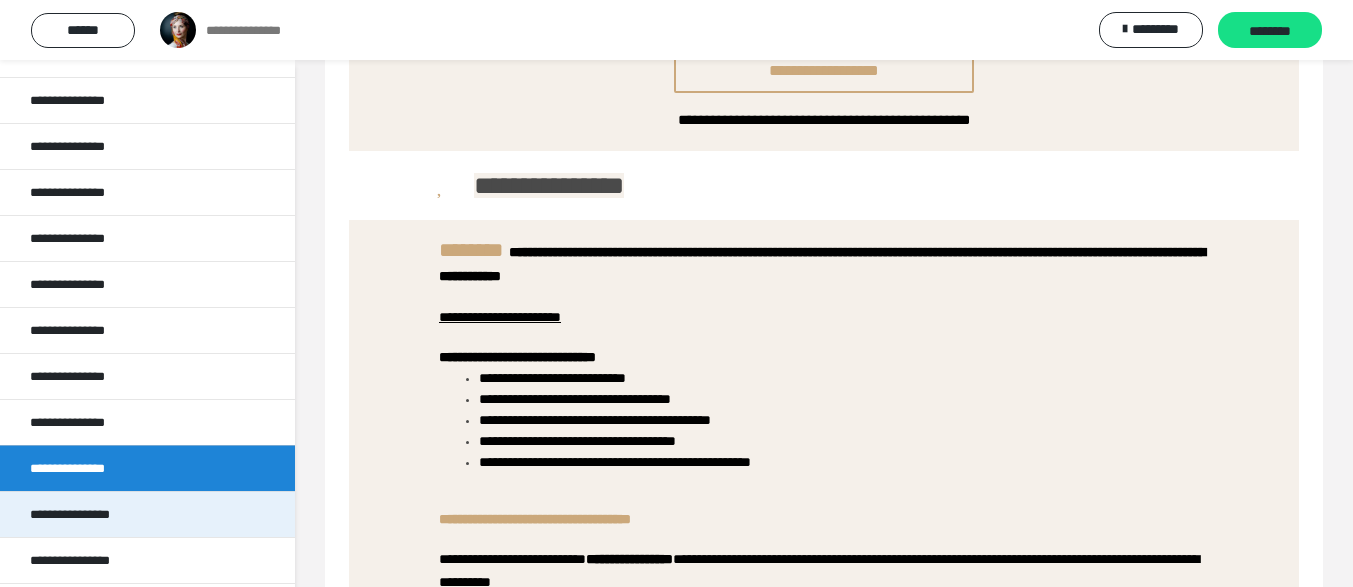 scroll, scrollTop: 361, scrollLeft: 0, axis: vertical 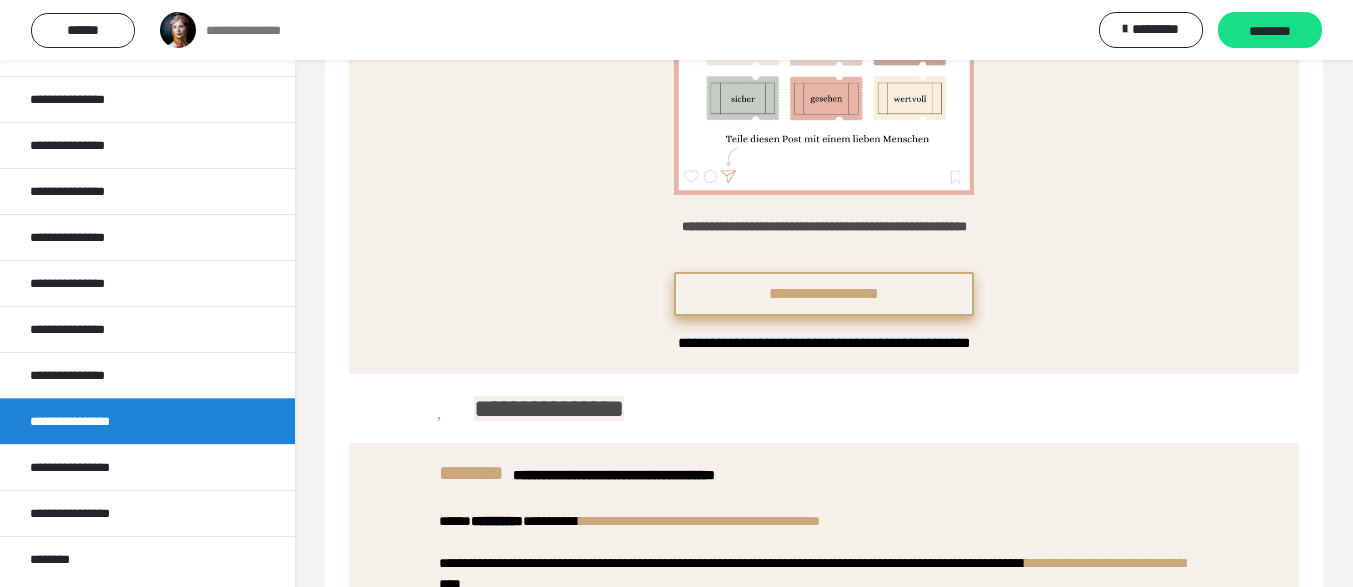 click on "**********" at bounding box center (824, 294) 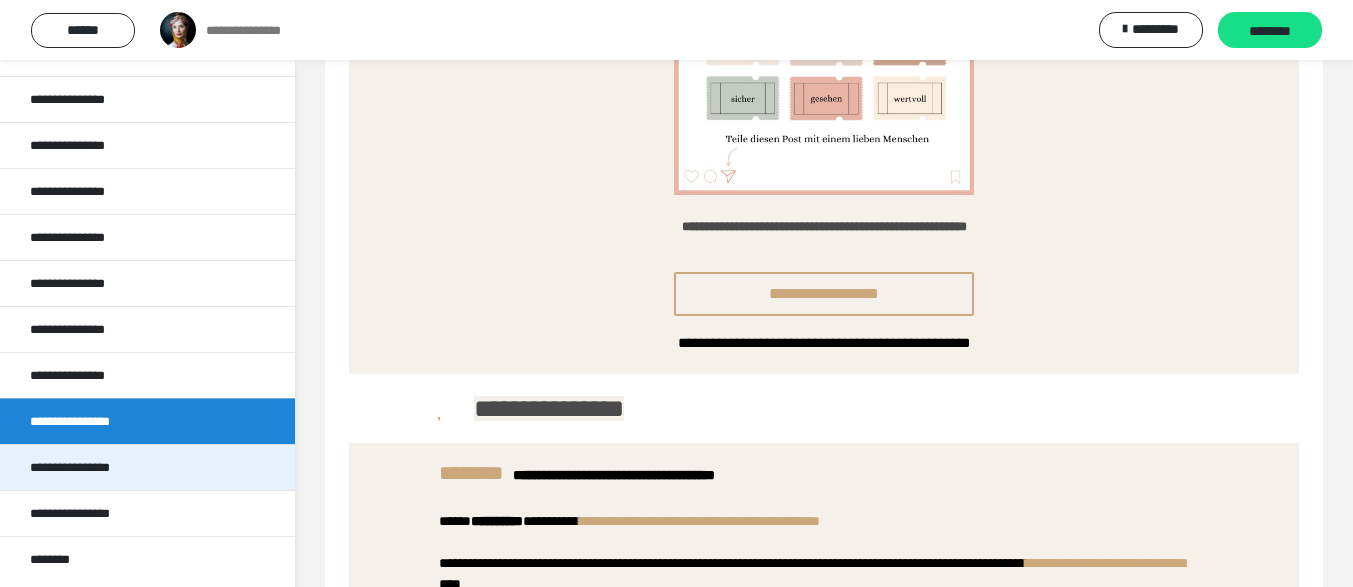 click on "**********" at bounding box center [83, 467] 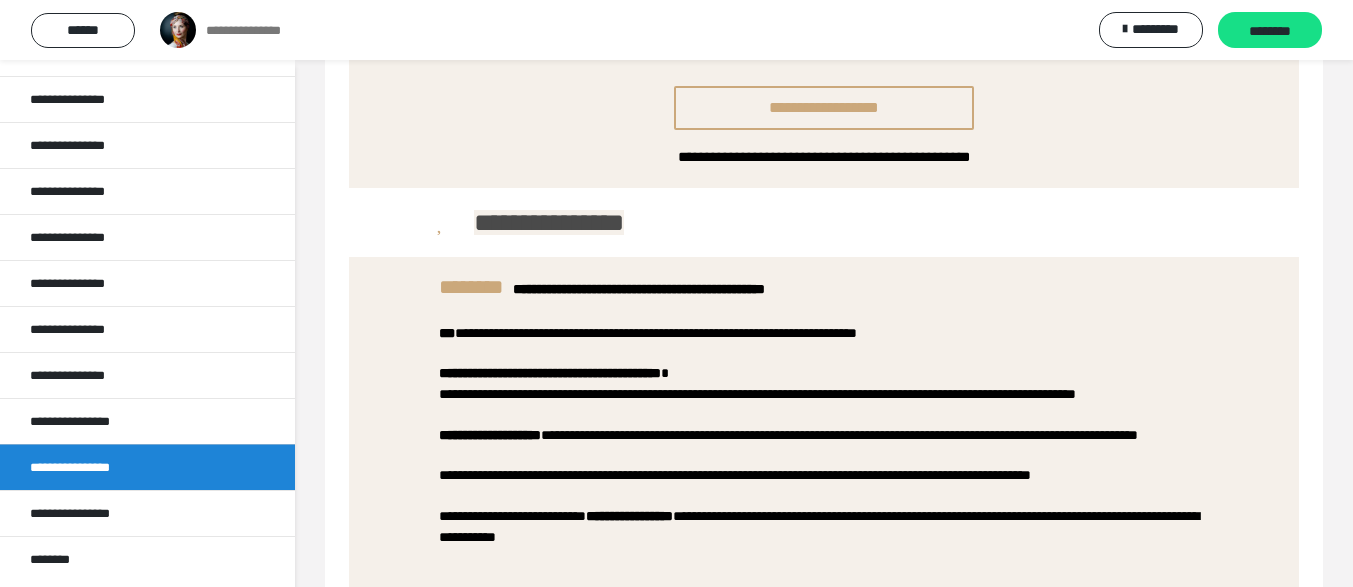 scroll, scrollTop: 1249, scrollLeft: 0, axis: vertical 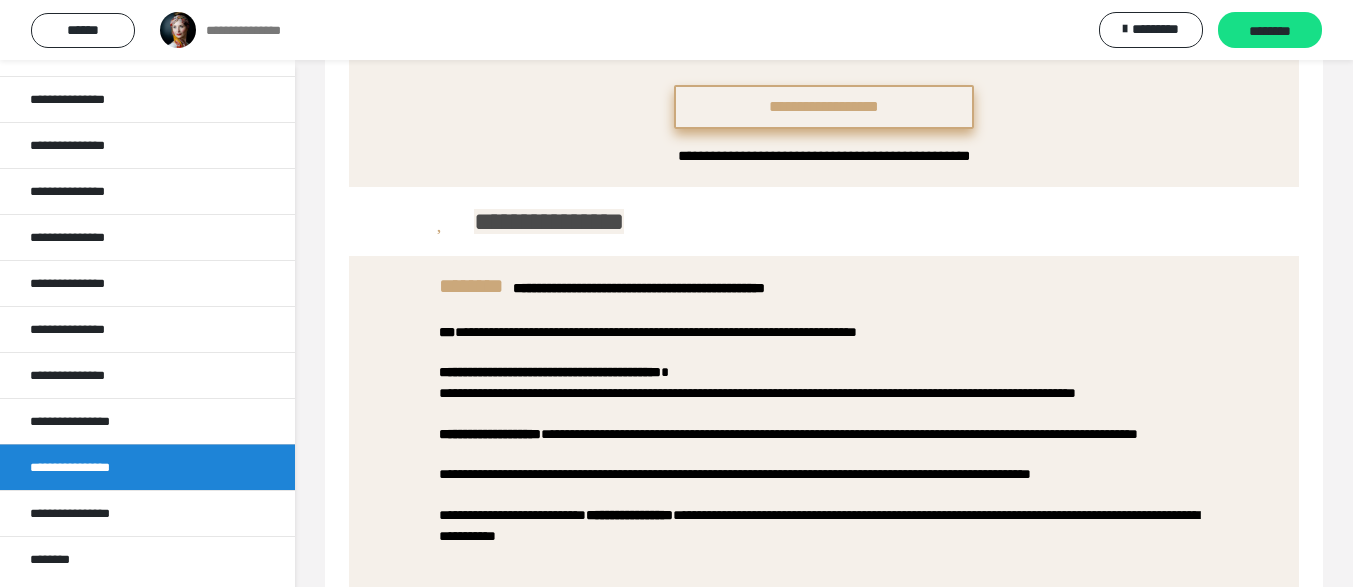 click on "**********" at bounding box center (824, 107) 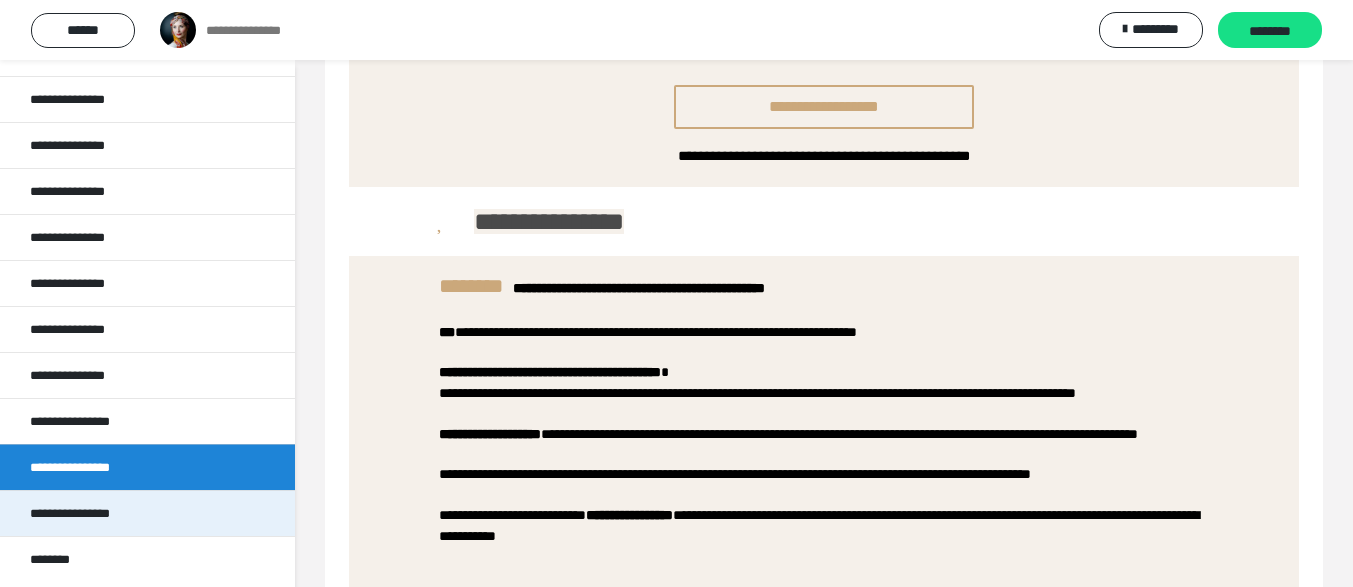 click on "**********" at bounding box center [84, 513] 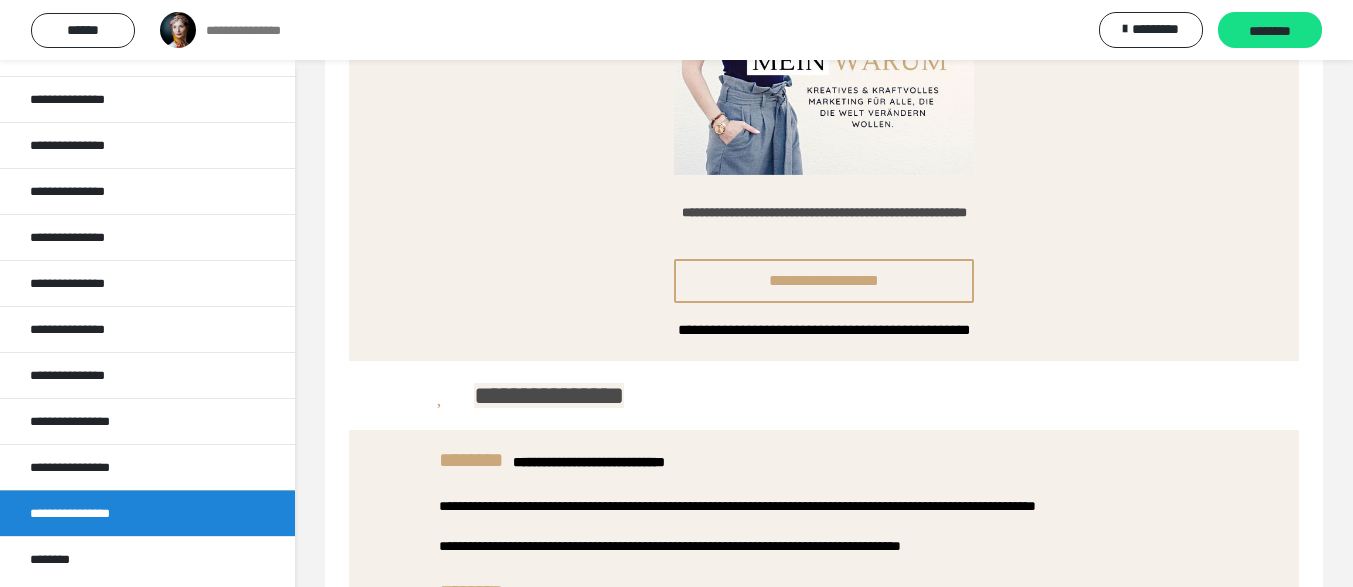 scroll, scrollTop: 1145, scrollLeft: 0, axis: vertical 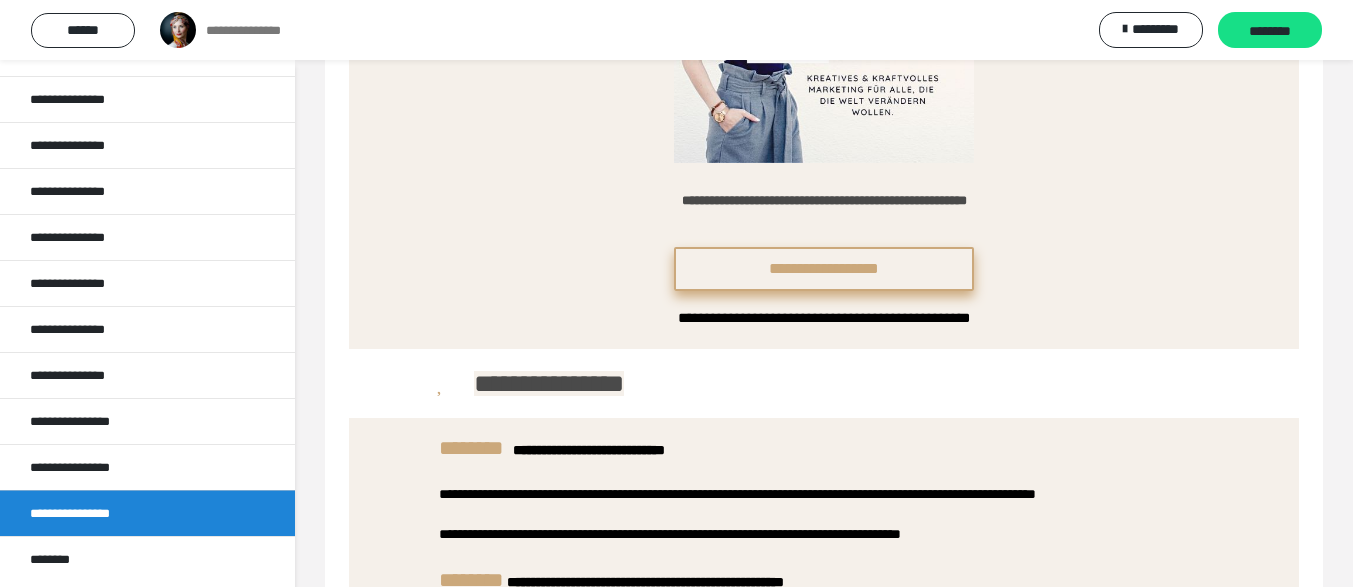 click on "**********" at bounding box center (824, 269) 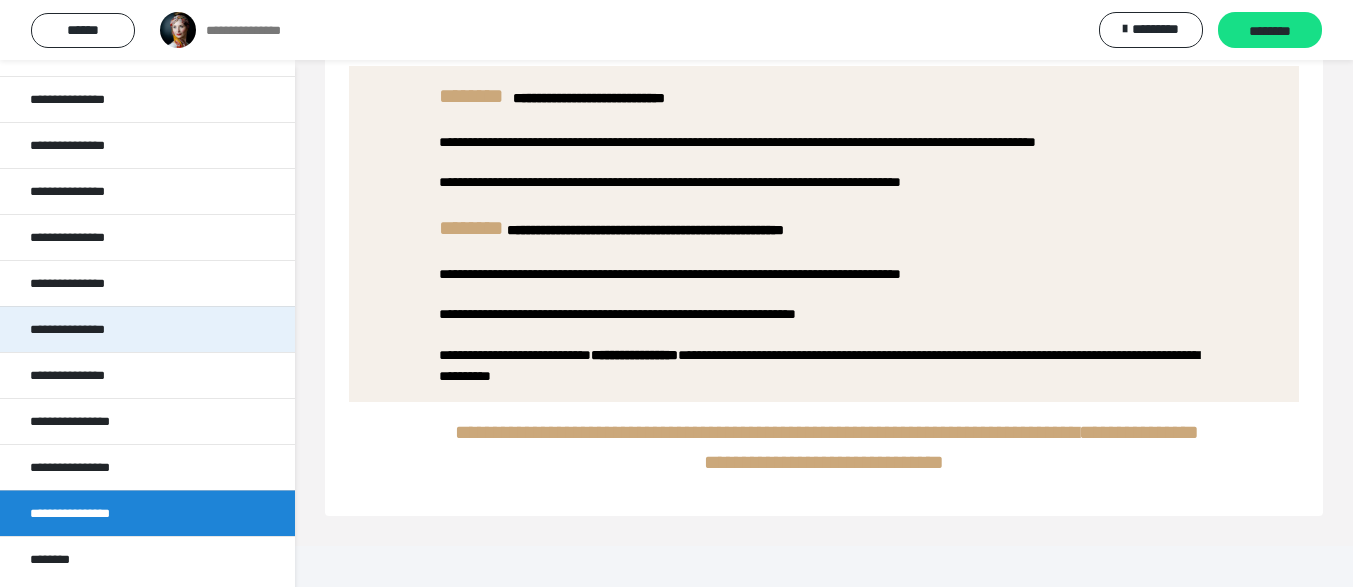 scroll, scrollTop: 1497, scrollLeft: 0, axis: vertical 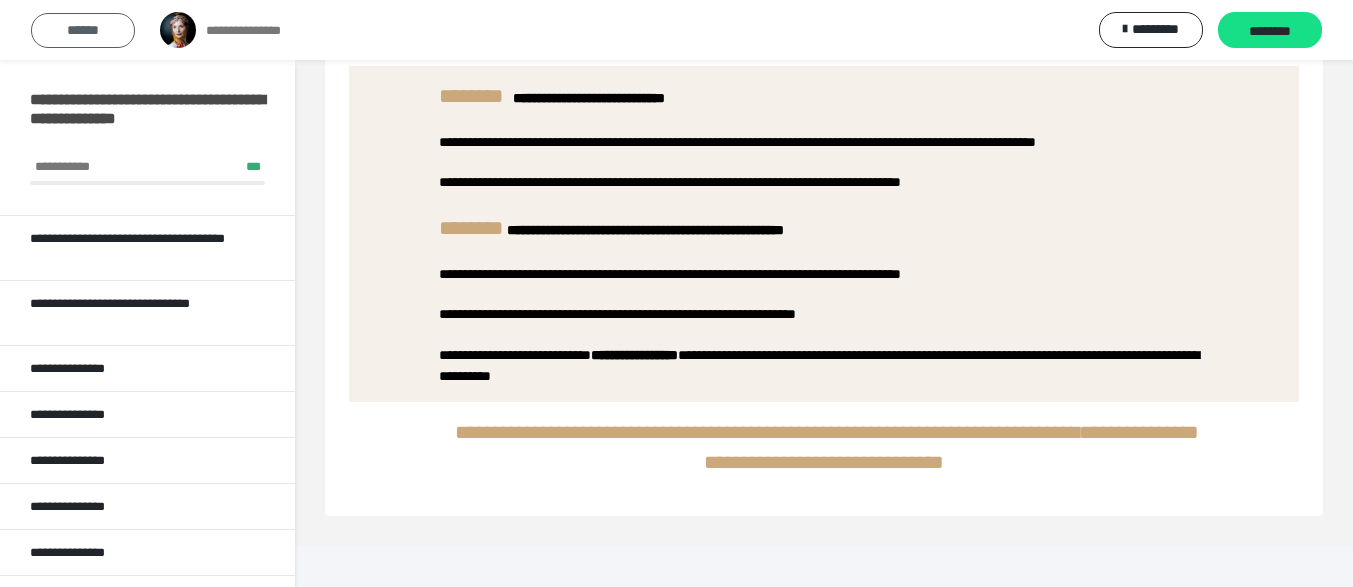 click on "******" at bounding box center (83, 30) 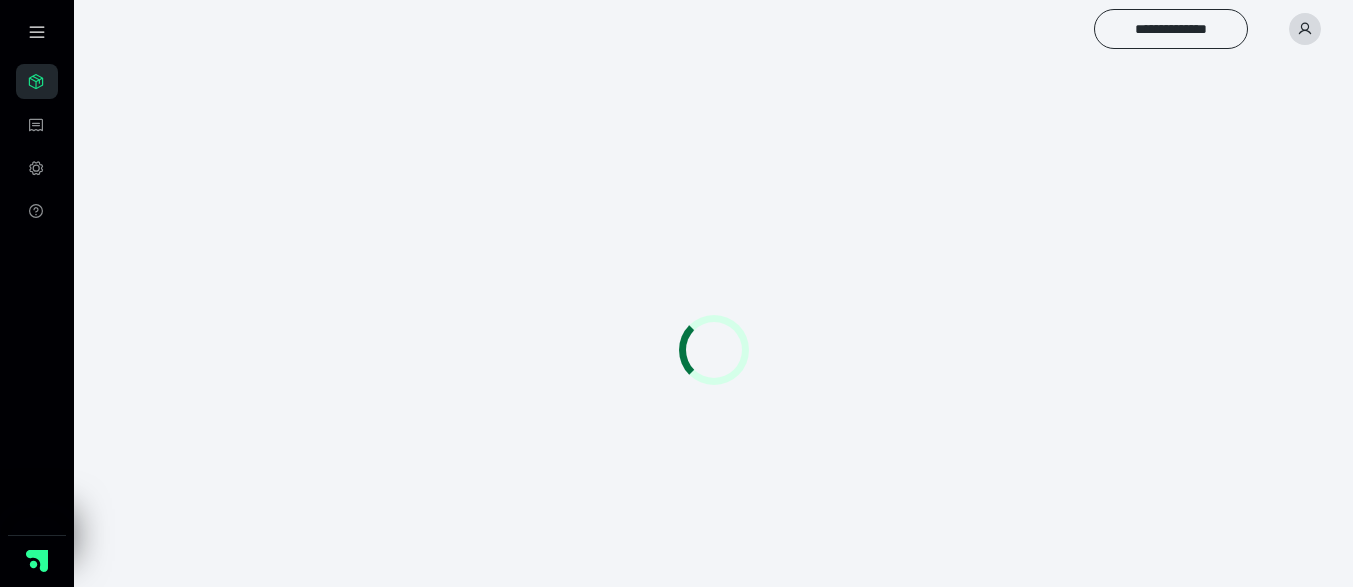 scroll, scrollTop: 0, scrollLeft: 0, axis: both 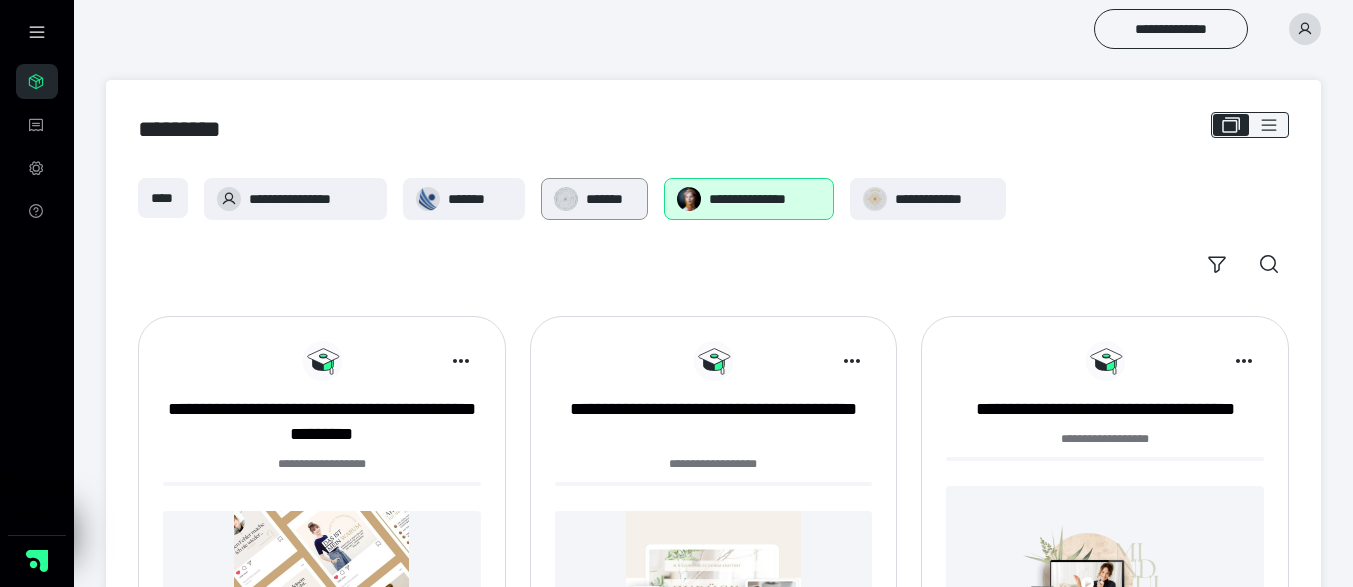 click on "*******" at bounding box center (594, 199) 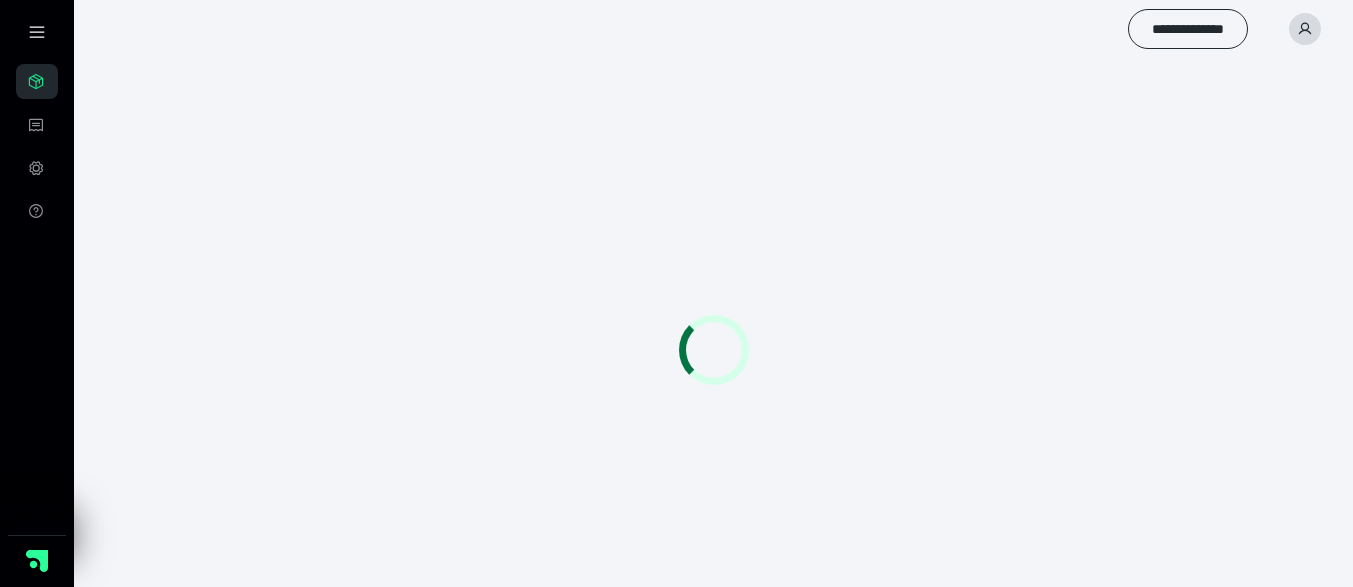 scroll, scrollTop: 0, scrollLeft: 0, axis: both 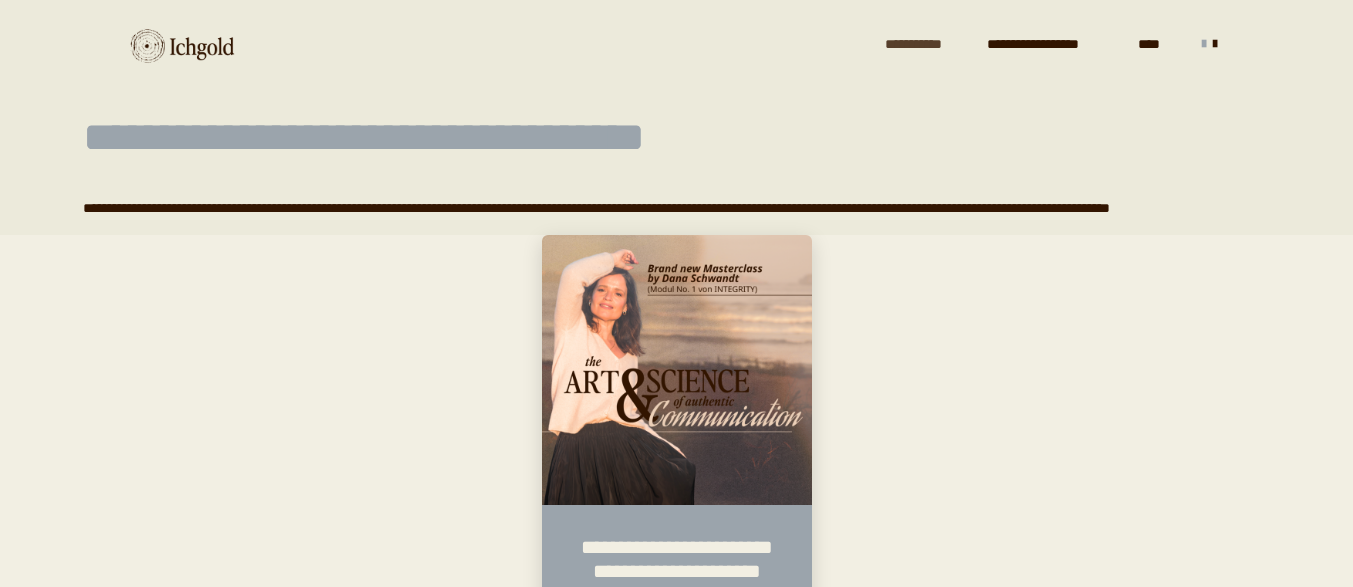 click on "**********" at bounding box center (926, 44) 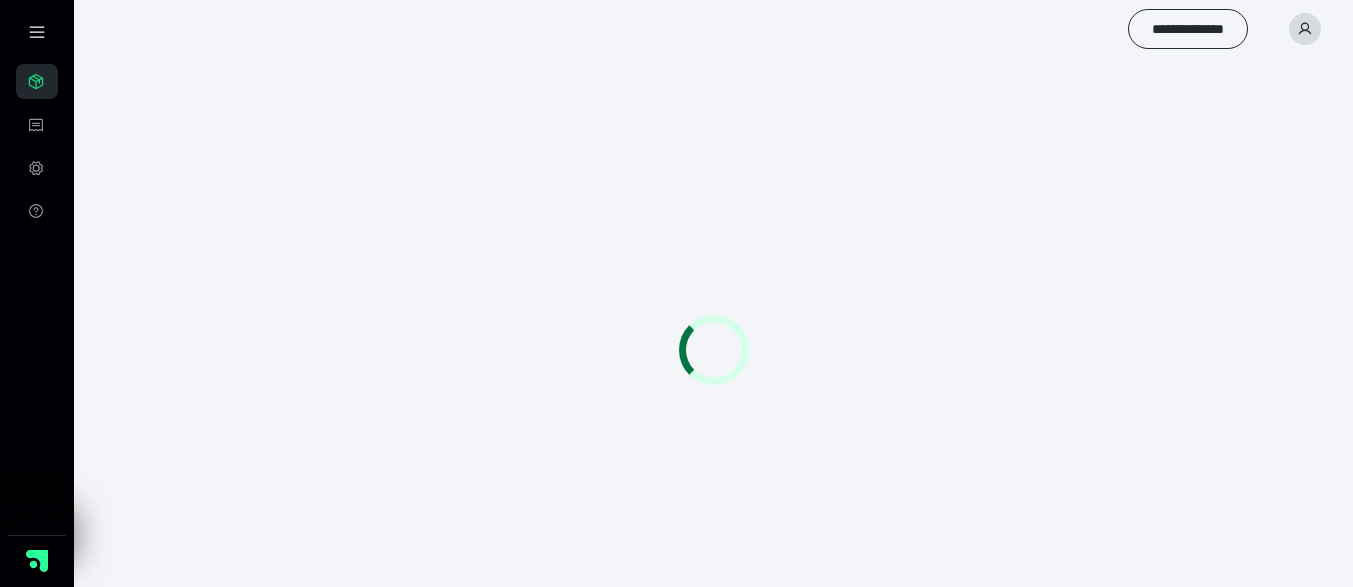 scroll, scrollTop: 0, scrollLeft: 0, axis: both 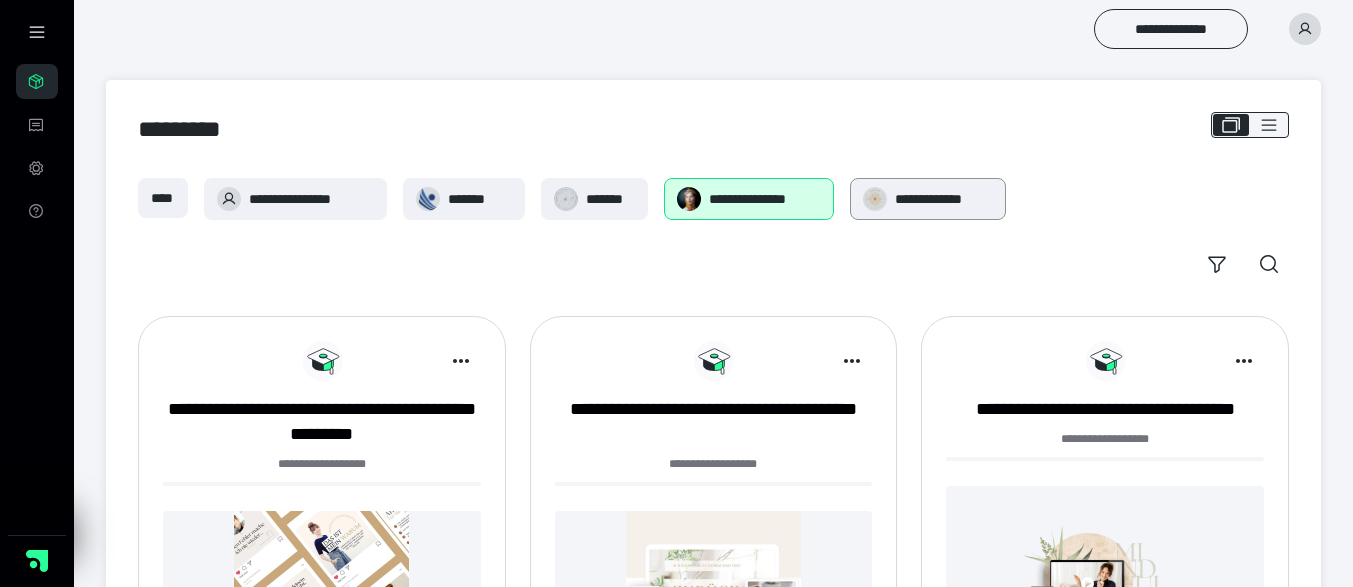 click on "**********" at bounding box center [928, 199] 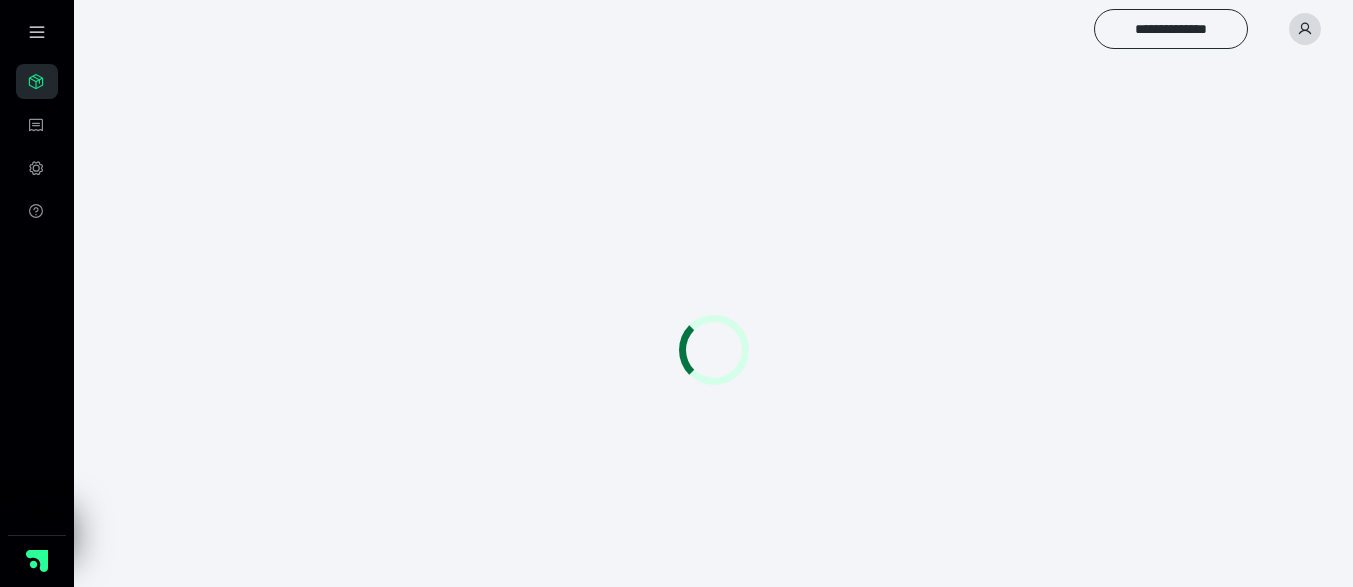 scroll, scrollTop: 0, scrollLeft: 0, axis: both 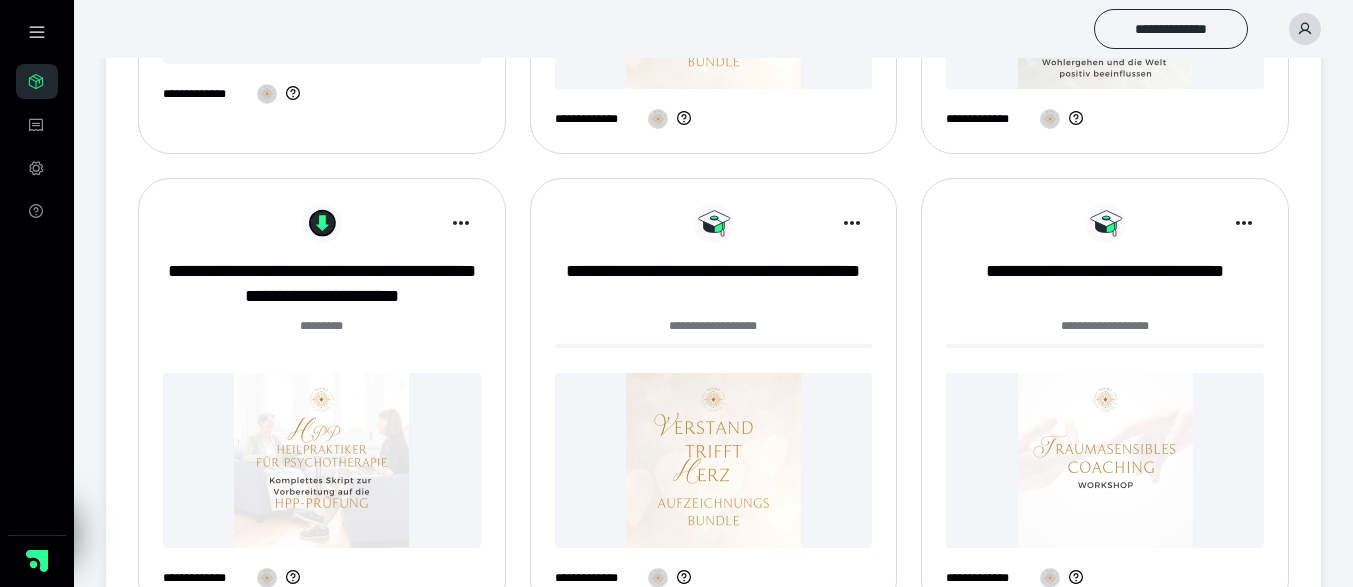 click on "**********" at bounding box center [1105, -64] 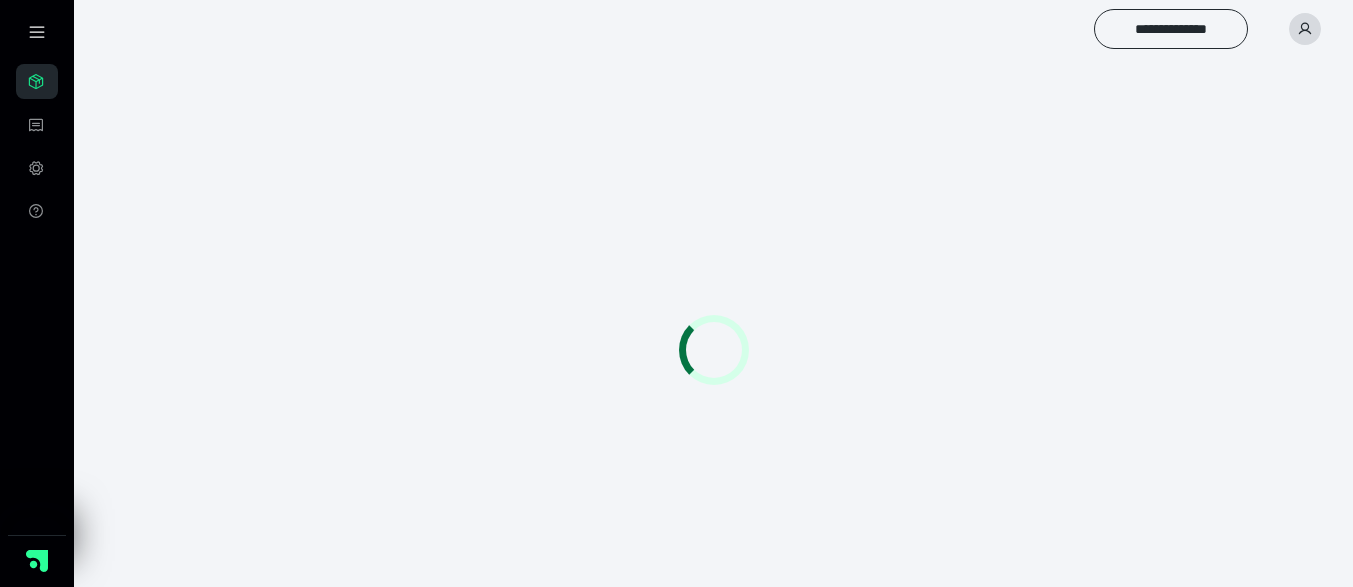 scroll, scrollTop: 0, scrollLeft: 0, axis: both 